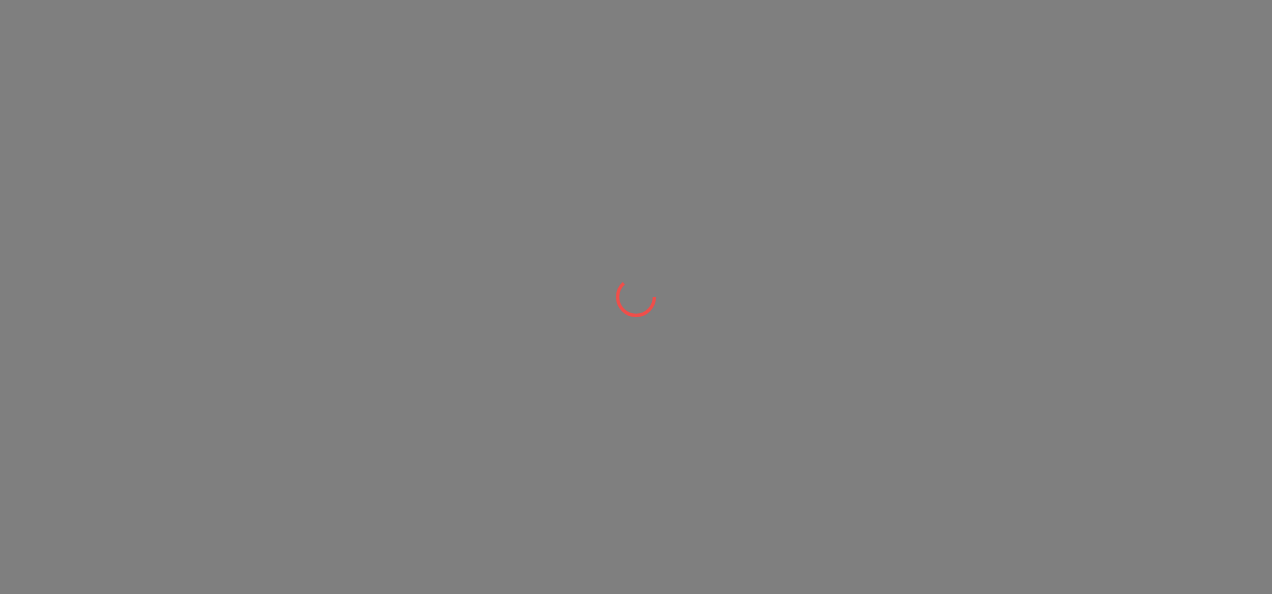 scroll, scrollTop: 0, scrollLeft: 0, axis: both 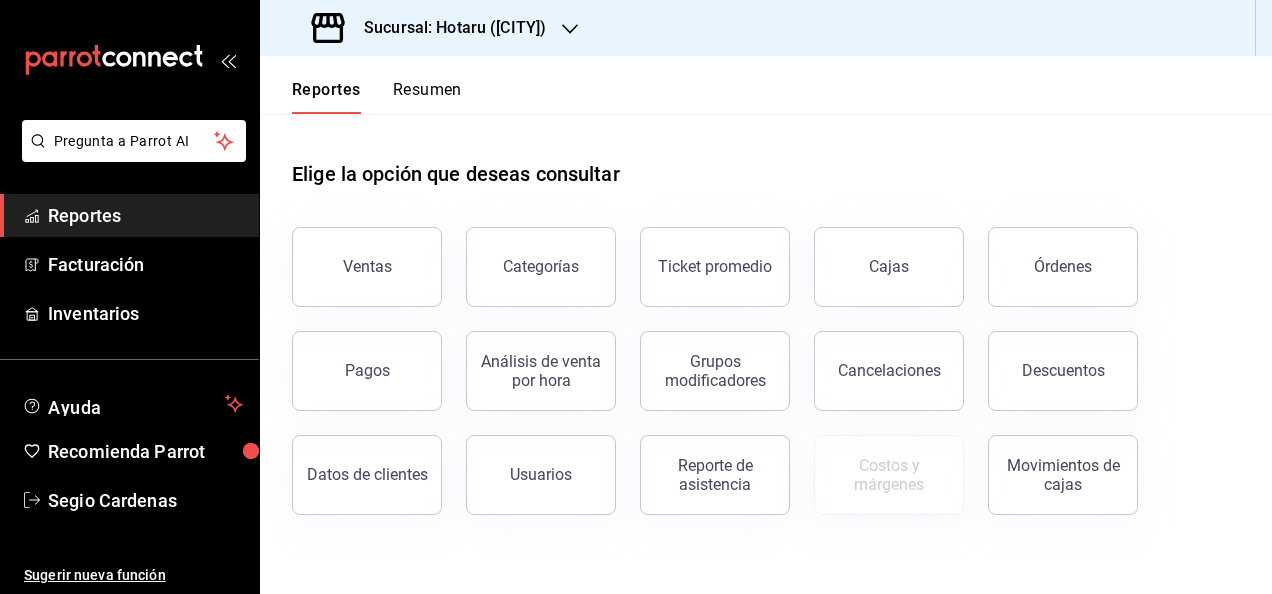 click 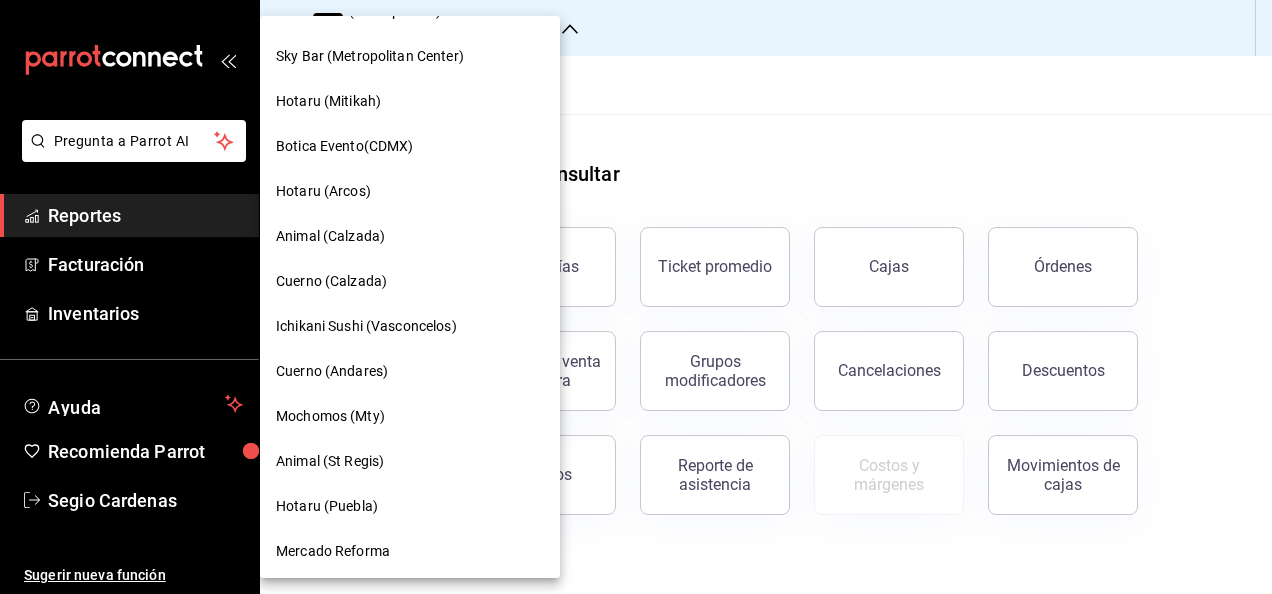scroll, scrollTop: 900, scrollLeft: 0, axis: vertical 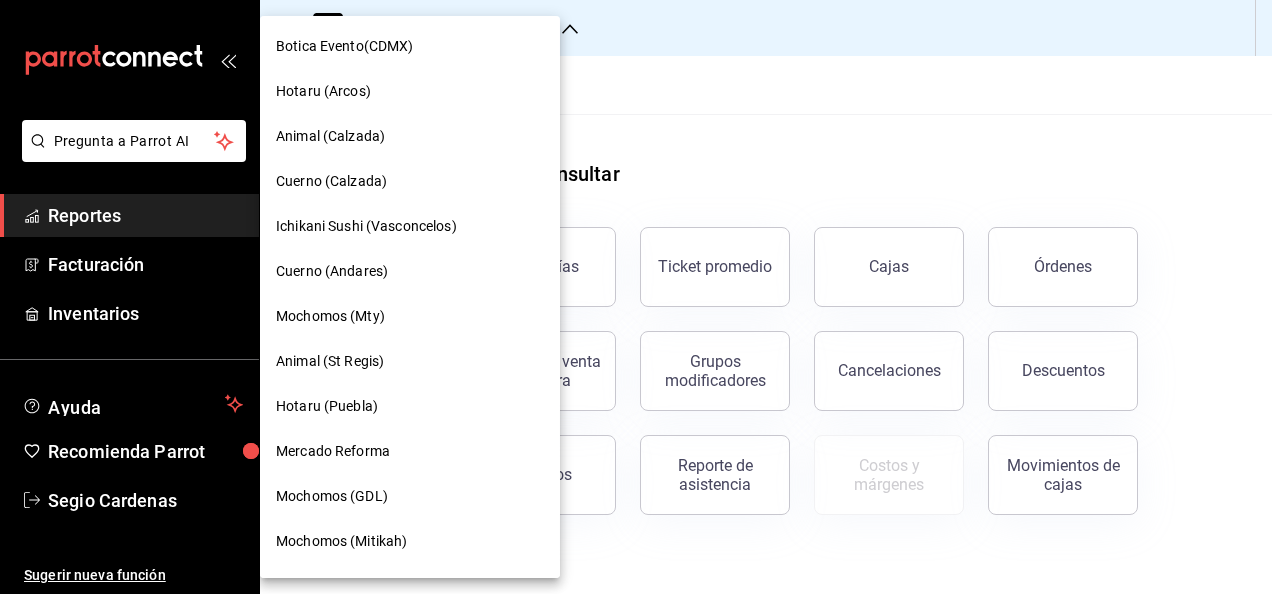 click on "Hotaru (Puebla)" at bounding box center (410, 406) 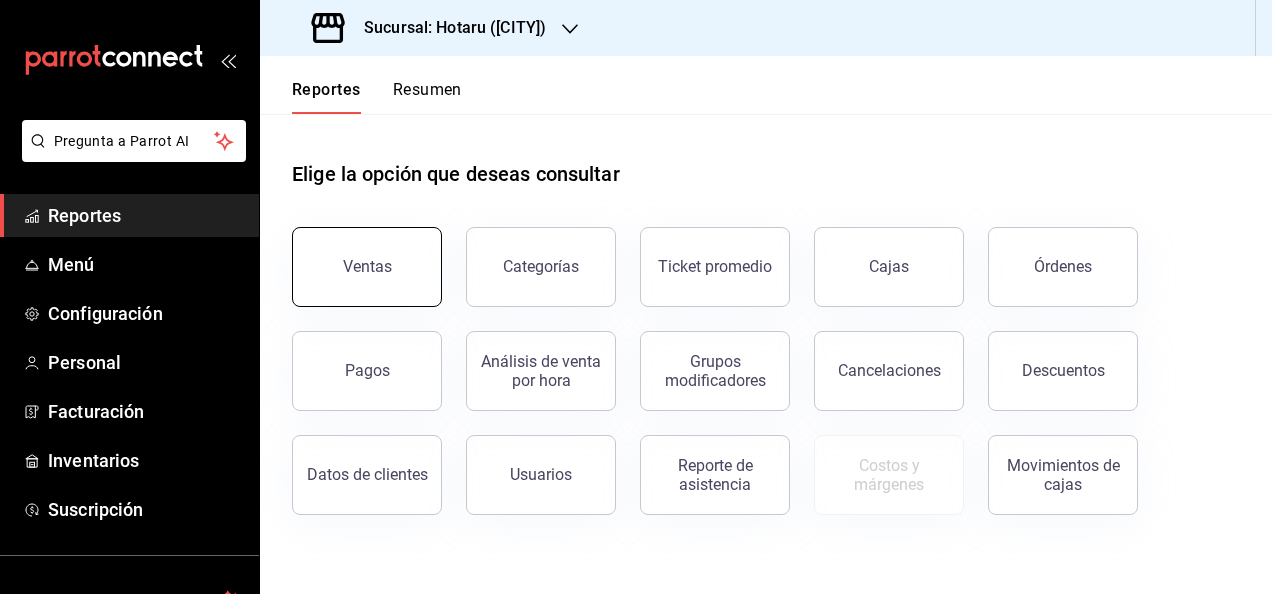 click on "Ventas" at bounding box center (367, 267) 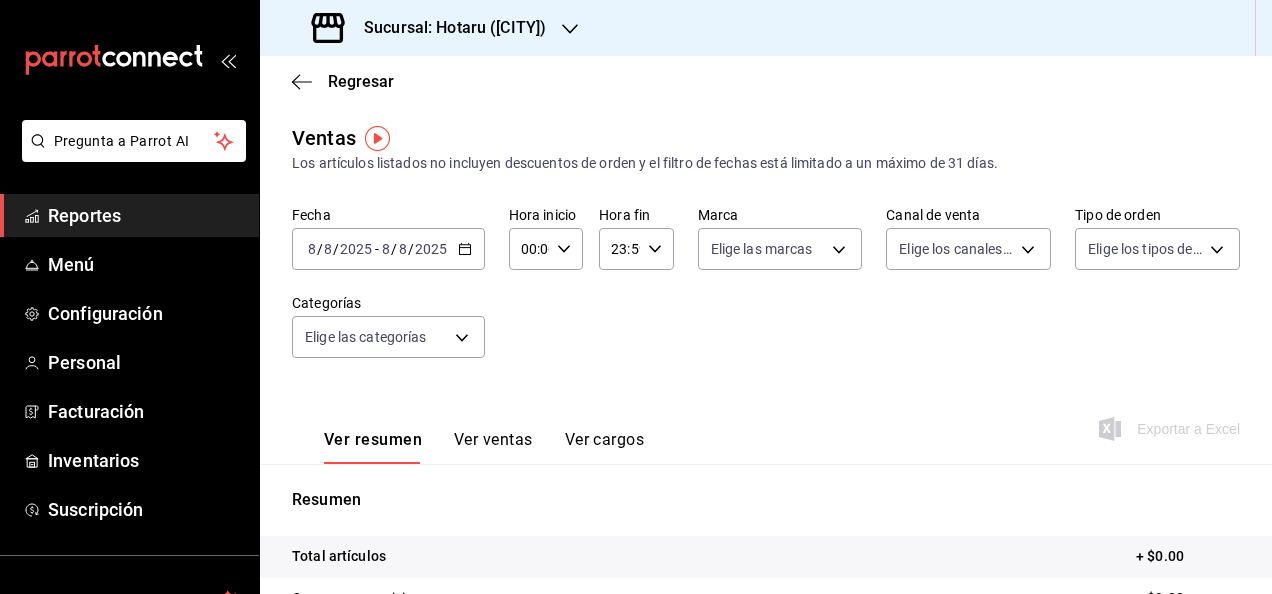 click on "2025-08-08 8 / 8 / 2025 - 2025-08-08 8 / 8 / 2025" at bounding box center [388, 249] 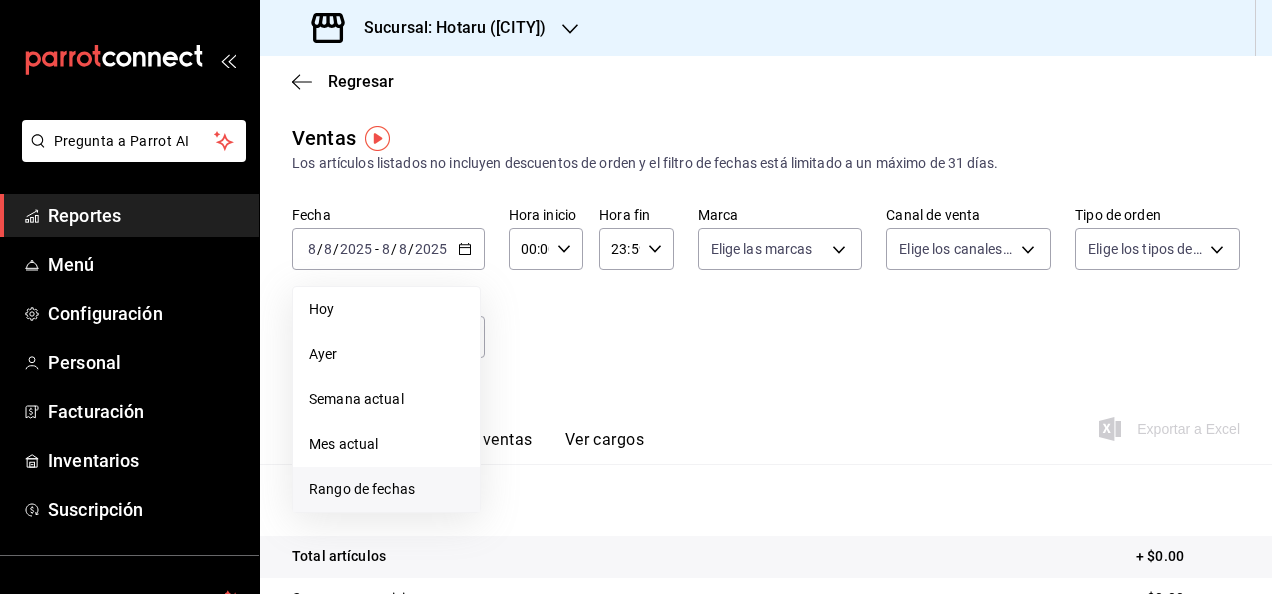 click on "Rango de fechas" at bounding box center (386, 489) 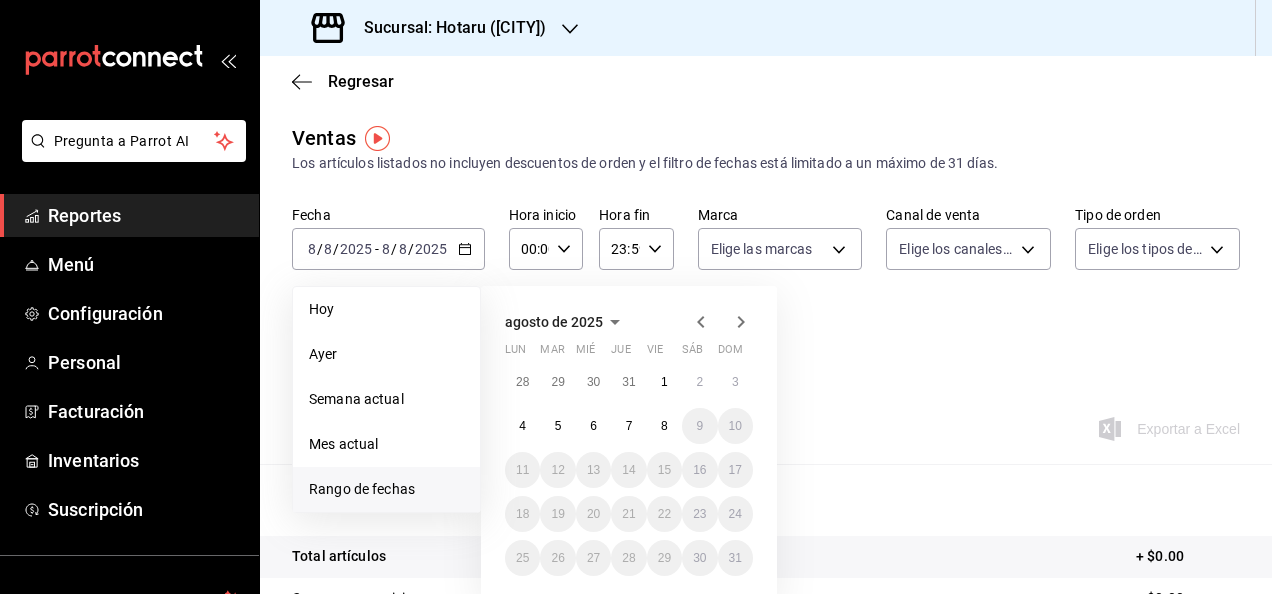 click 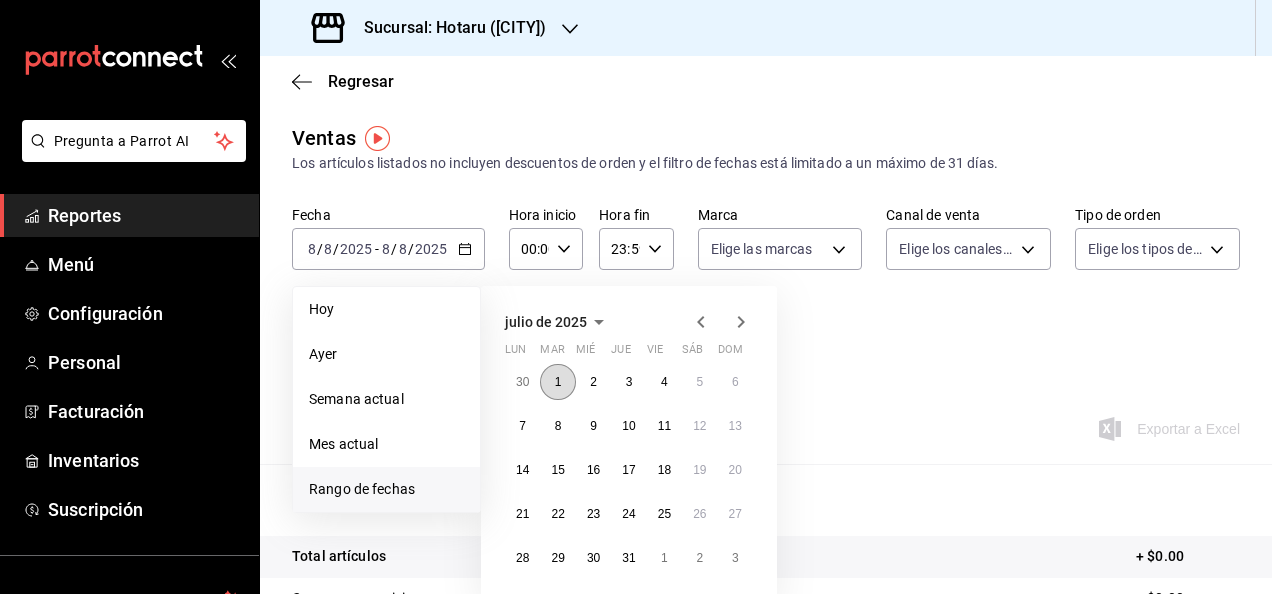 click on "1" at bounding box center [558, 382] 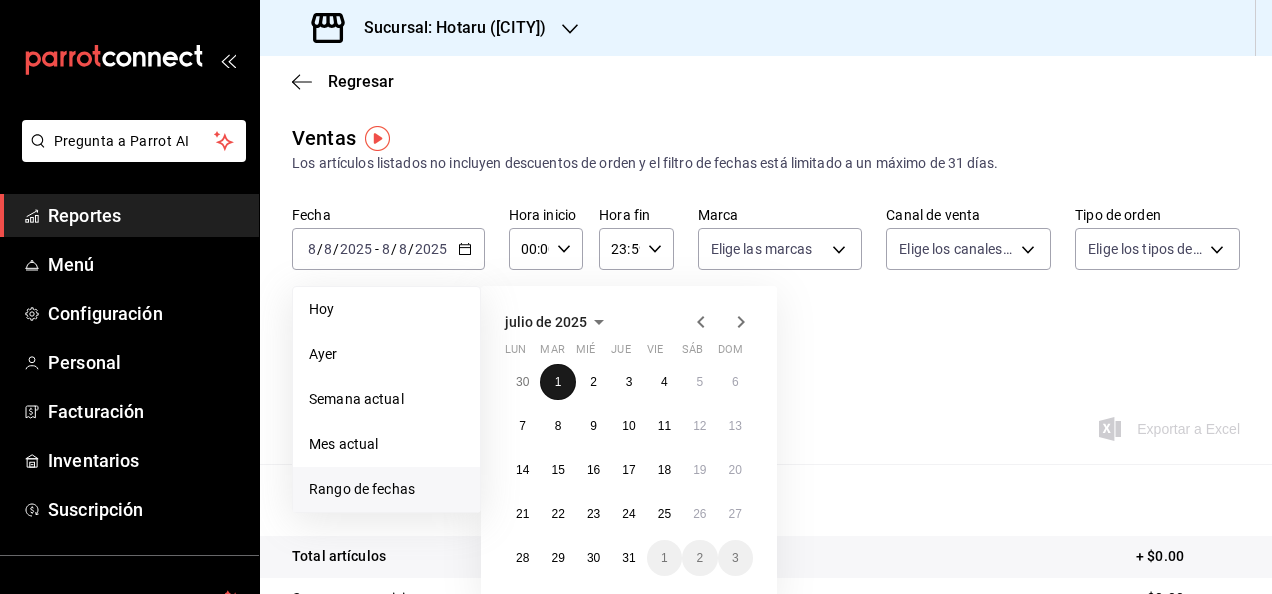 click on "1" at bounding box center [557, 382] 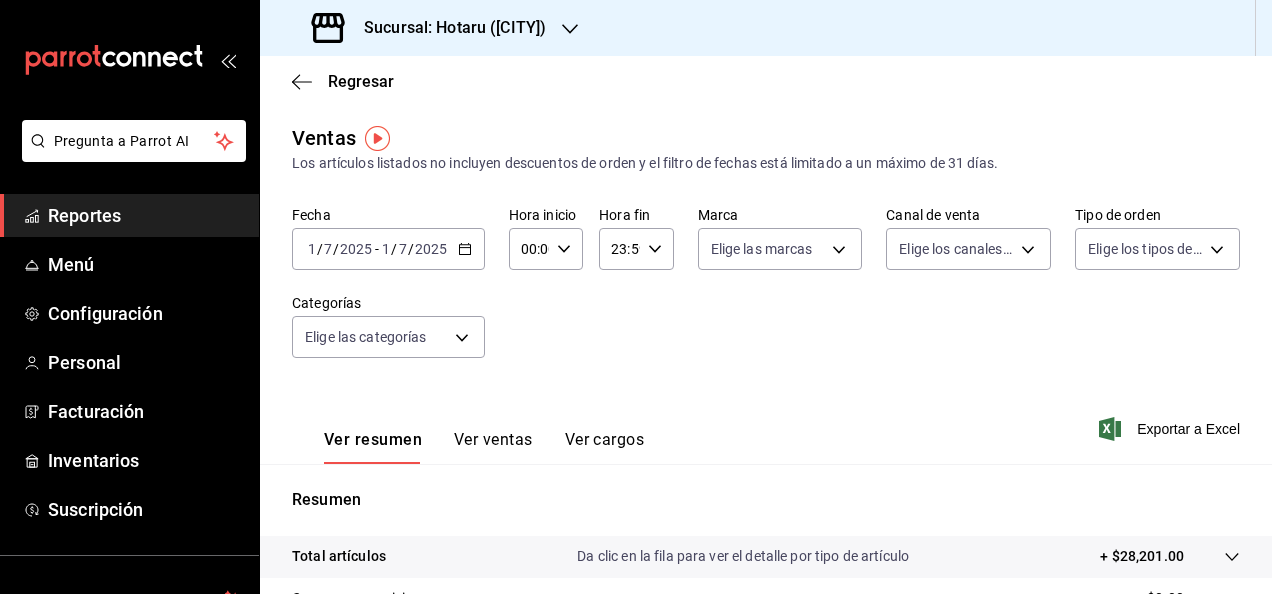 click on "7" at bounding box center [403, 249] 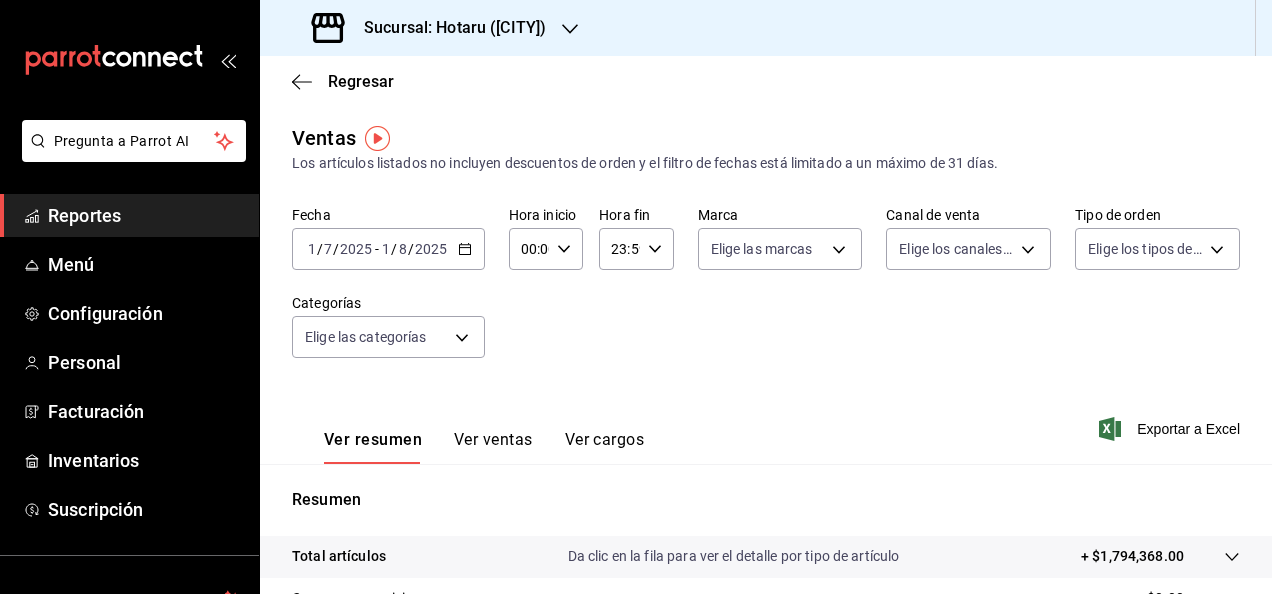 click 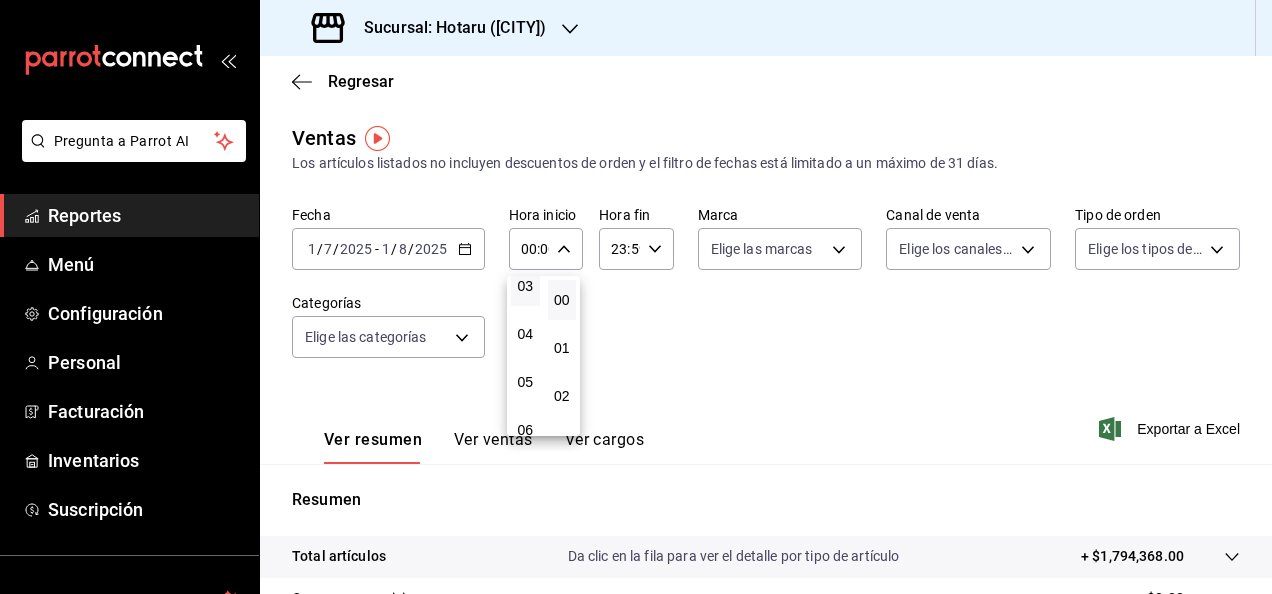 scroll, scrollTop: 200, scrollLeft: 0, axis: vertical 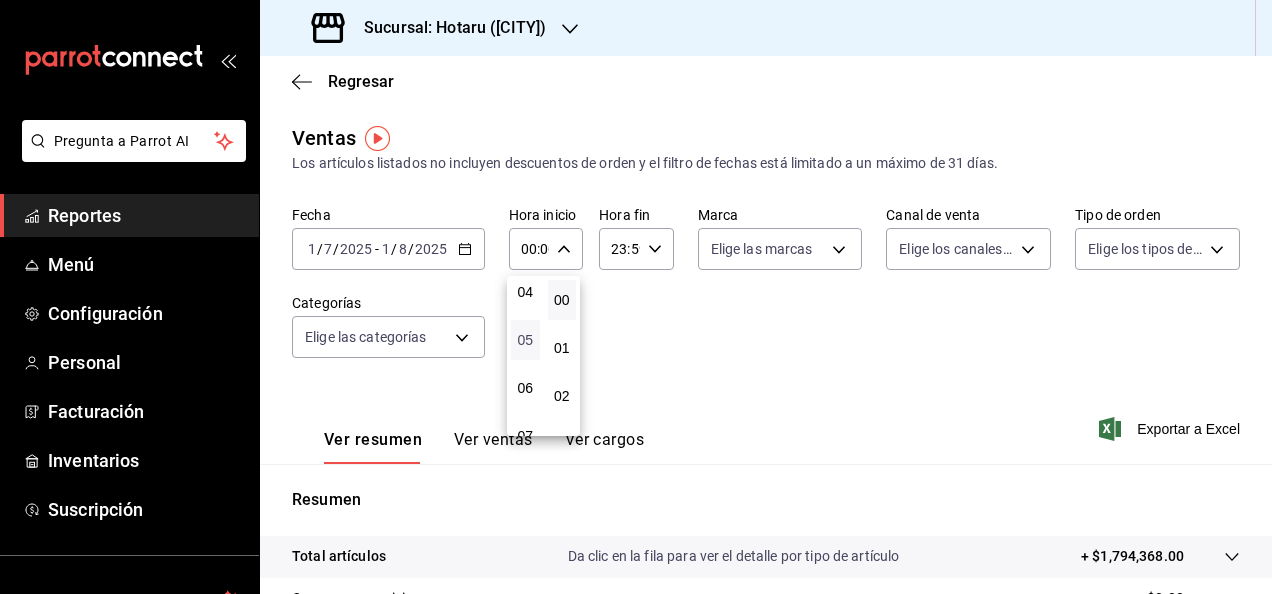 click on "05" at bounding box center [525, 340] 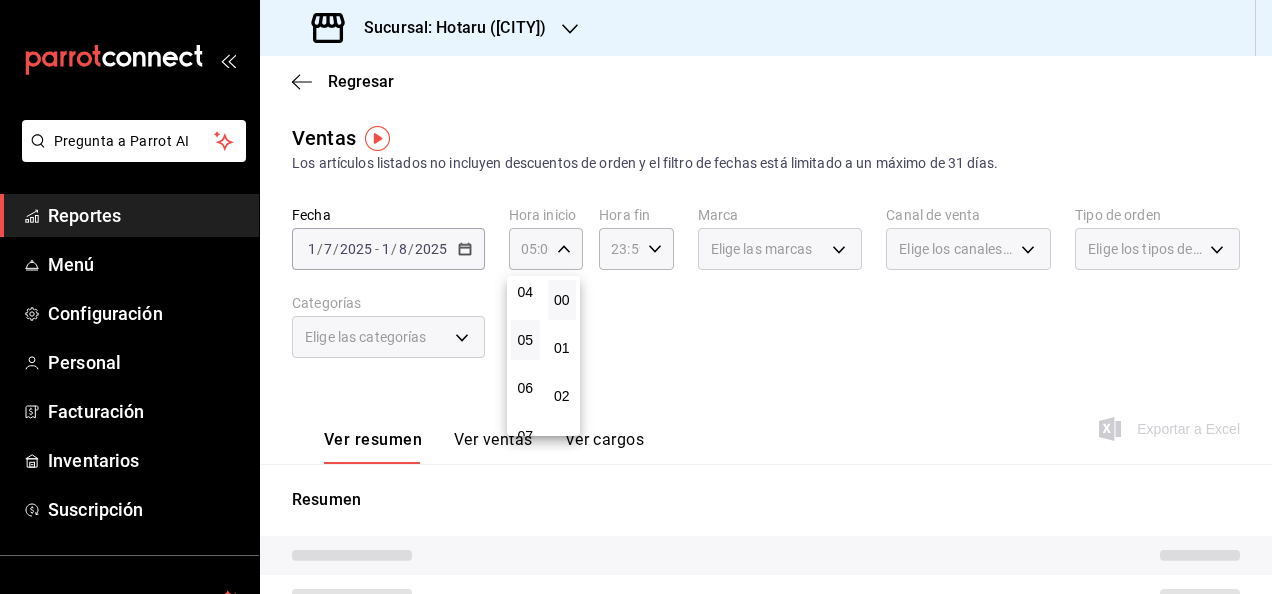 click at bounding box center [636, 297] 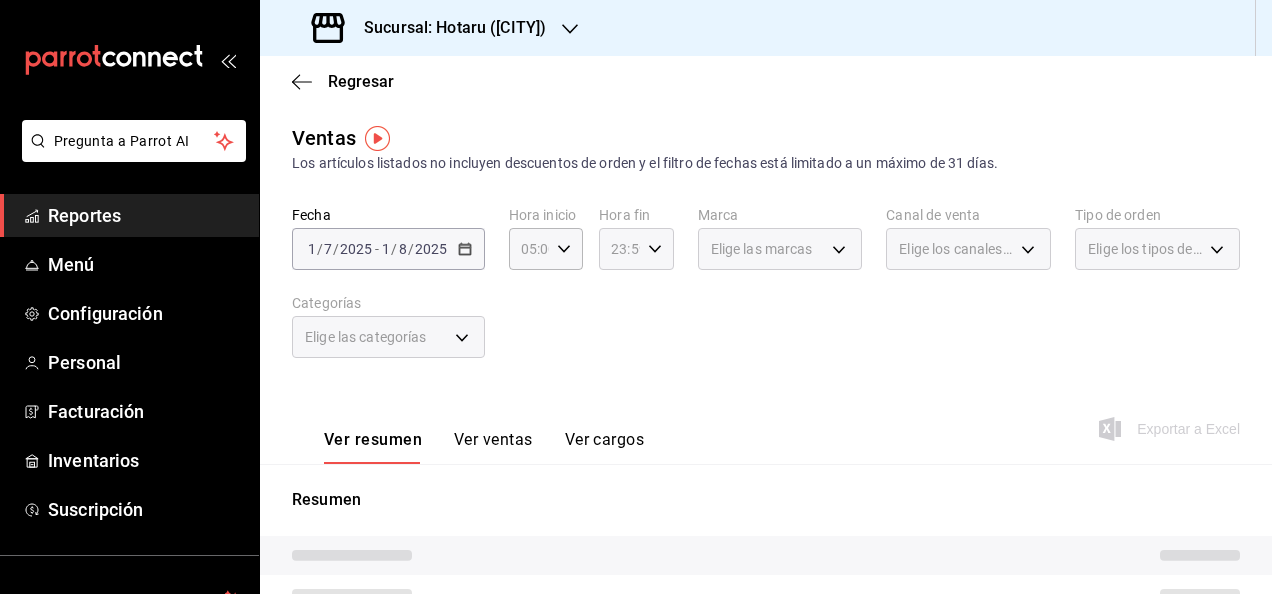 click 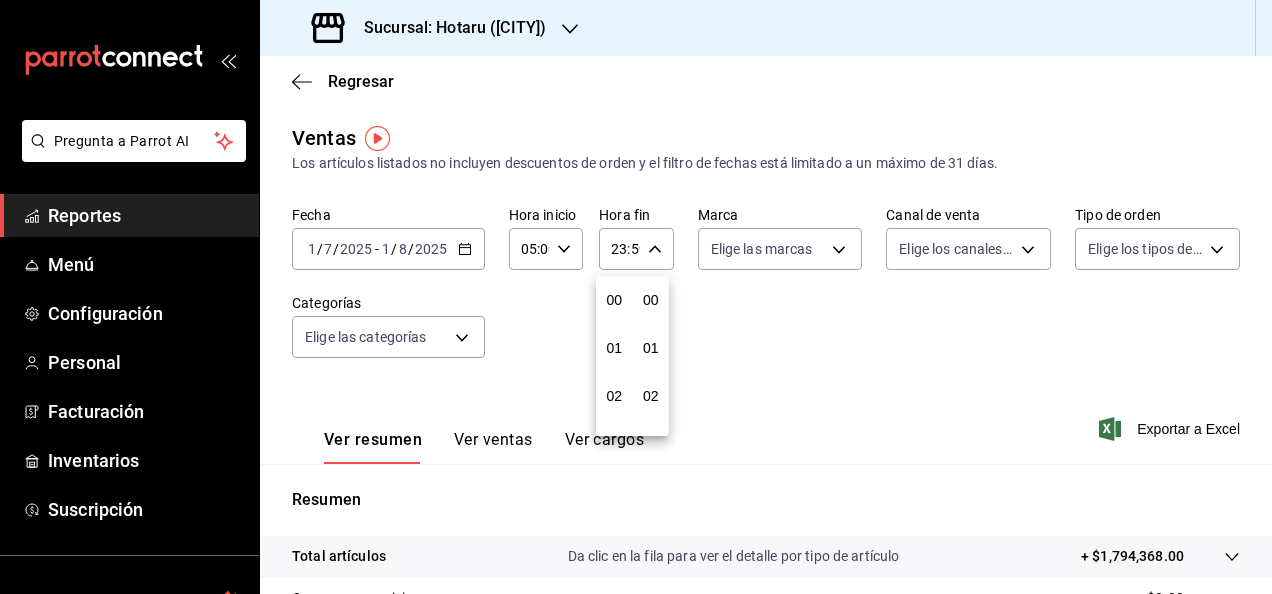 scroll, scrollTop: 992, scrollLeft: 0, axis: vertical 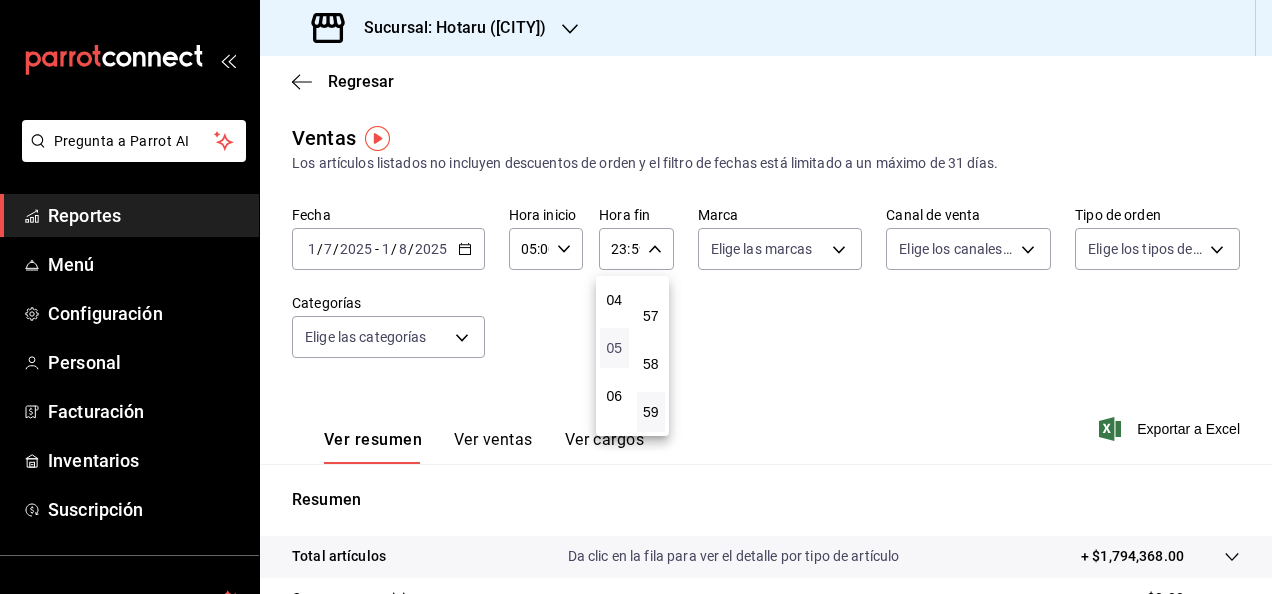 click on "05" at bounding box center (614, 348) 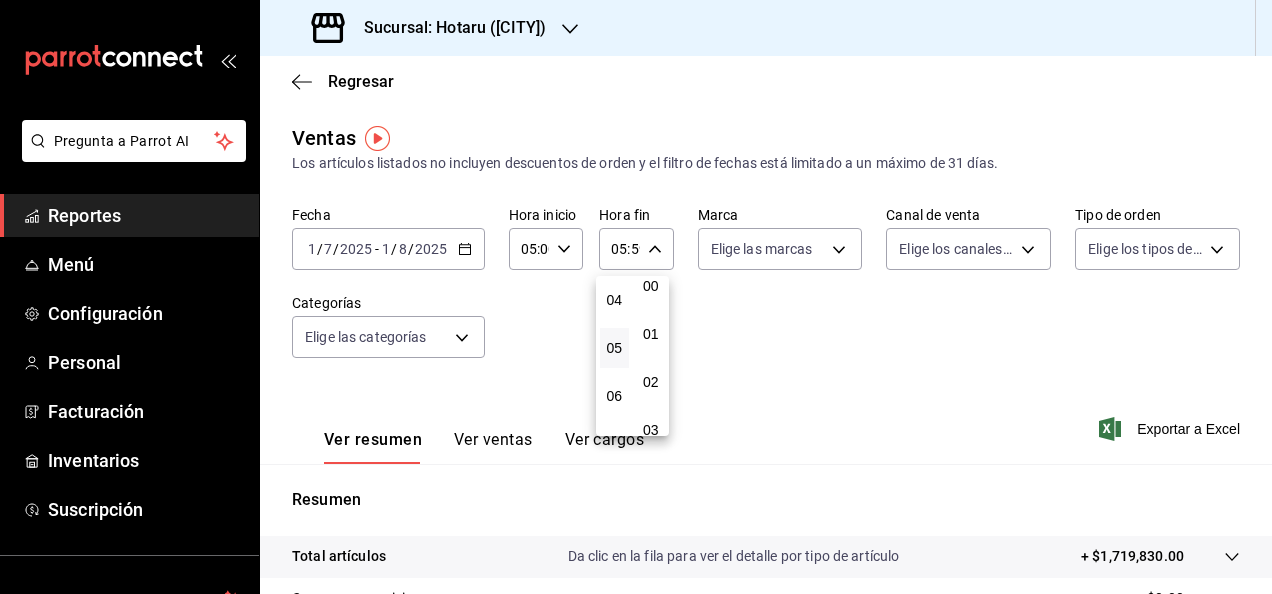 scroll, scrollTop: 0, scrollLeft: 0, axis: both 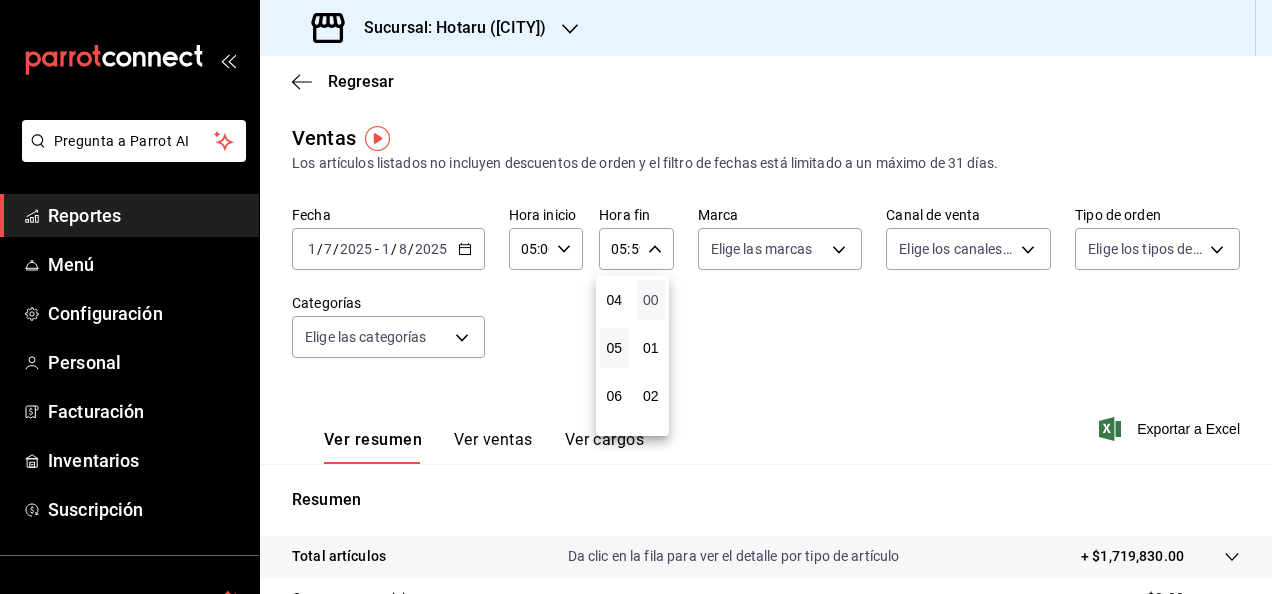 click on "00" at bounding box center (651, 300) 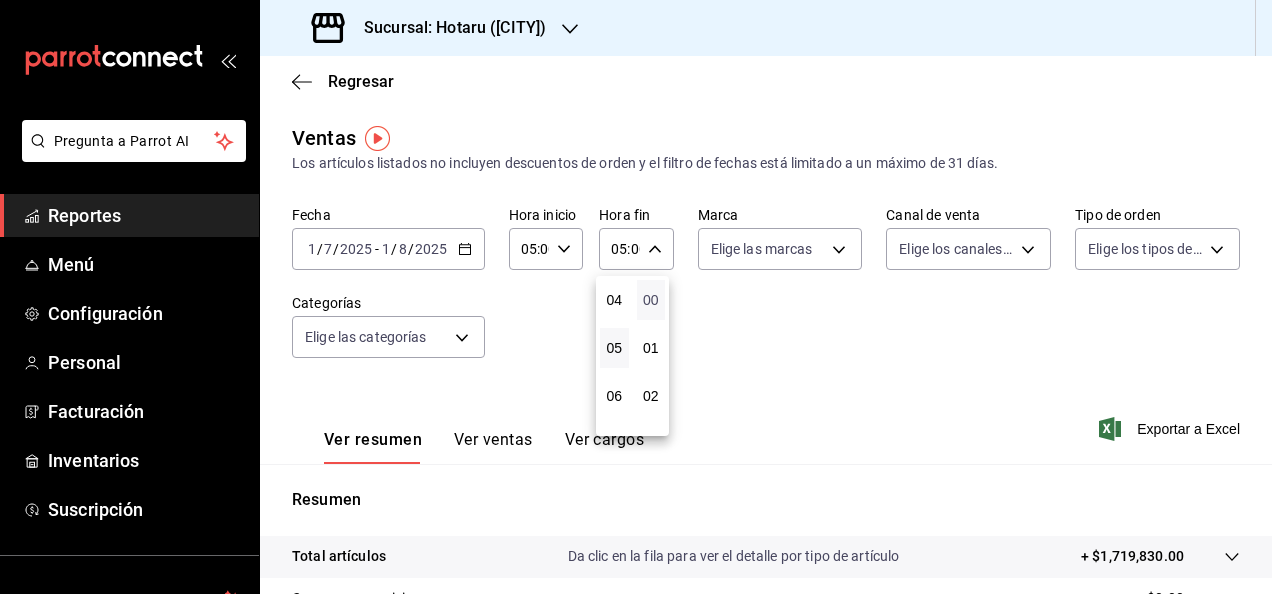 click on "00" at bounding box center [651, 300] 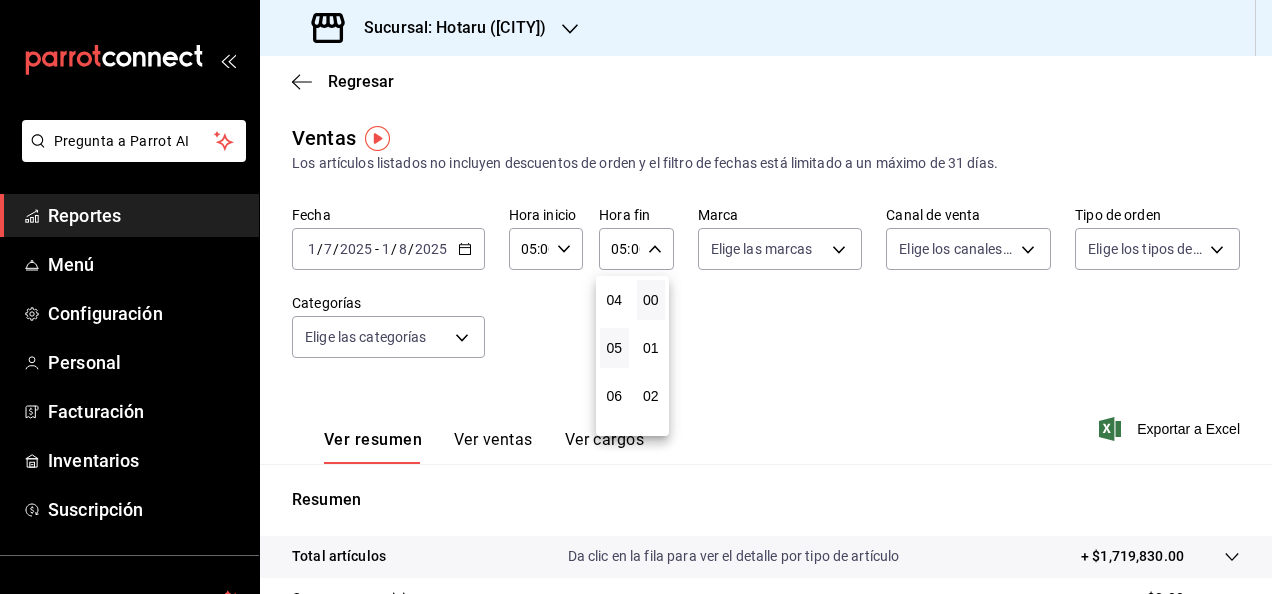 click at bounding box center (636, 297) 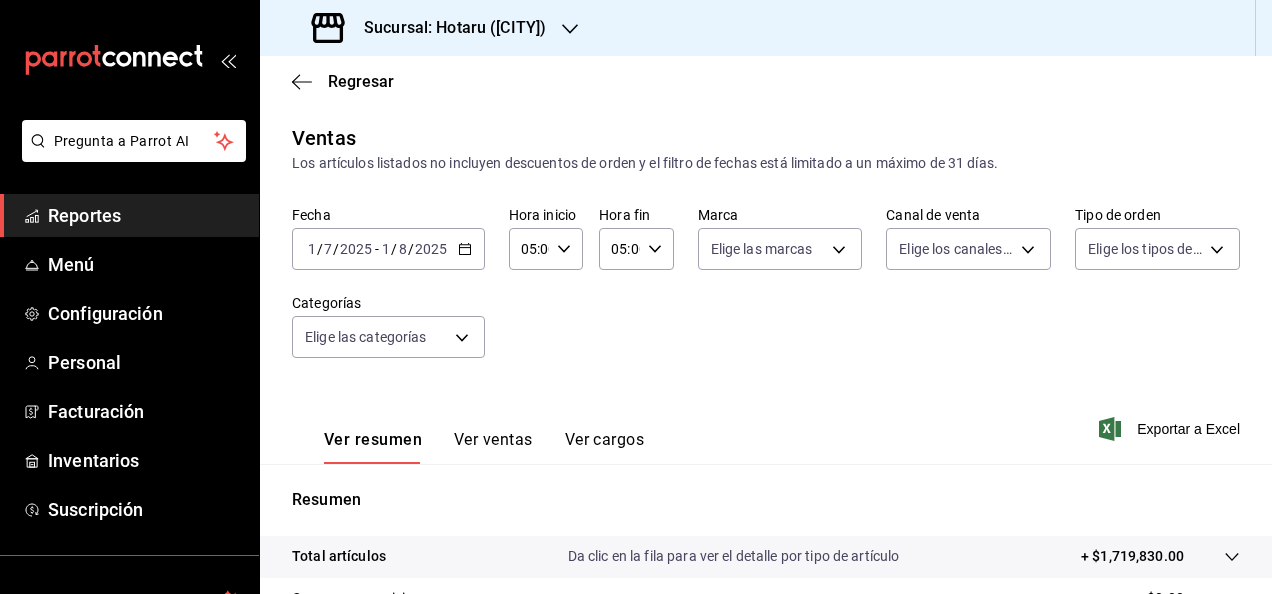 scroll, scrollTop: 364, scrollLeft: 0, axis: vertical 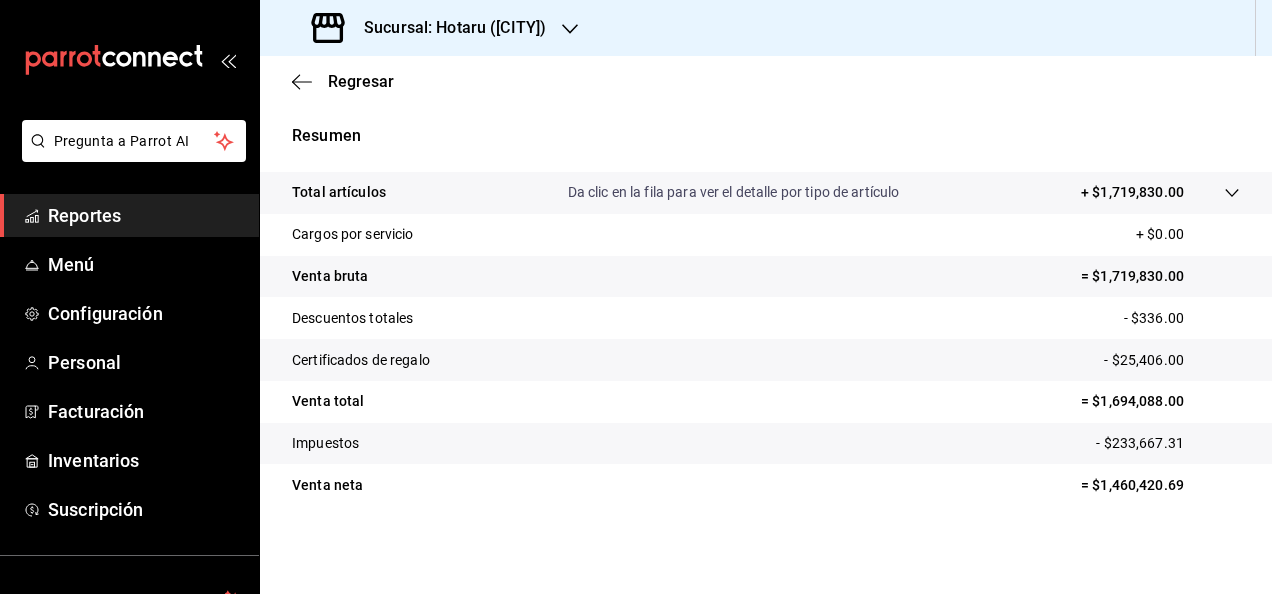 type 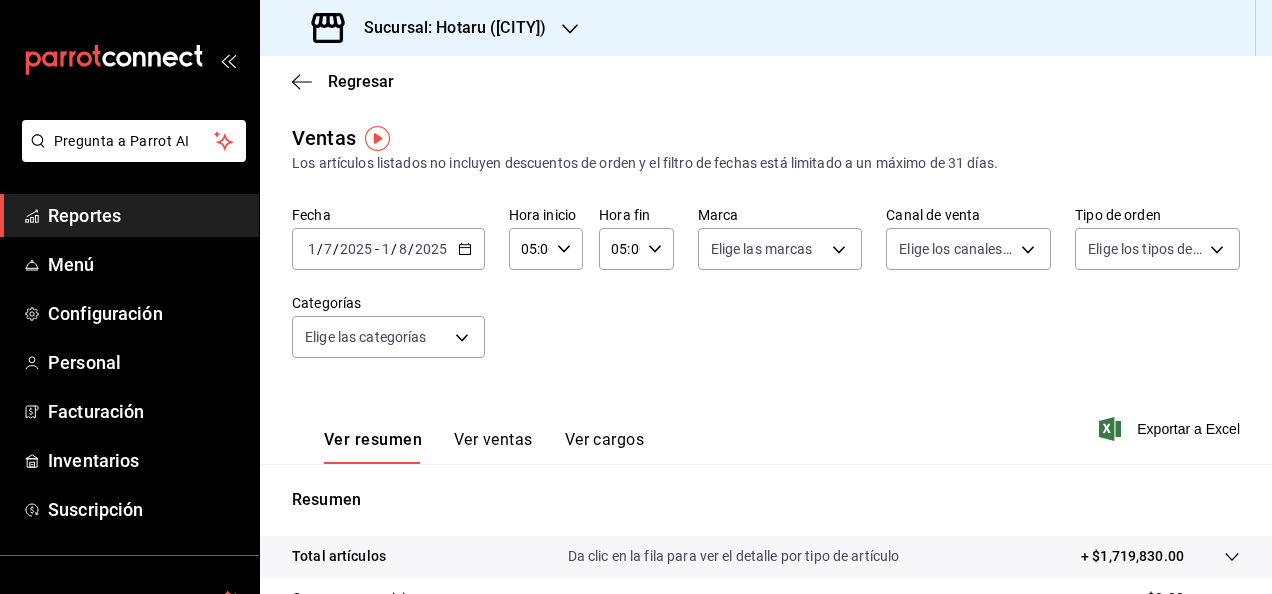 click on "05:00 Hora fin" at bounding box center (636, 249) 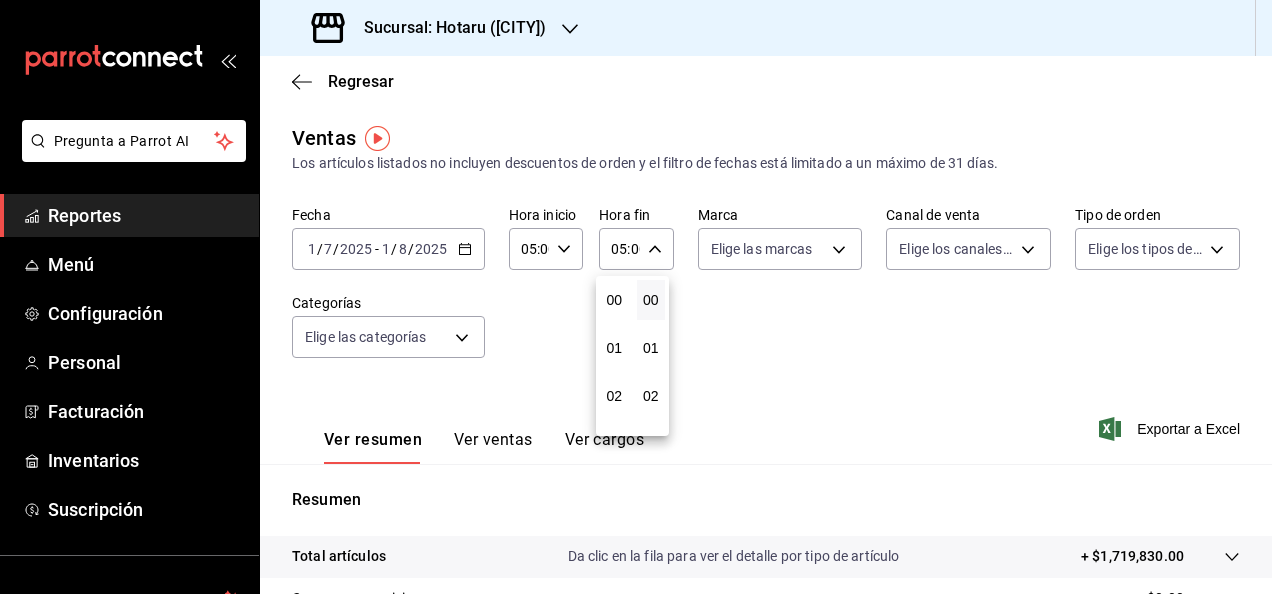 scroll, scrollTop: 240, scrollLeft: 0, axis: vertical 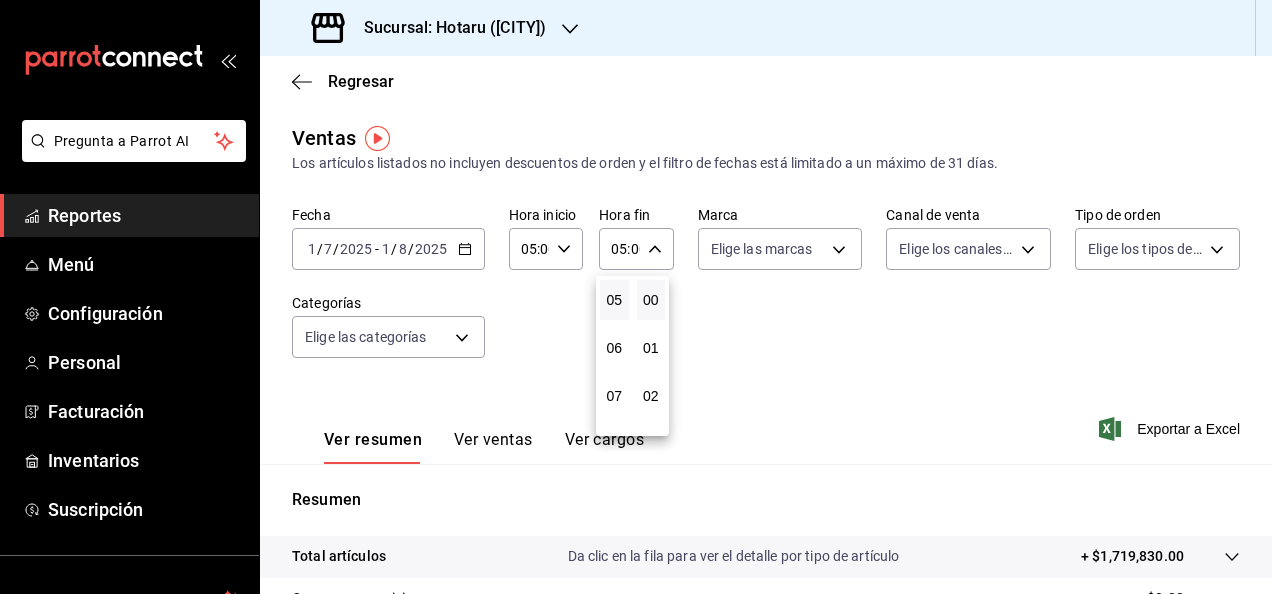 click on "00" at bounding box center (651, 300) 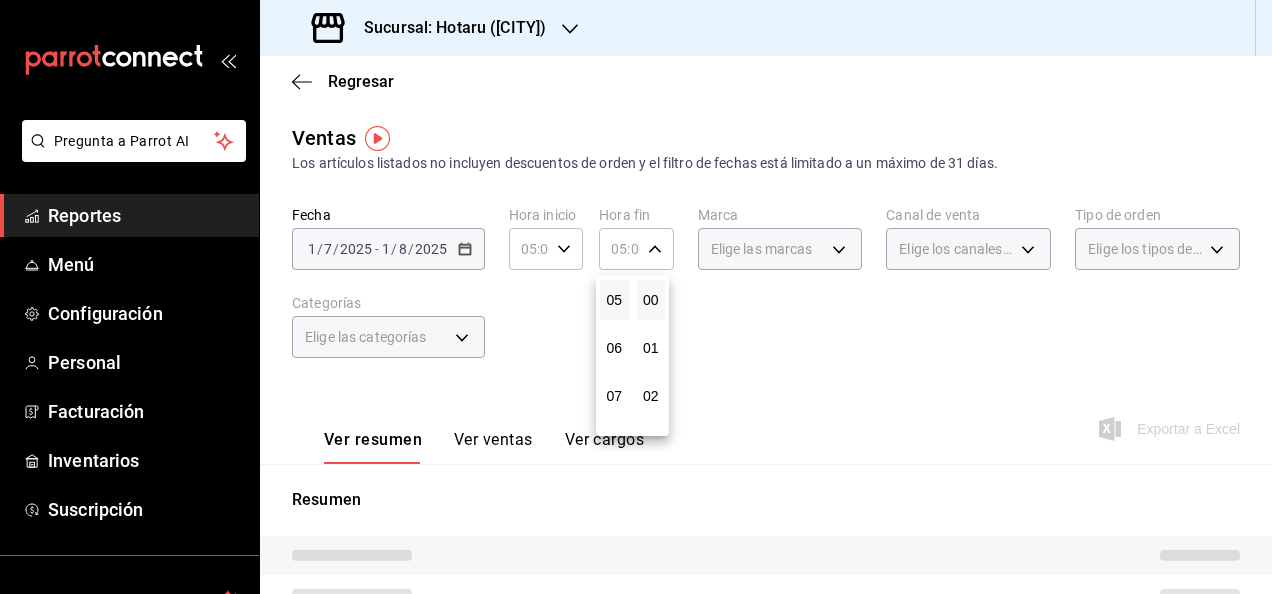 click at bounding box center (636, 297) 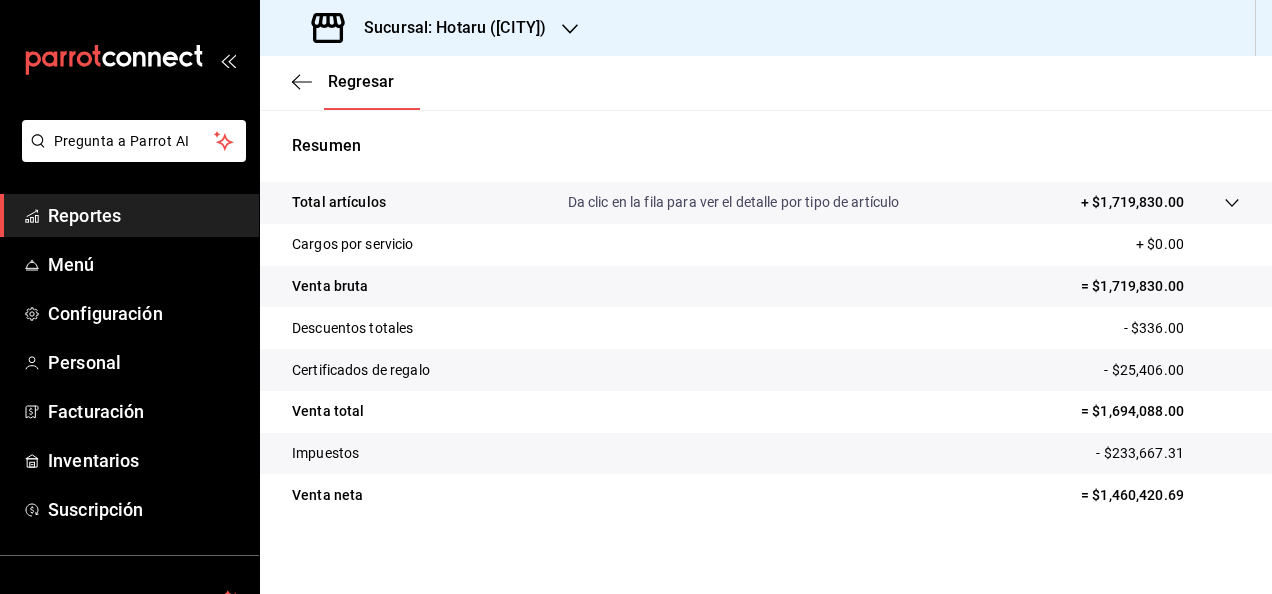 scroll, scrollTop: 364, scrollLeft: 0, axis: vertical 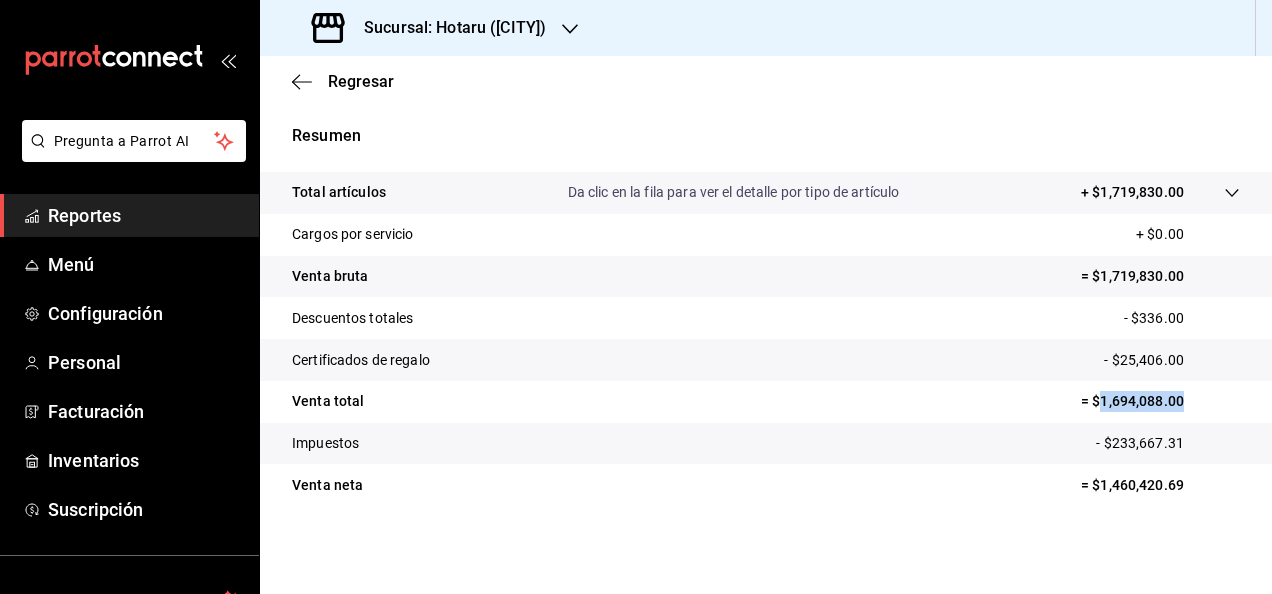 drag, startPoint x: 1086, startPoint y: 396, endPoint x: 1174, endPoint y: 406, distance: 88.56636 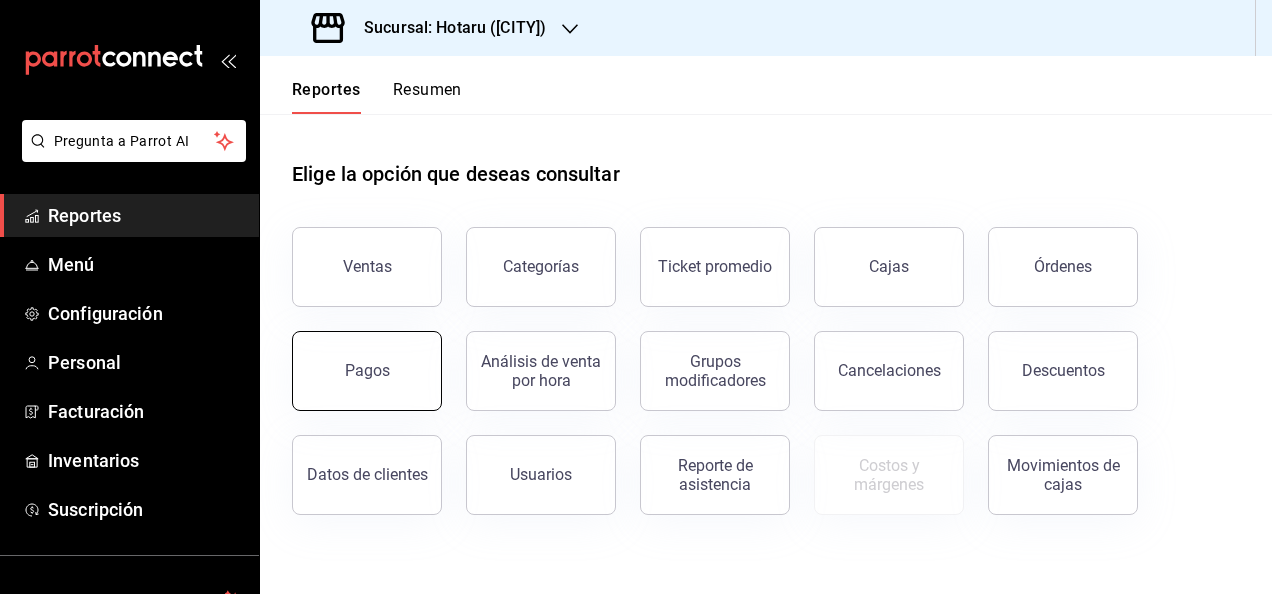 click on "Pagos" at bounding box center (367, 371) 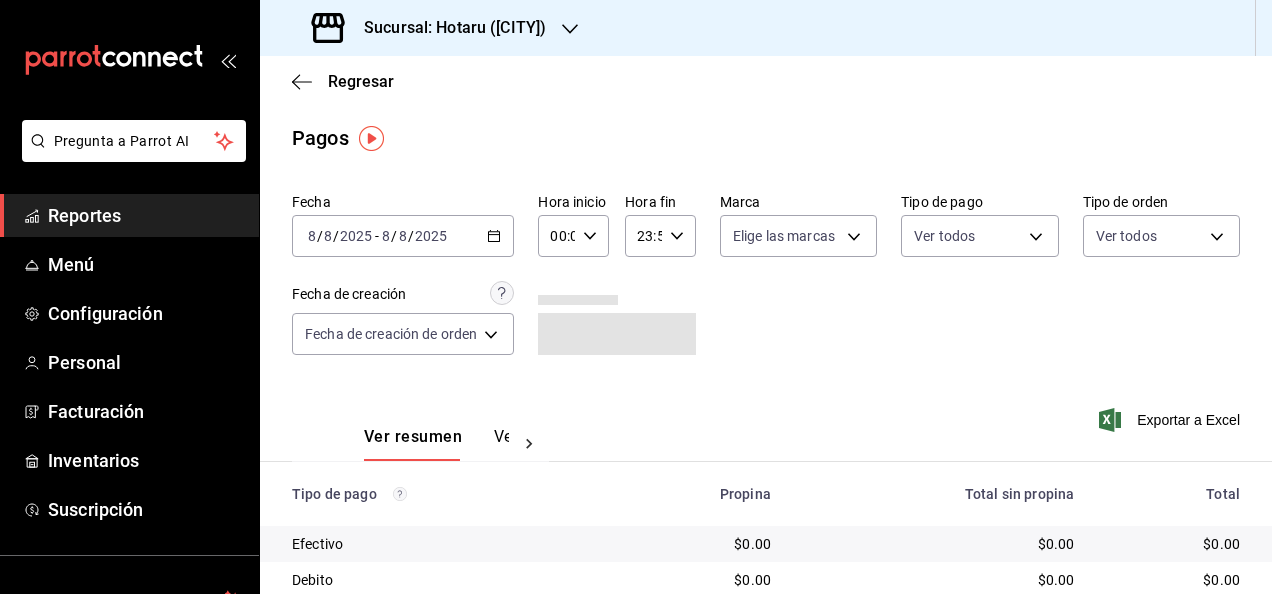 click 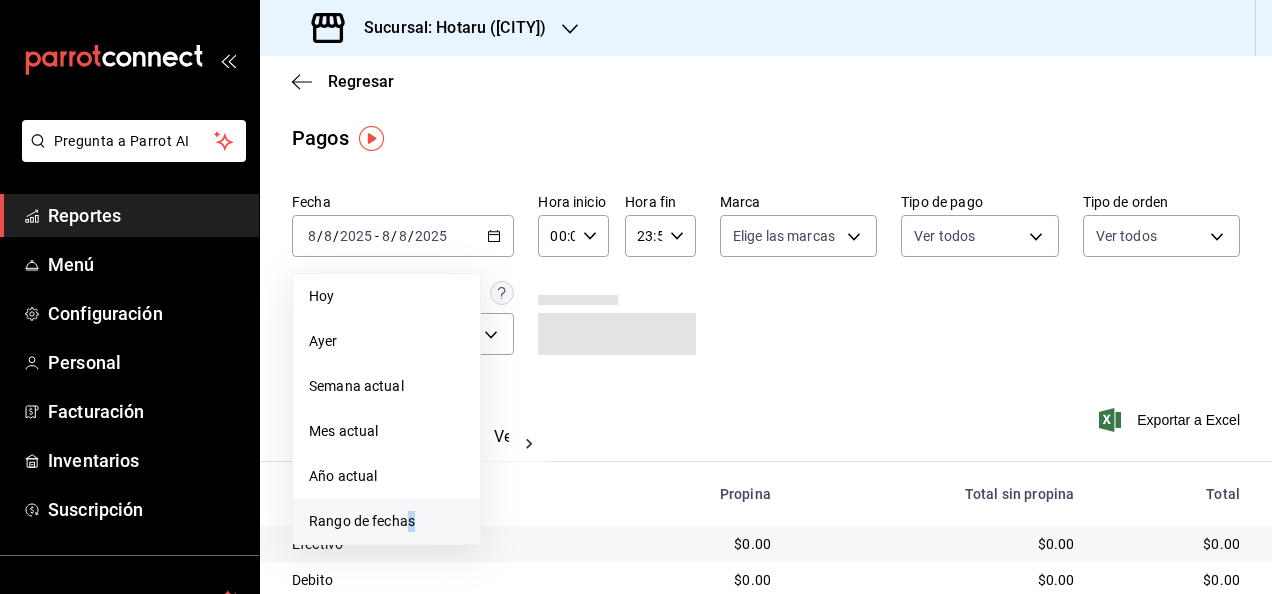 click on "Rango de fechas" at bounding box center [386, 521] 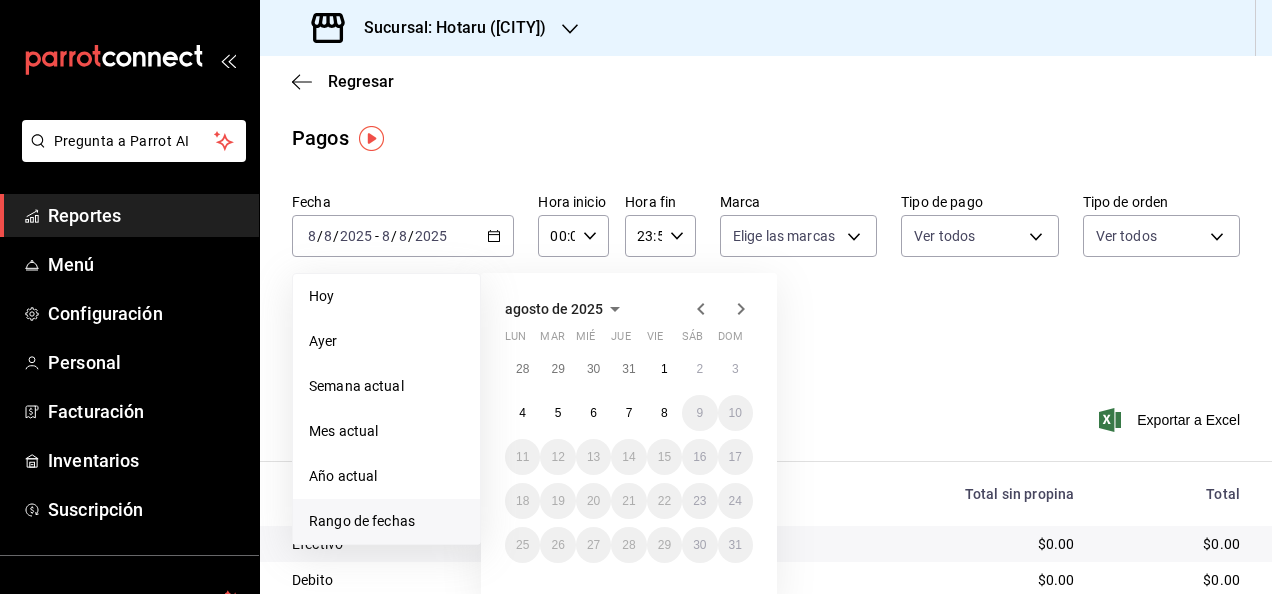 click 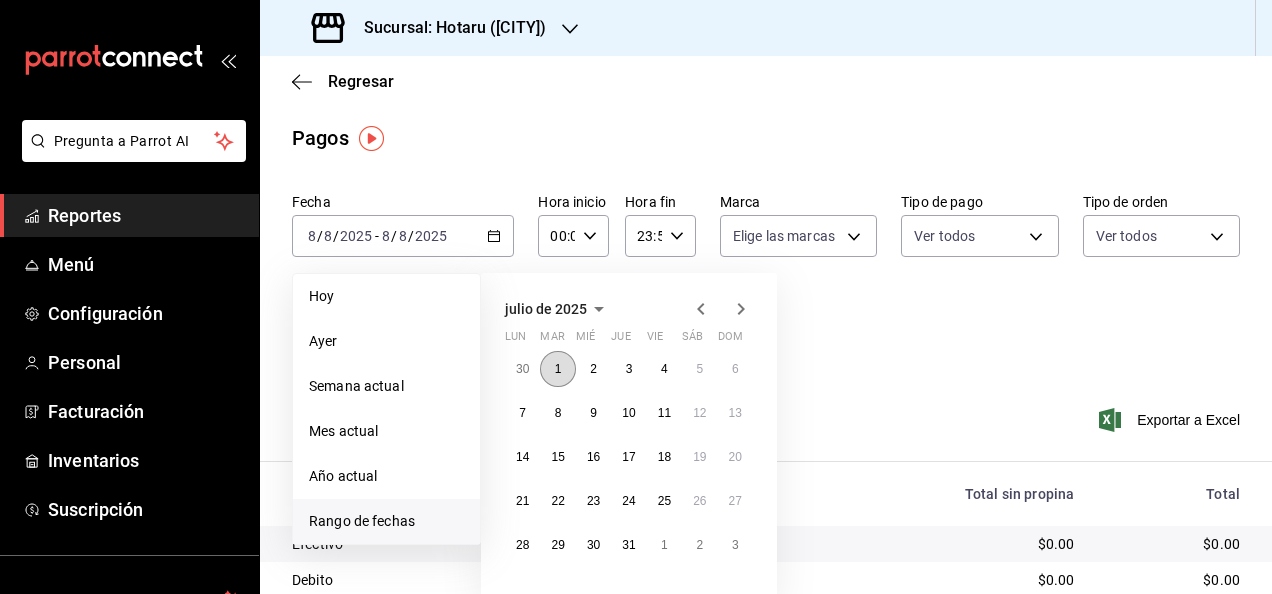 click on "1" at bounding box center [558, 369] 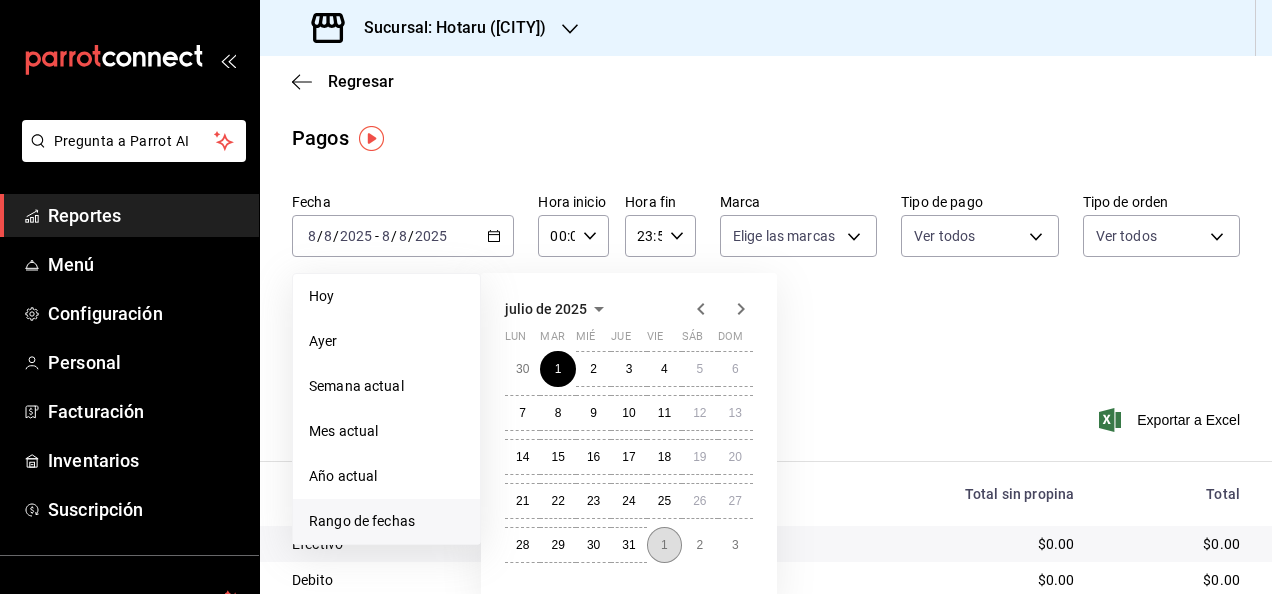 click on "1" at bounding box center (664, 545) 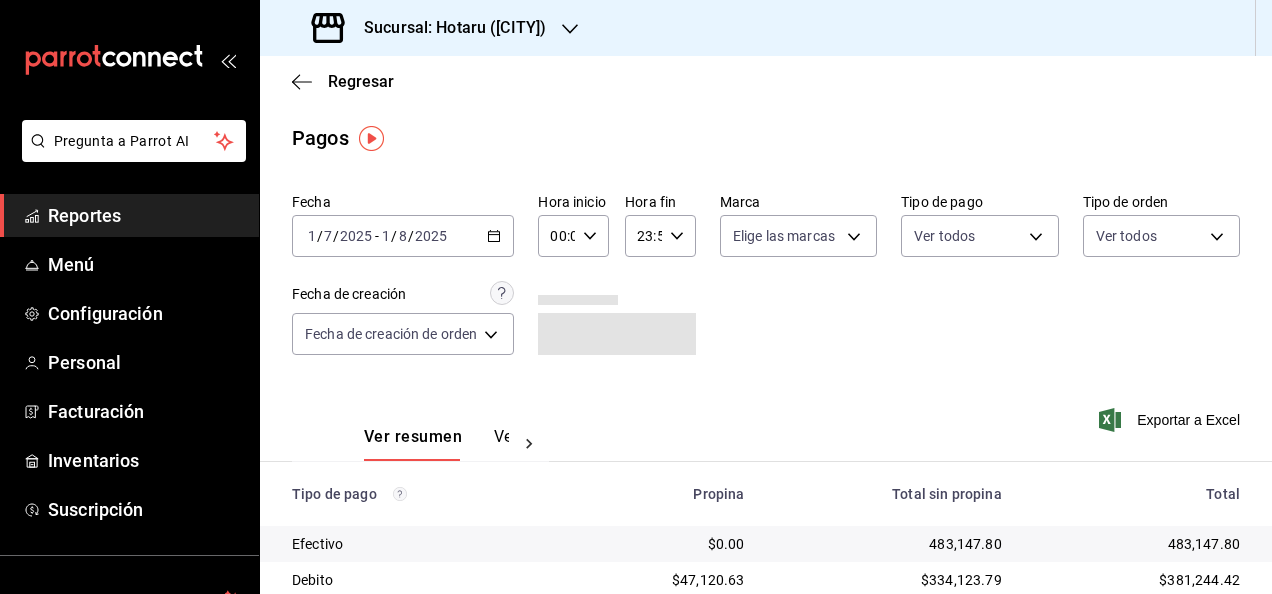 click 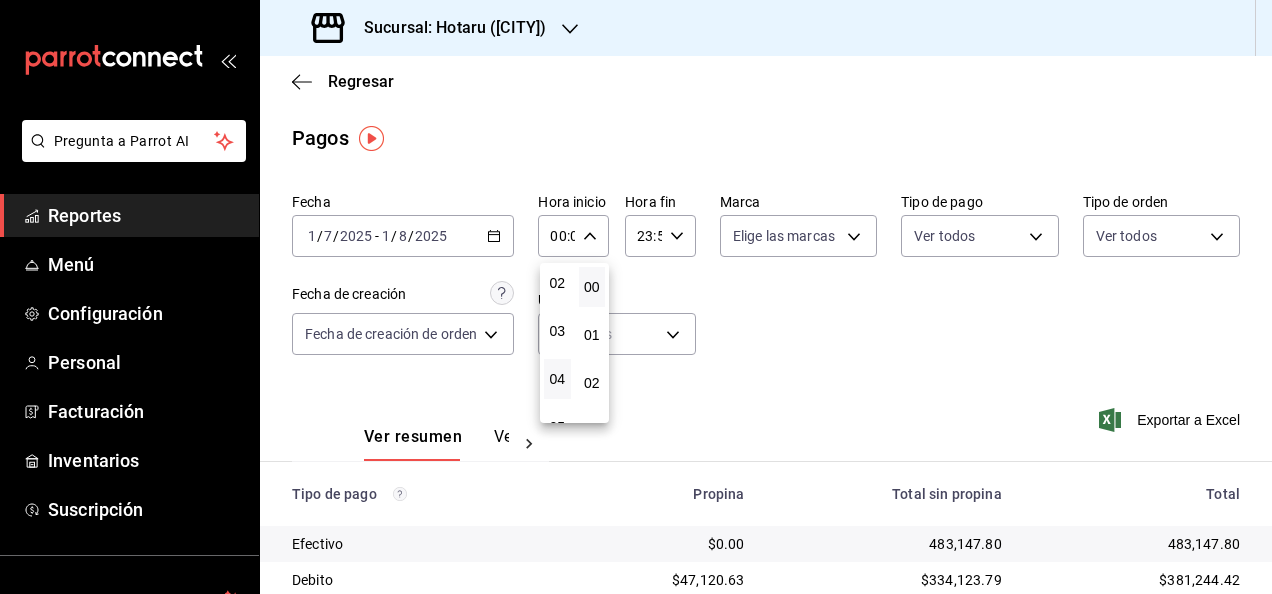 scroll, scrollTop: 200, scrollLeft: 0, axis: vertical 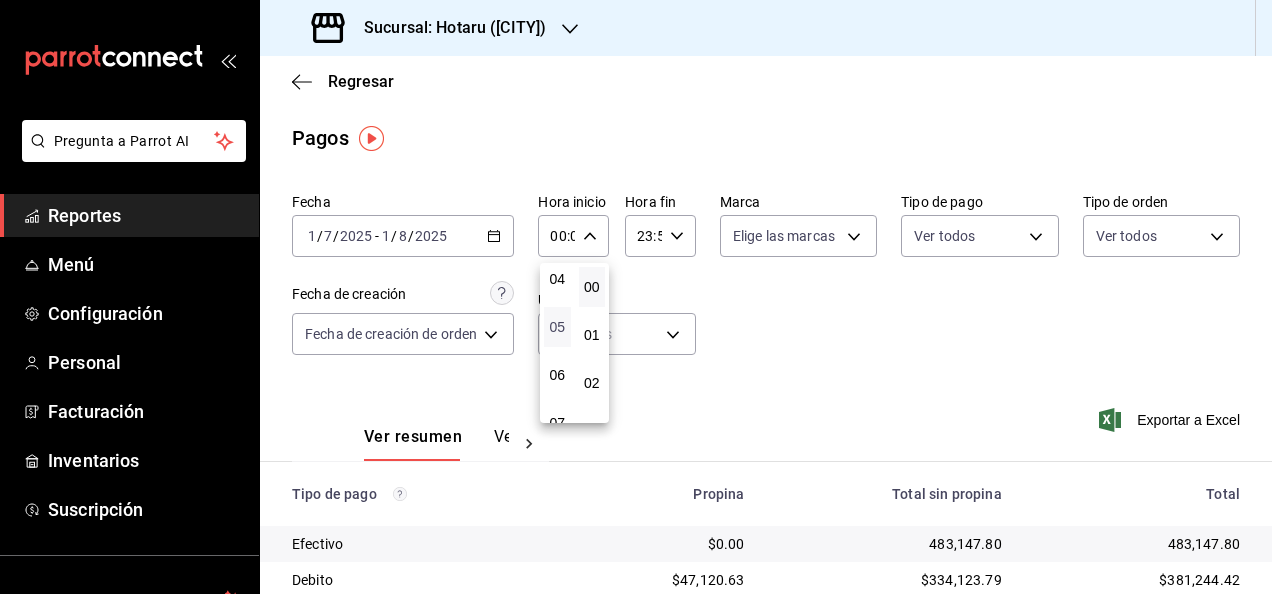 click on "05" at bounding box center [557, 327] 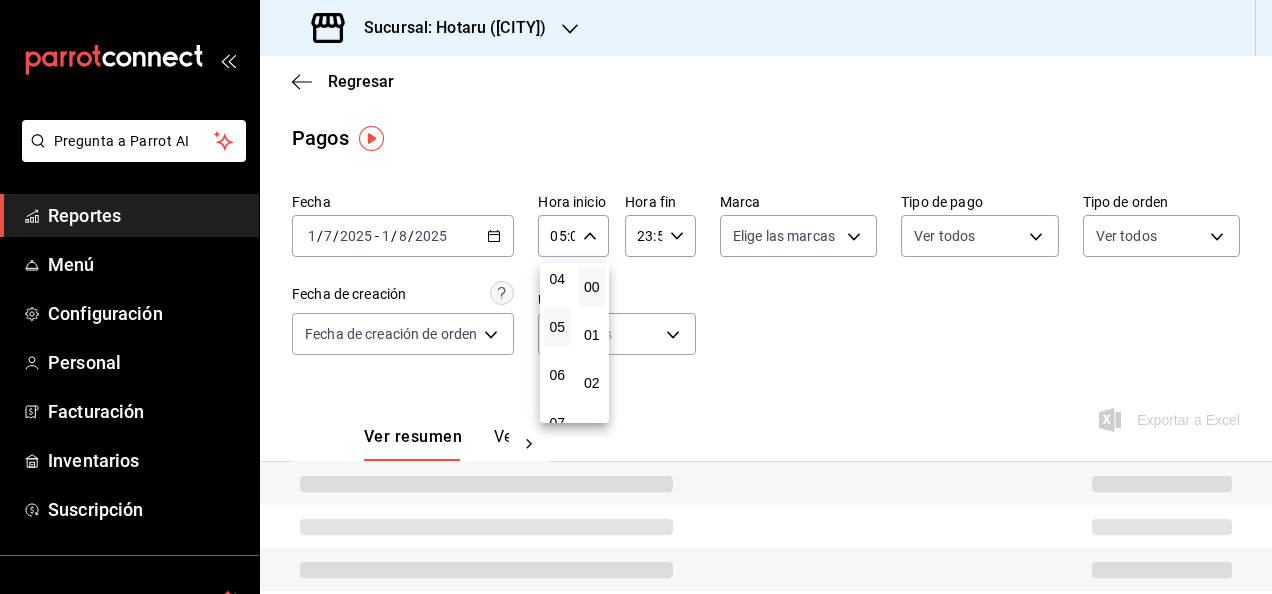 click at bounding box center (636, 297) 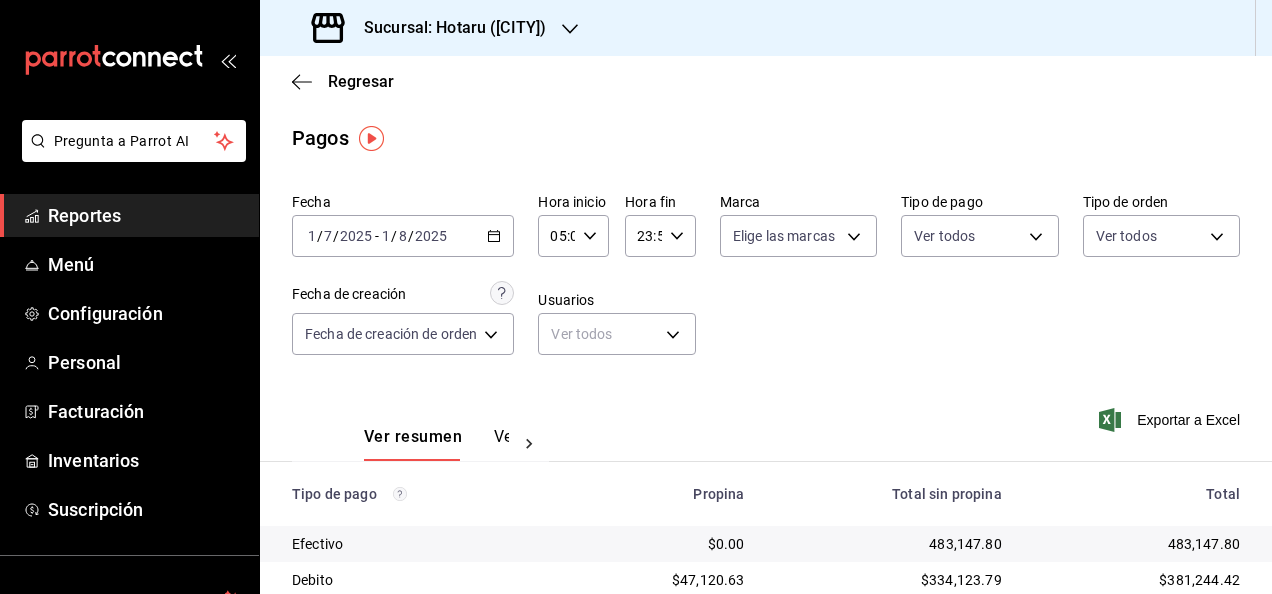 click 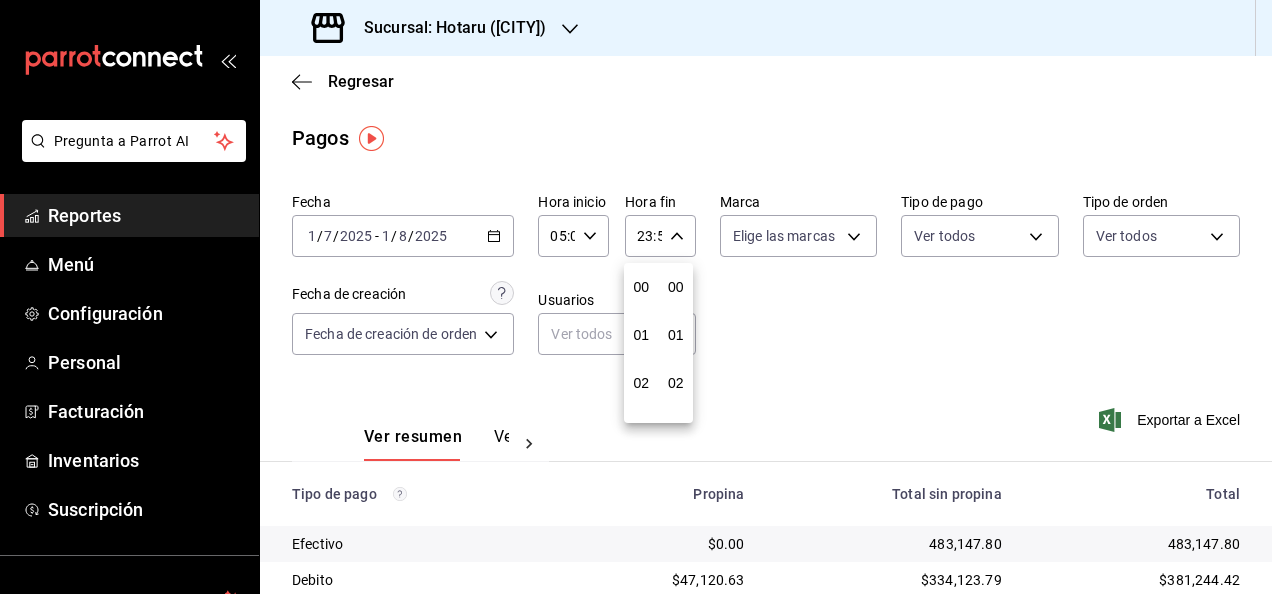 scroll, scrollTop: 992, scrollLeft: 0, axis: vertical 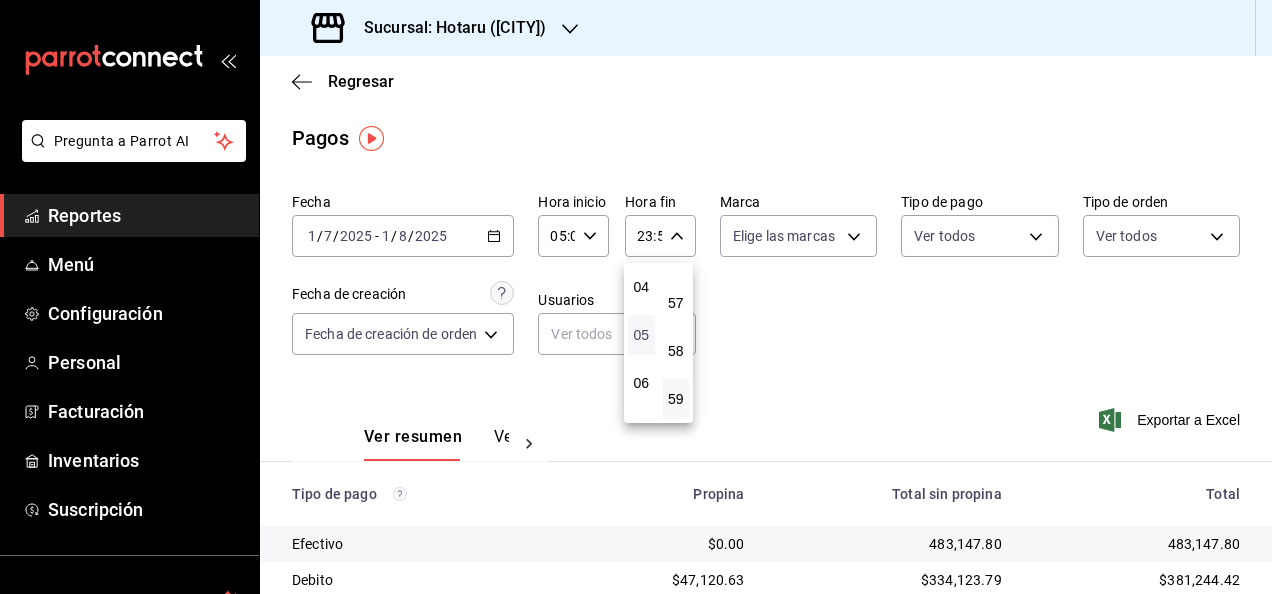 click on "05" at bounding box center [641, 335] 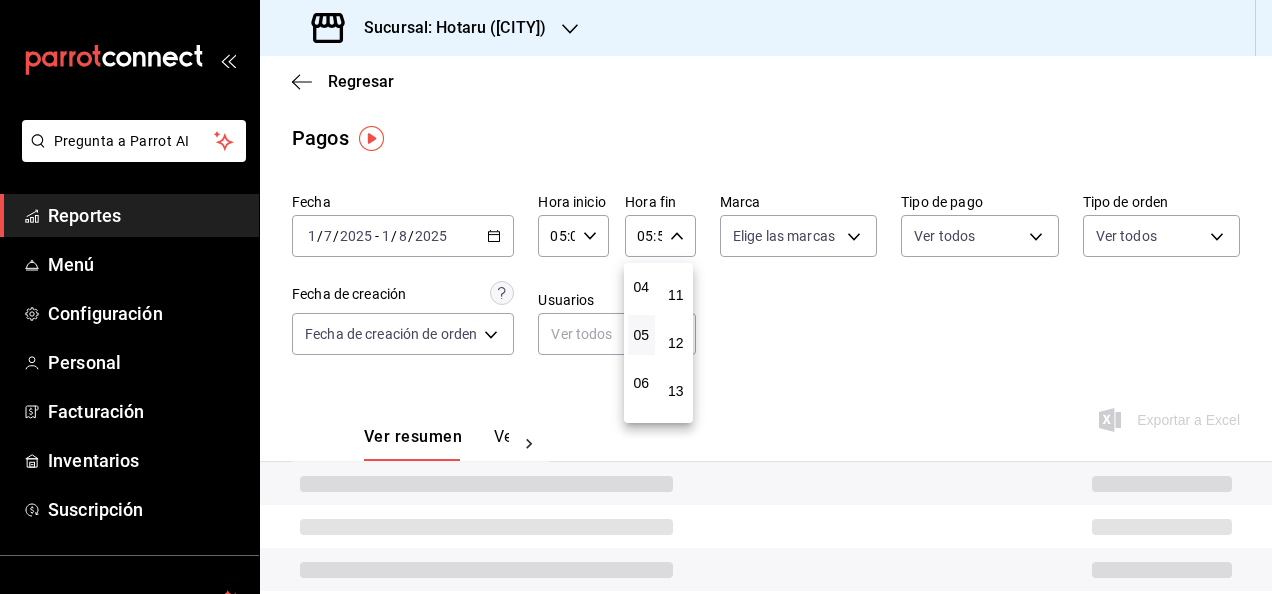 scroll, scrollTop: 0, scrollLeft: 0, axis: both 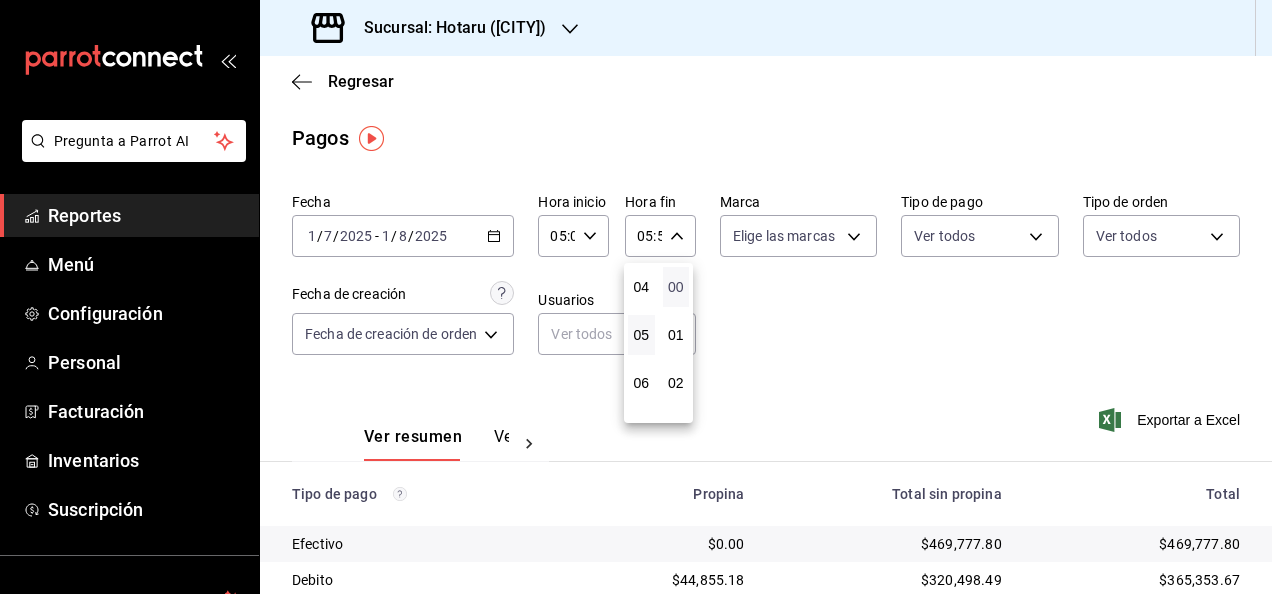 click on "00" at bounding box center [676, 287] 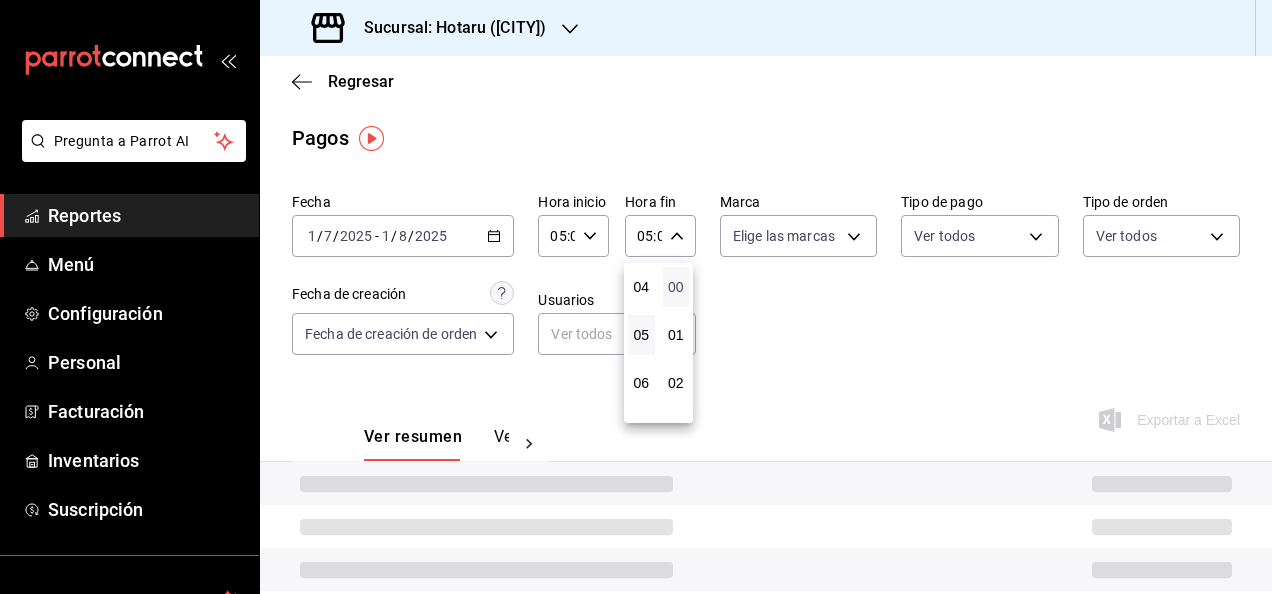 click on "00" at bounding box center (676, 287) 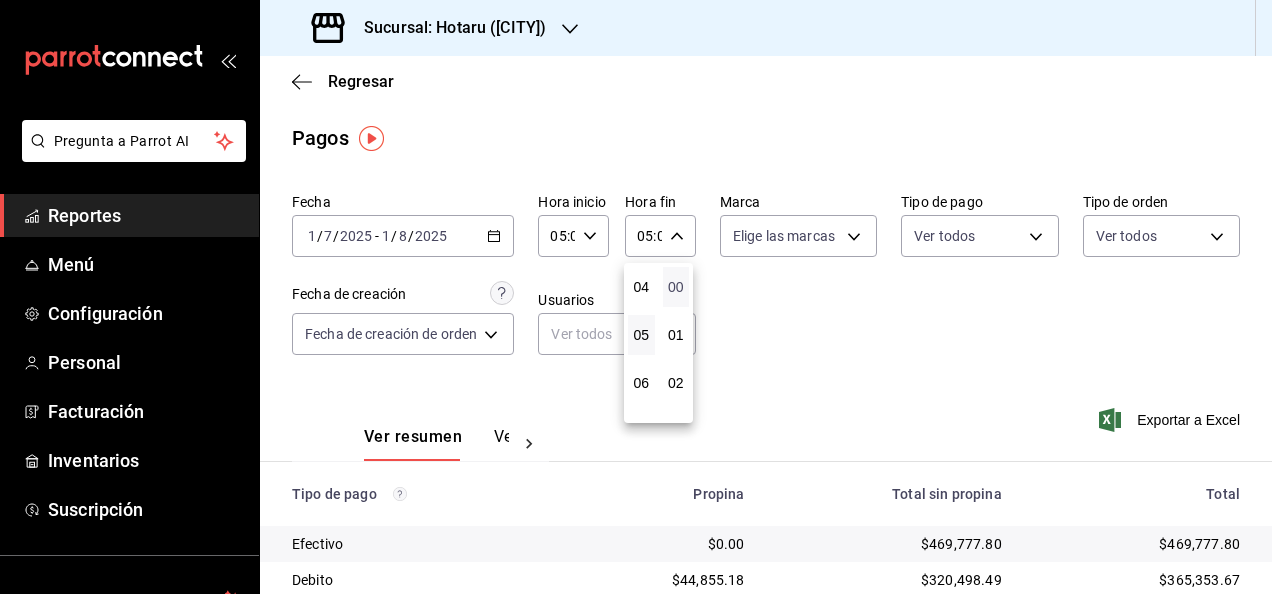 click on "00" at bounding box center [676, 287] 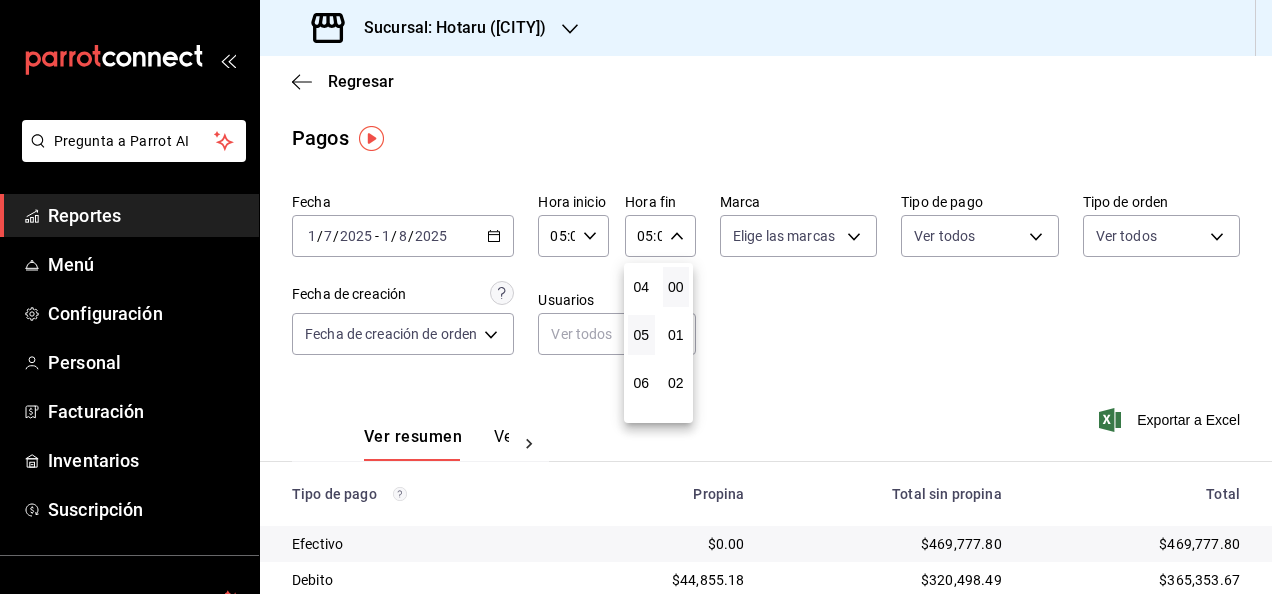 click at bounding box center [636, 297] 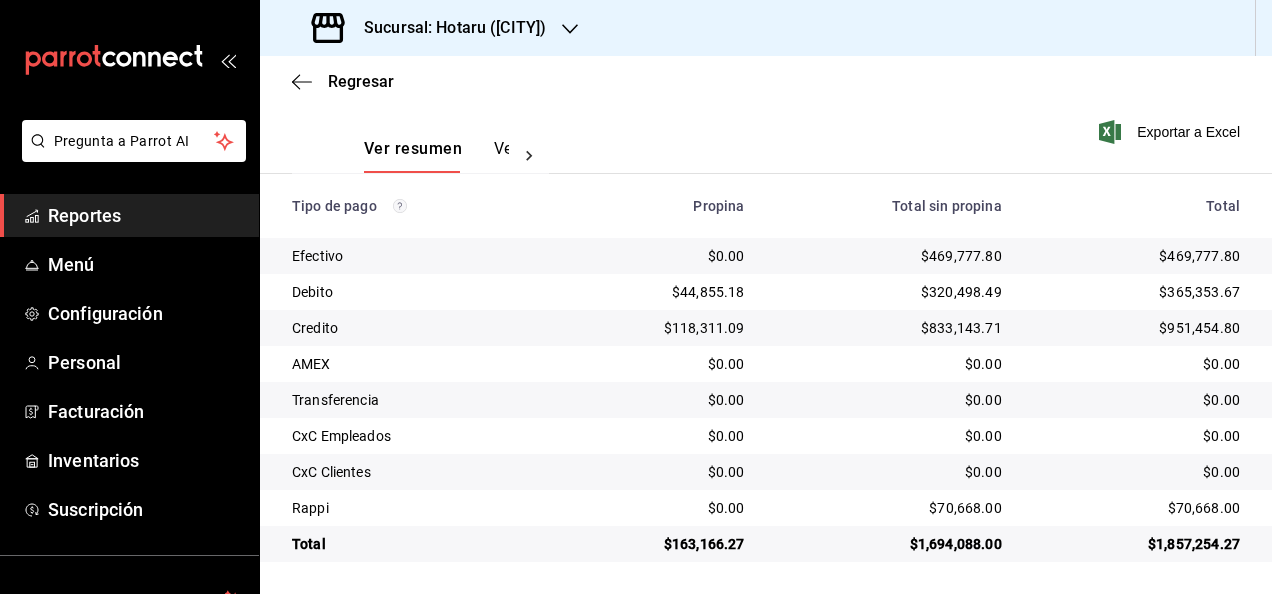 scroll, scrollTop: 88, scrollLeft: 0, axis: vertical 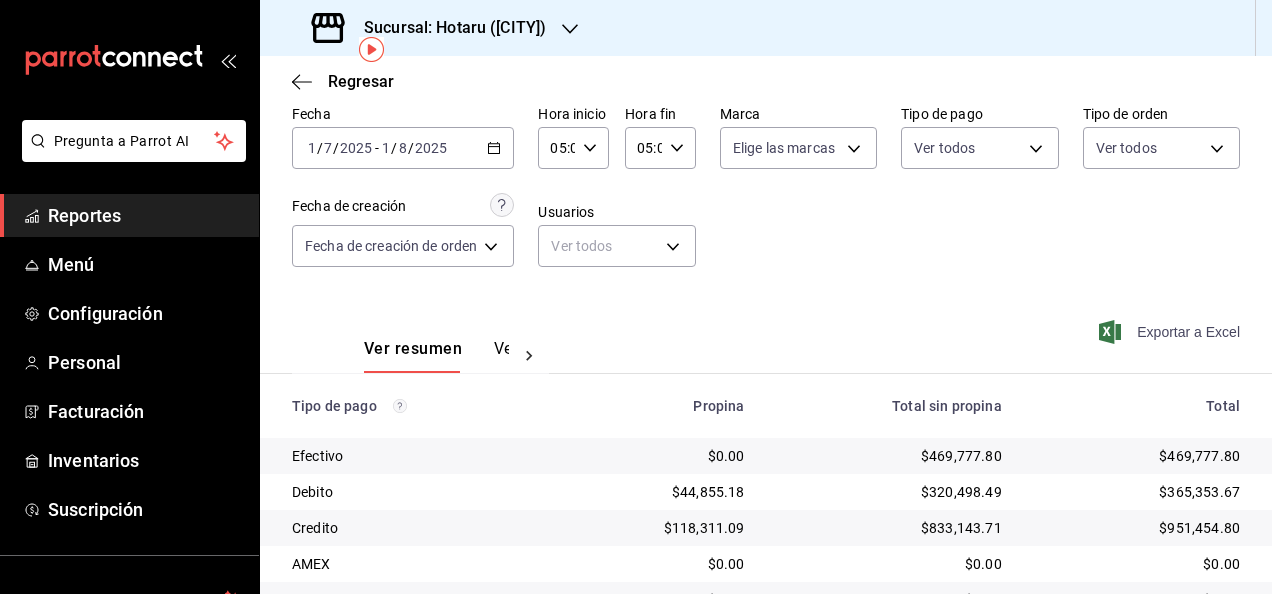 click on "Exportar a Excel" at bounding box center (1171, 332) 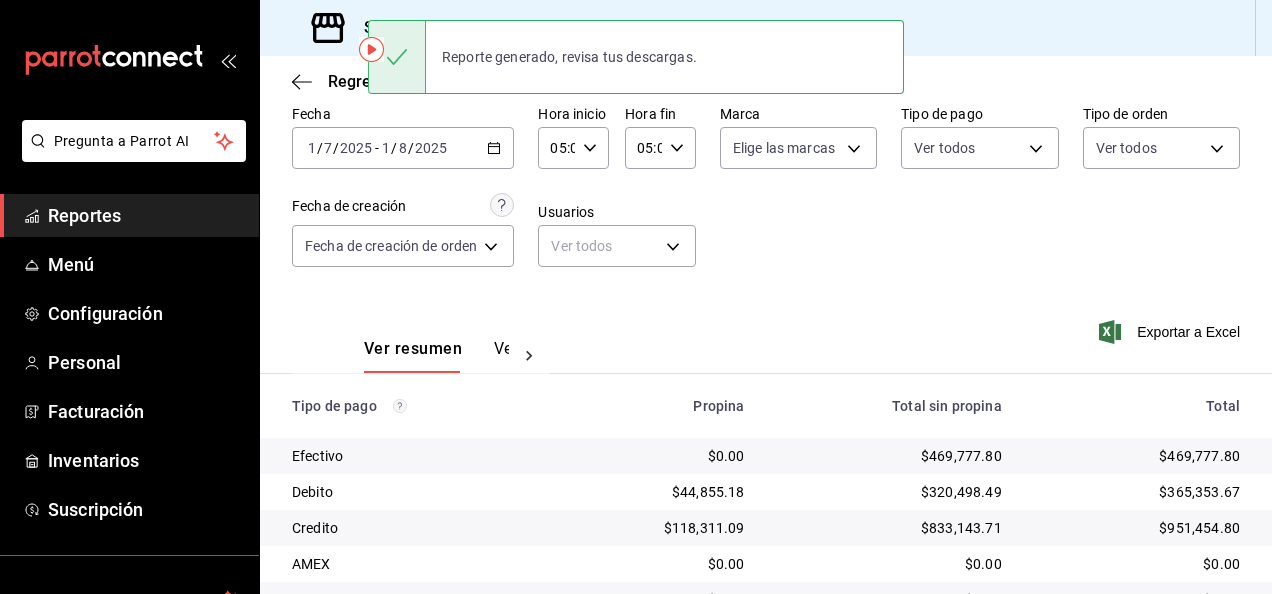 click on "Fecha [DATE] [DATE] - [DATE] [DATE] Hora inicio 05:00 Hora inicio Hora fin 05:00 Hora fin Marca Elige las marcas Tipo de pago Ver todos Tipo de orden Ver todos Fecha de creación   Fecha de creación de orden ORDER Usuarios Ver todos null" at bounding box center [766, 194] 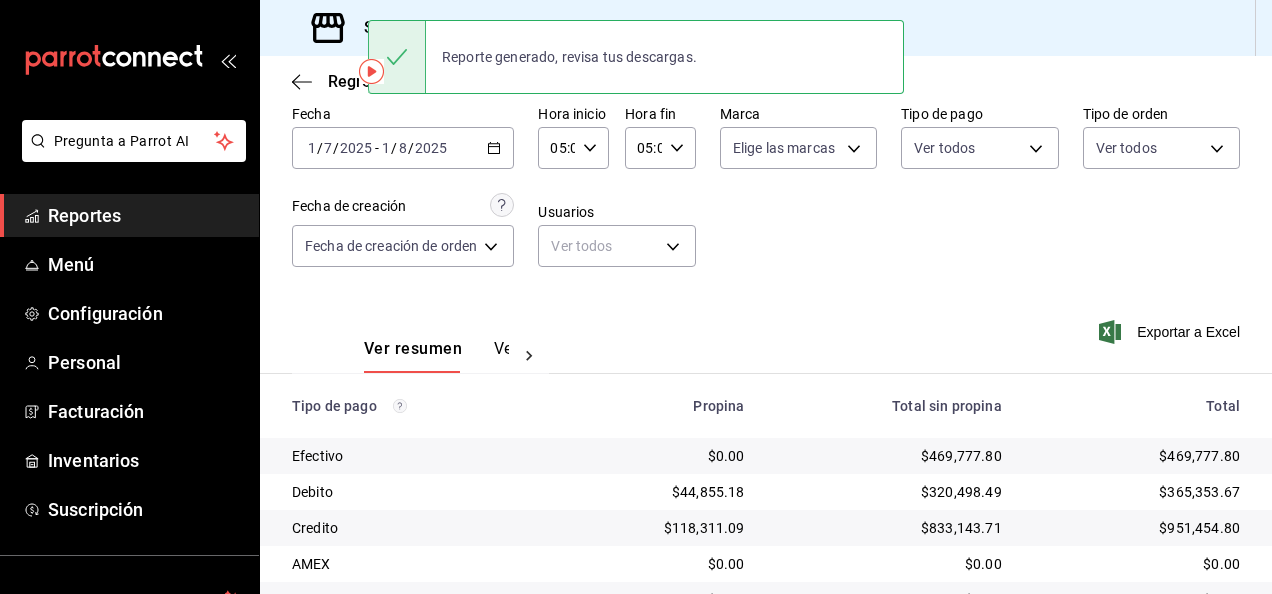scroll, scrollTop: 0, scrollLeft: 0, axis: both 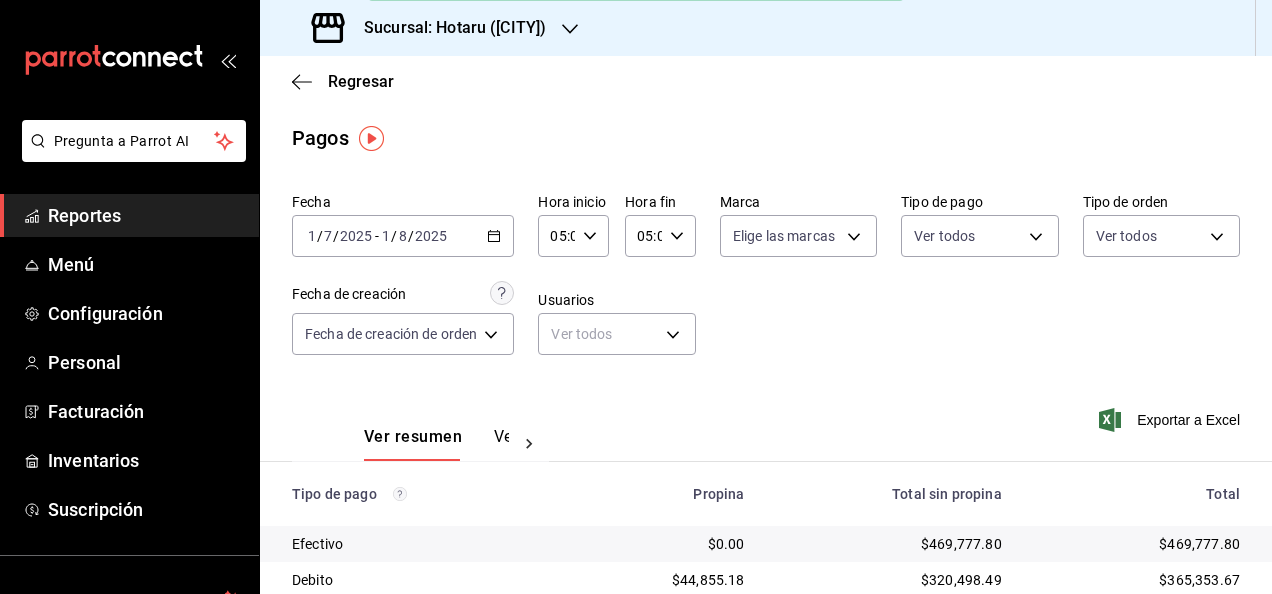 click on "Sucursal: Hotaru ([CITY])" at bounding box center [766, 28] 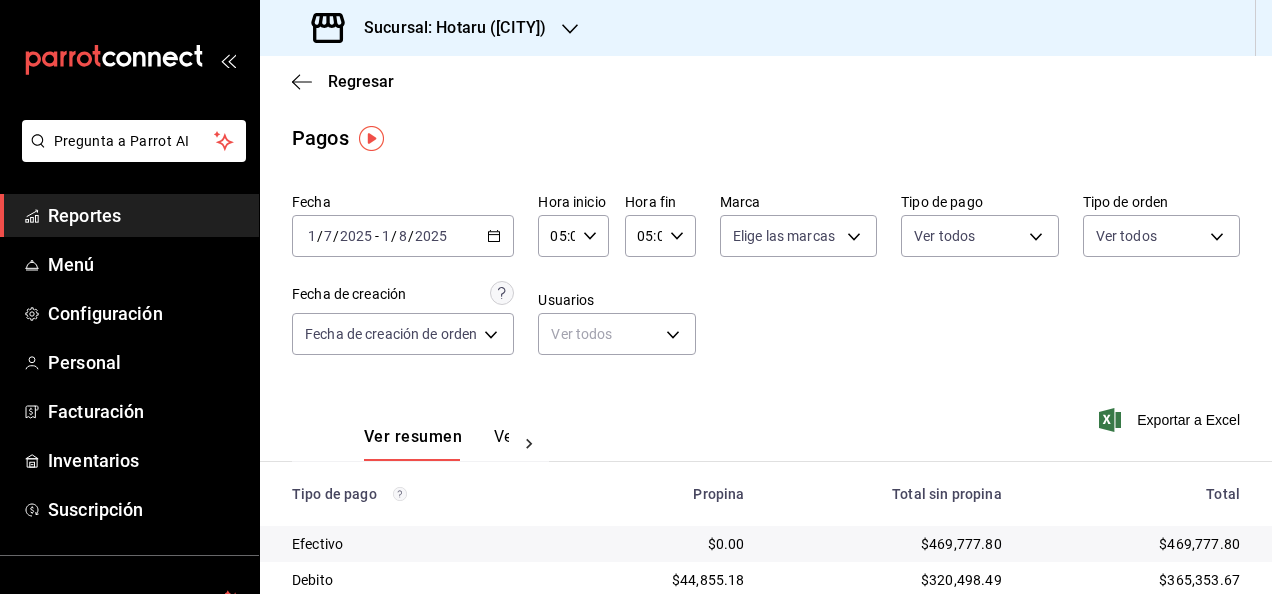 click 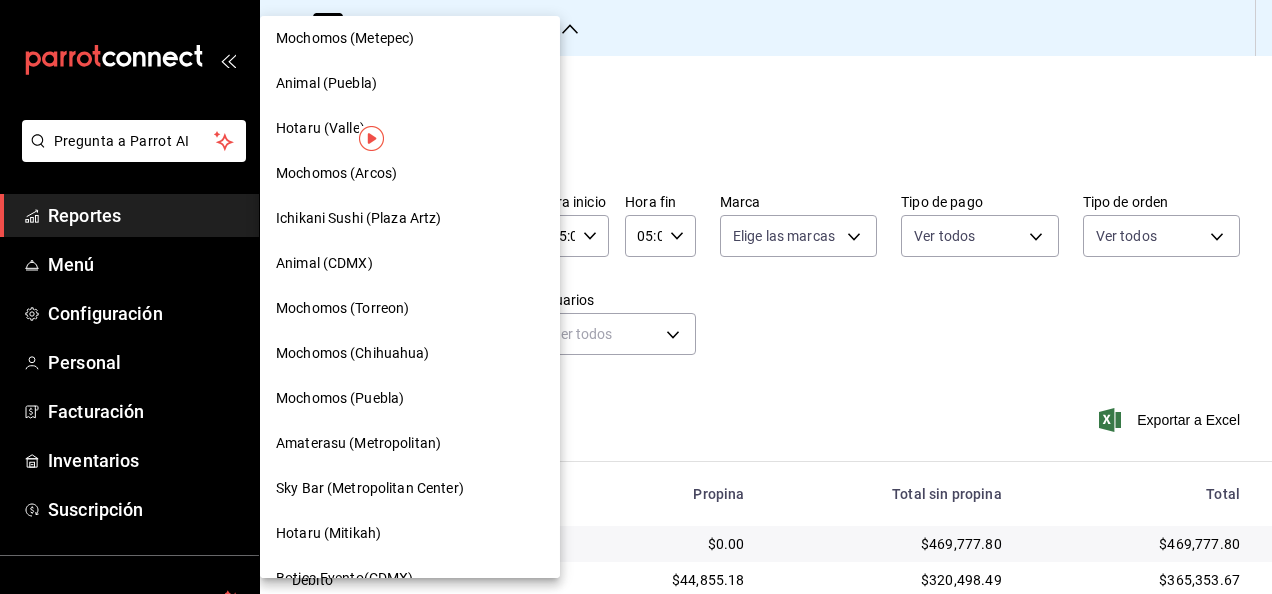 scroll, scrollTop: 400, scrollLeft: 0, axis: vertical 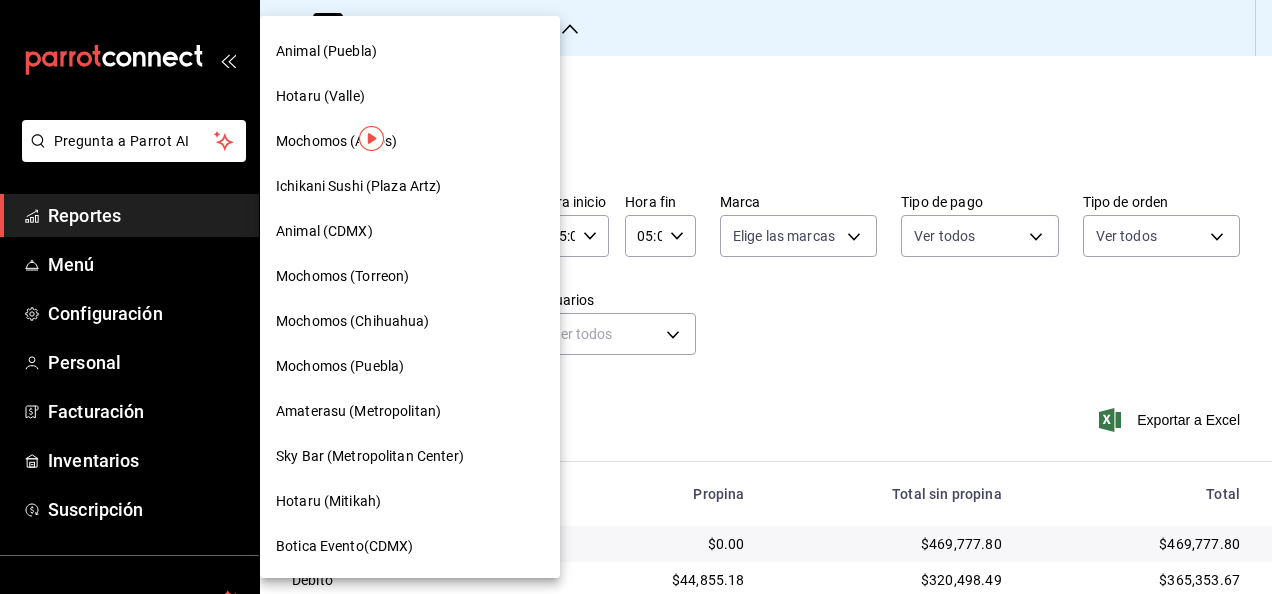 click on "Amaterasu (Metropolitan)" at bounding box center [410, 411] 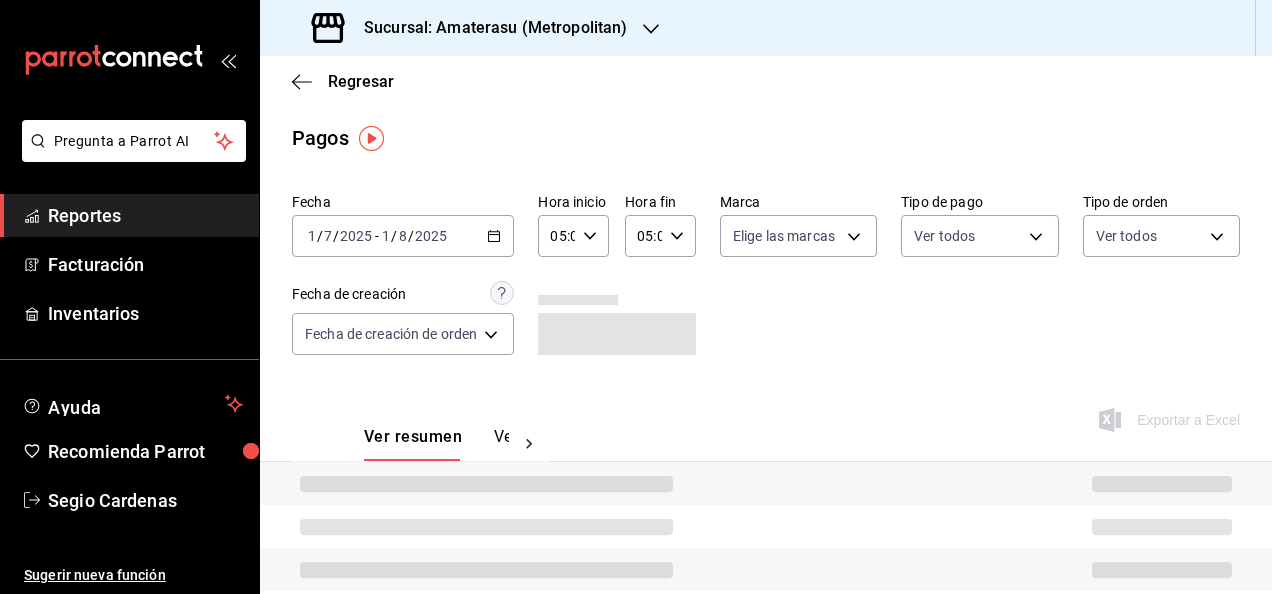 click 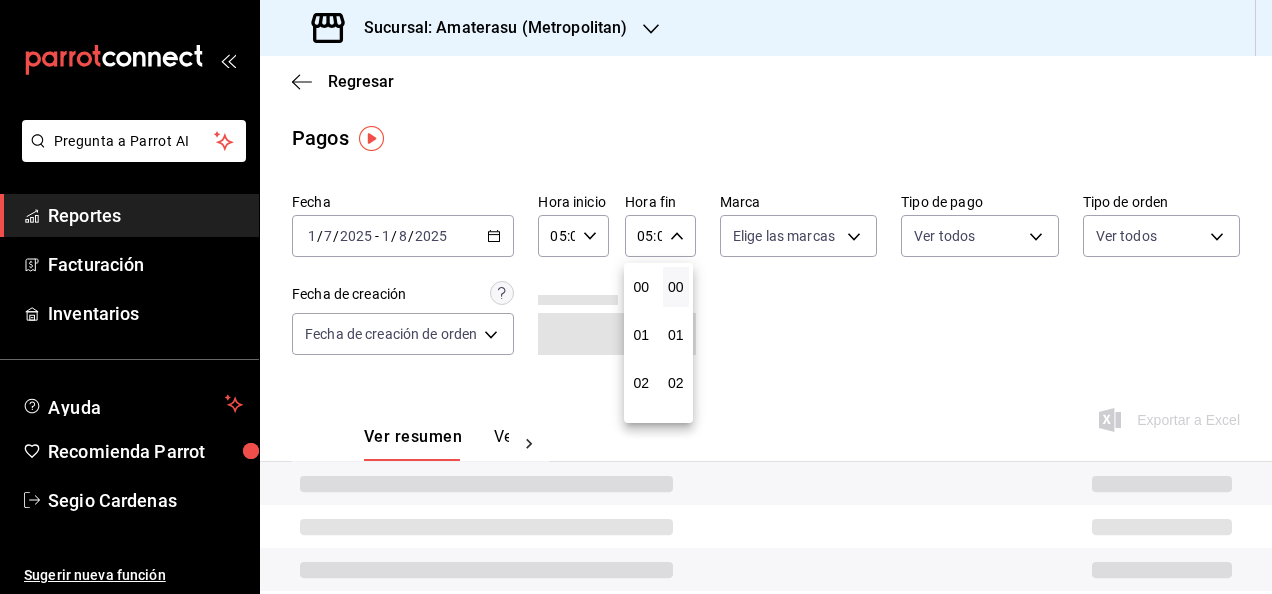 scroll, scrollTop: 240, scrollLeft: 0, axis: vertical 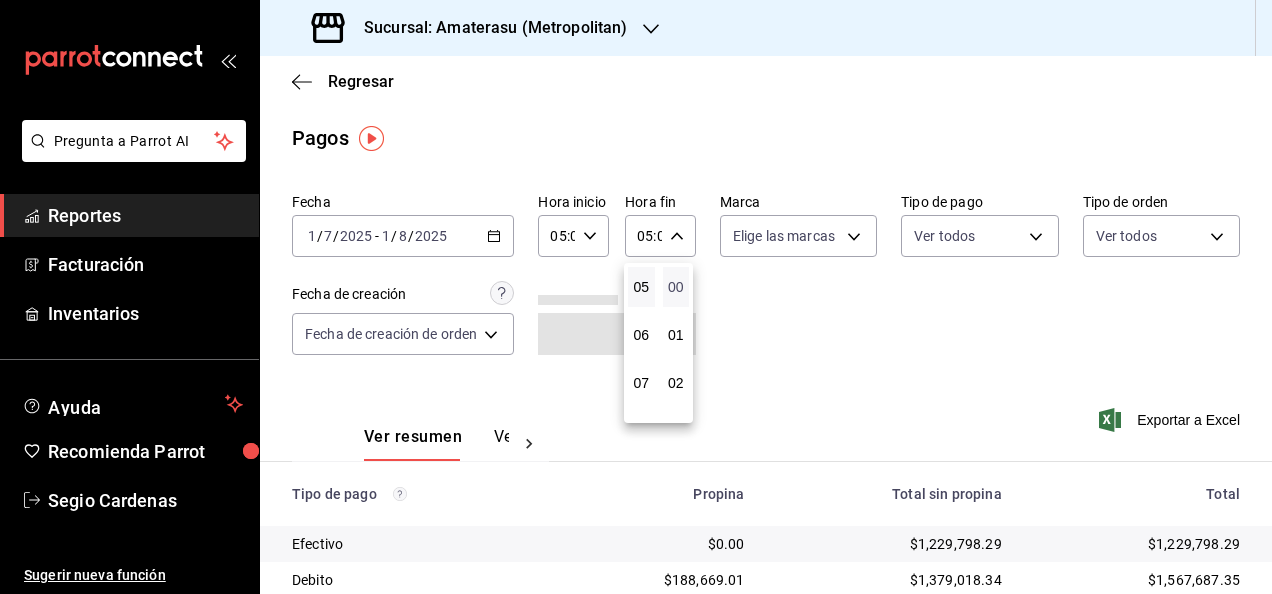 click on "00" at bounding box center [676, 287] 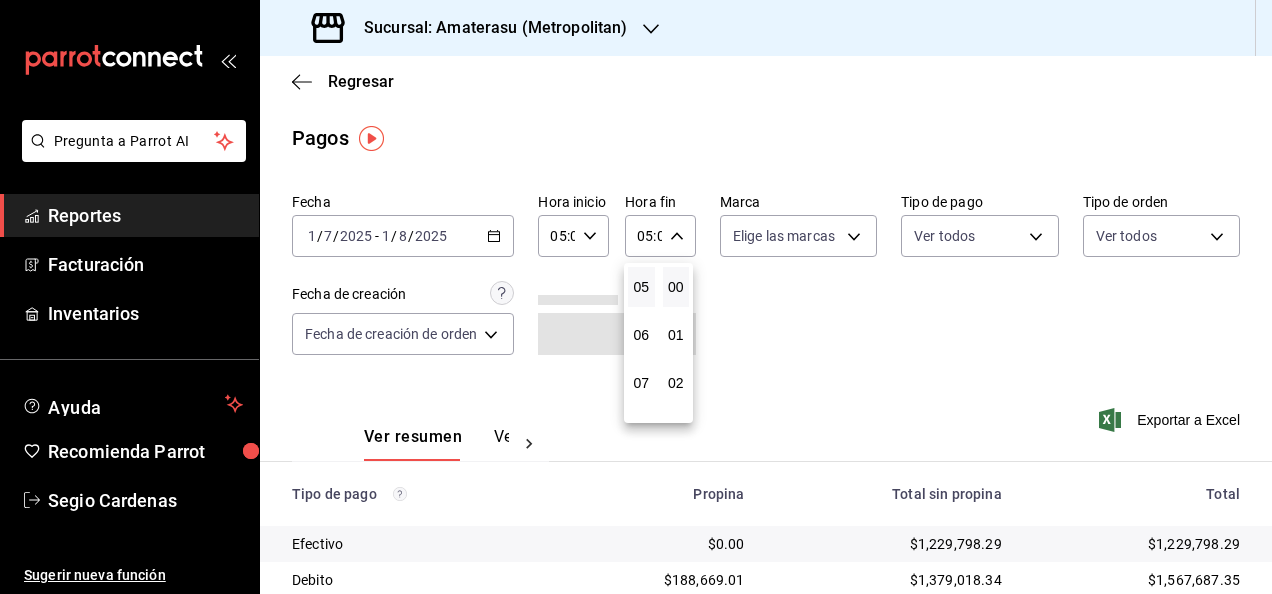click at bounding box center (636, 297) 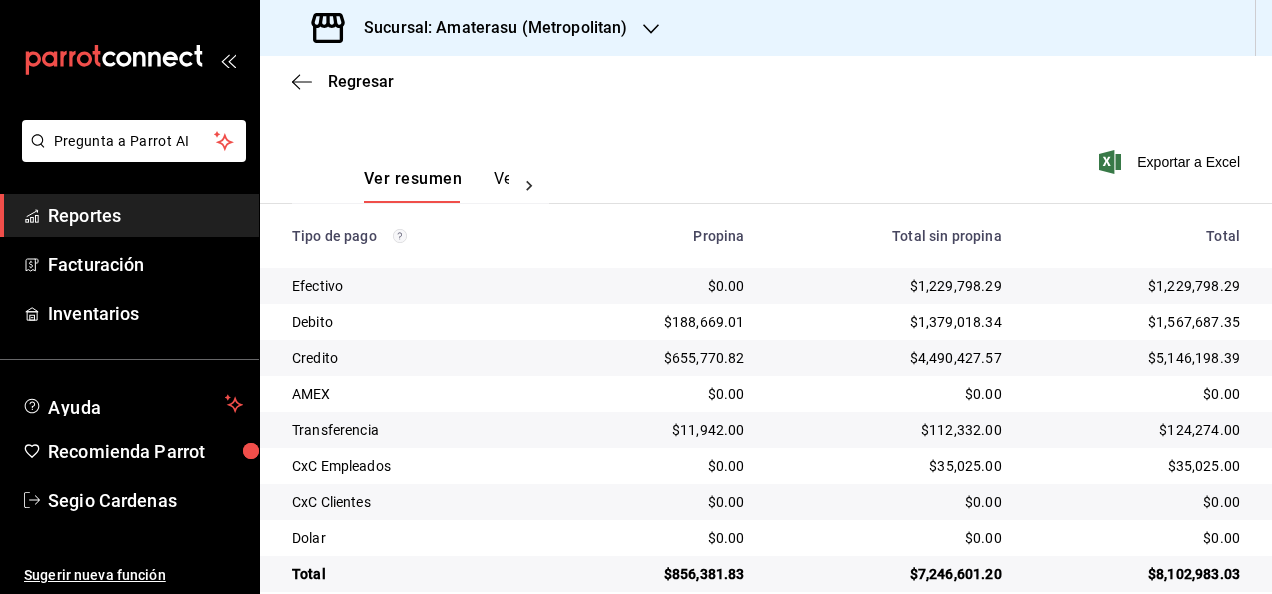scroll, scrollTop: 288, scrollLeft: 0, axis: vertical 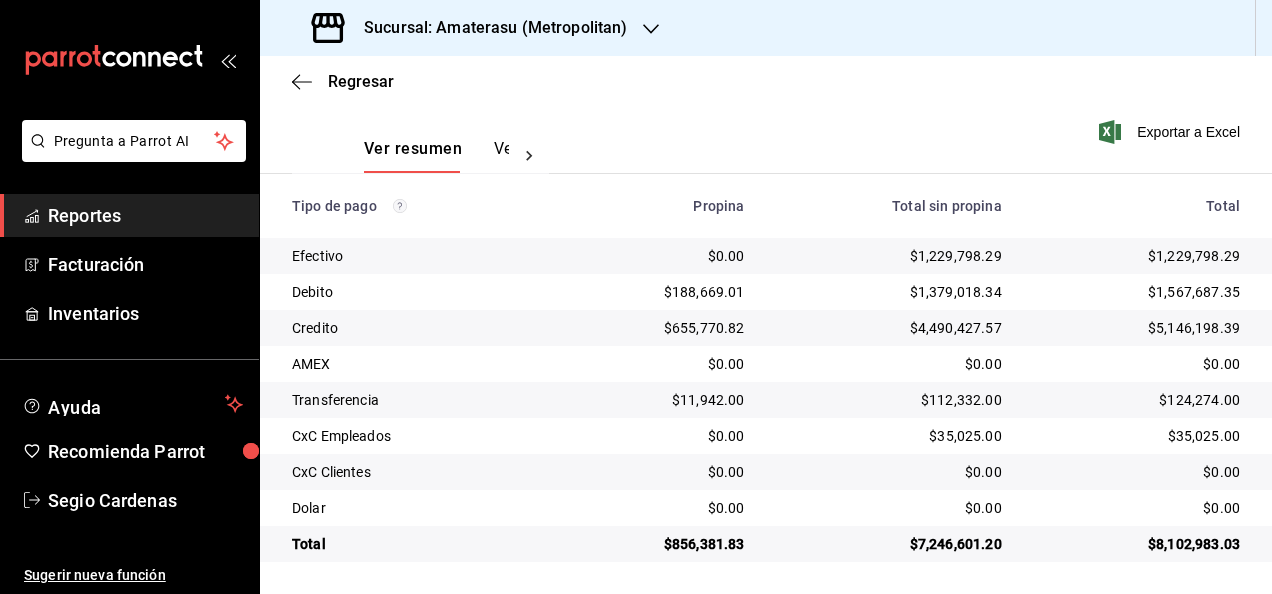type 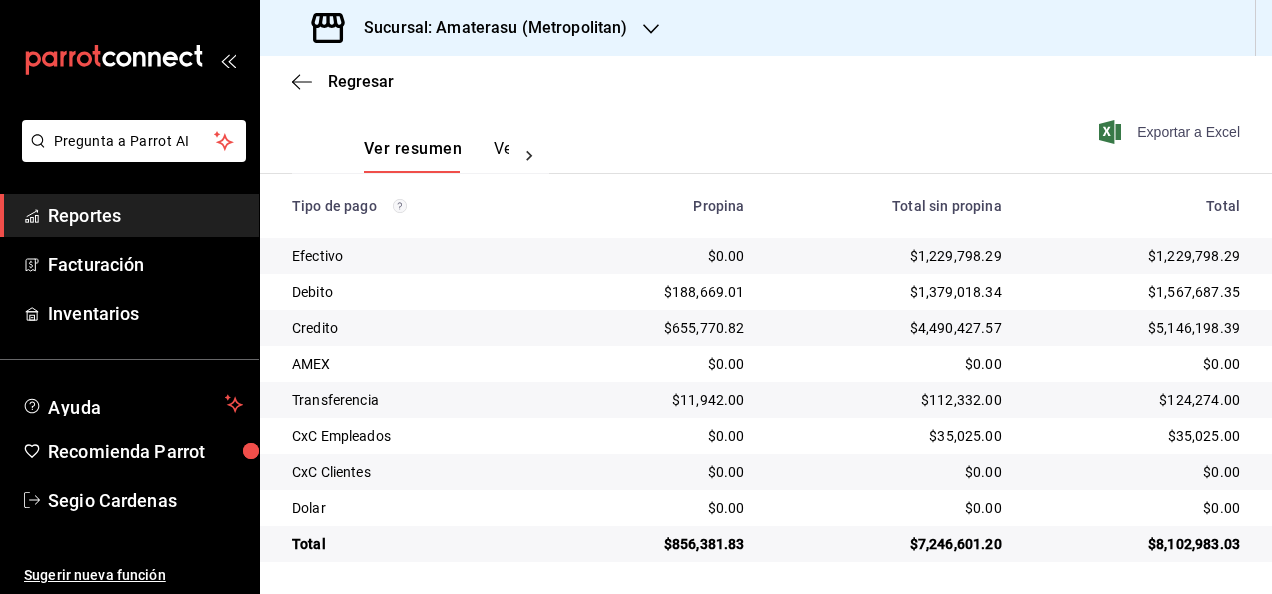 click on "Exportar a Excel" at bounding box center (1171, 132) 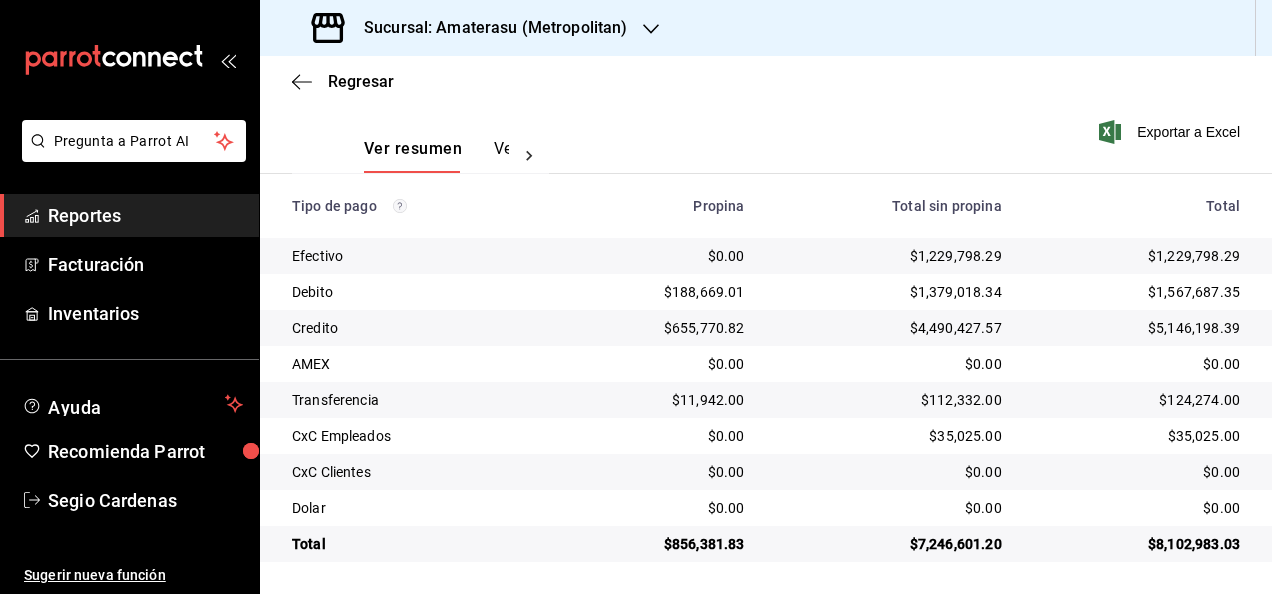 click on "Ver resumen Ver pagos Exportar a Excel" at bounding box center [766, 144] 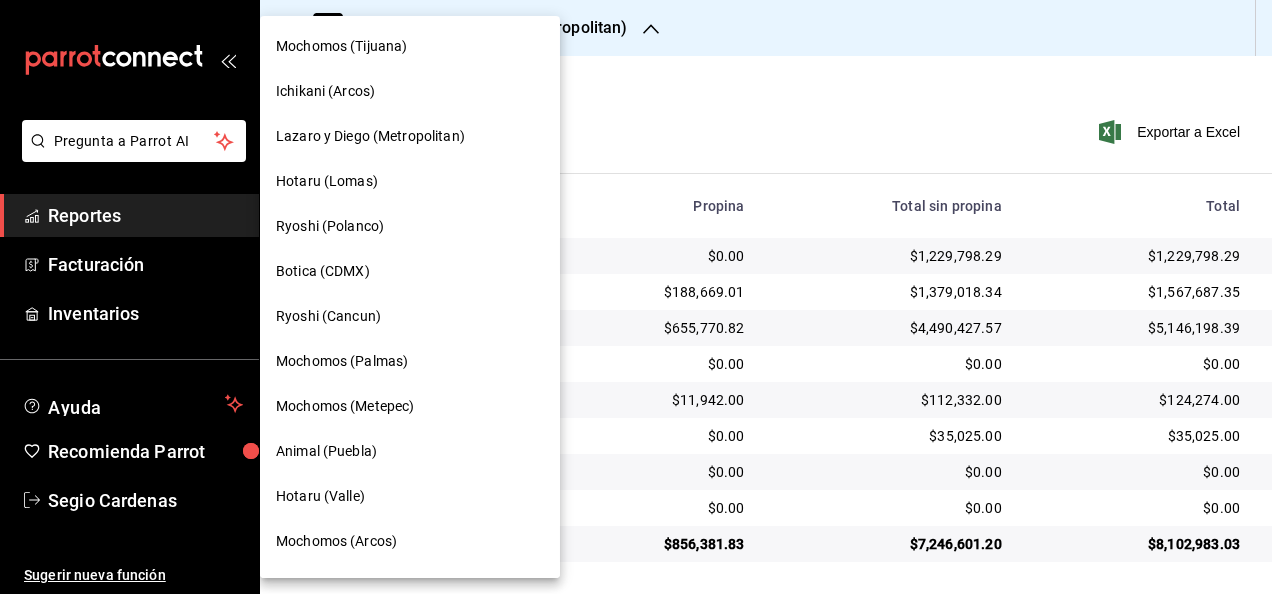 click at bounding box center (636, 297) 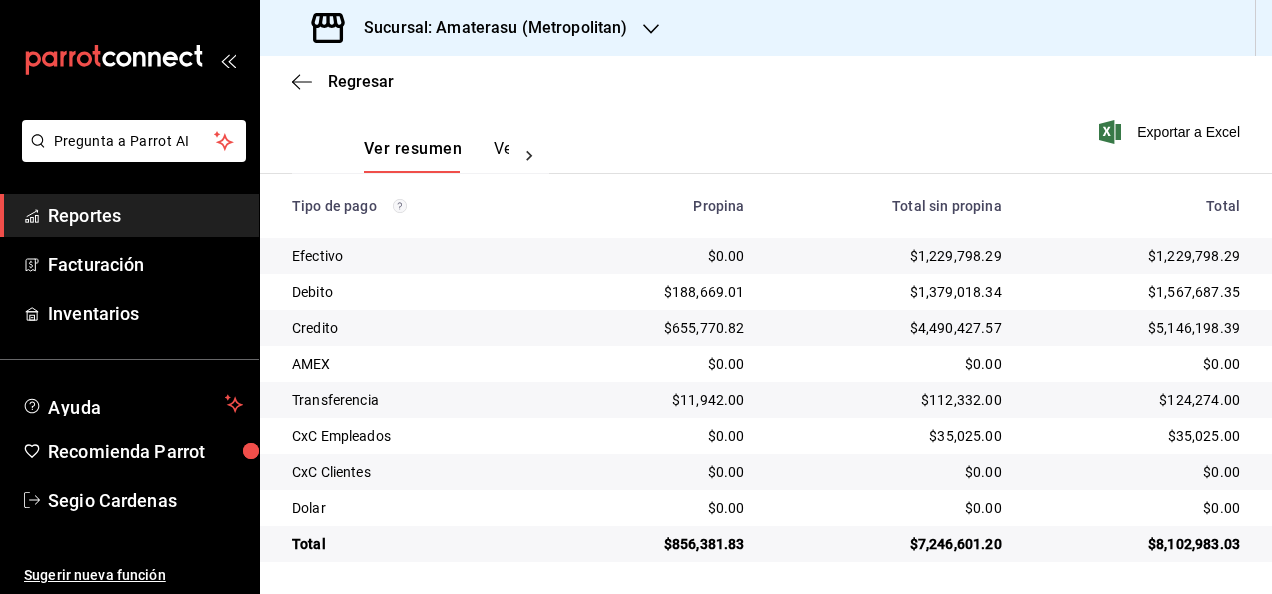click 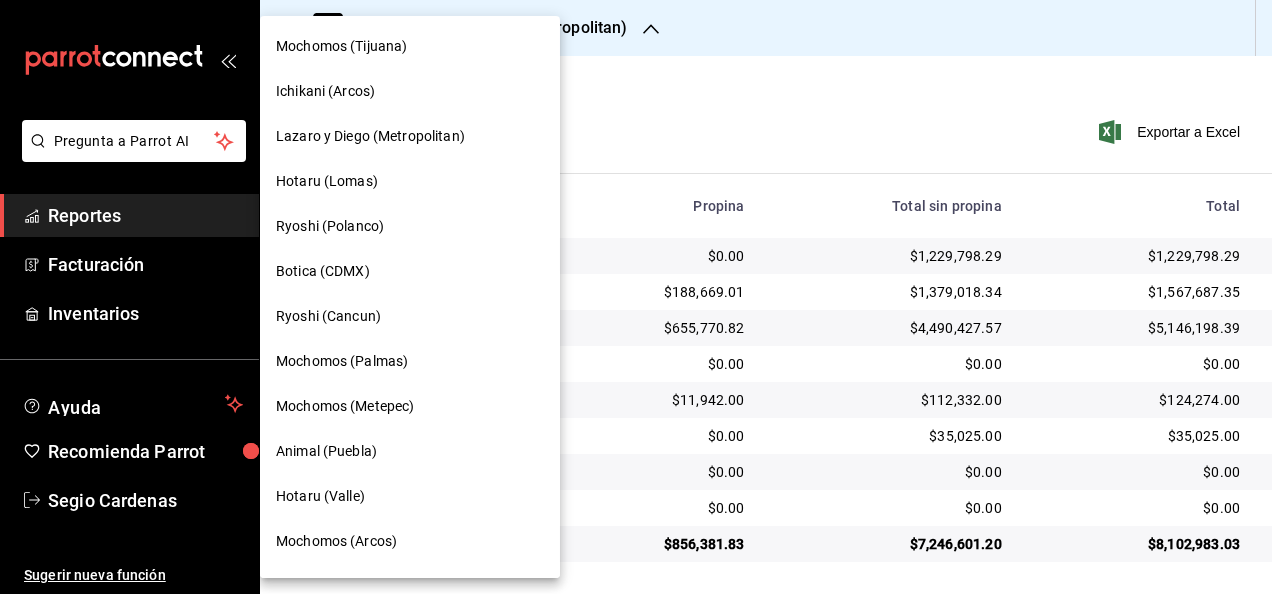 click at bounding box center [636, 297] 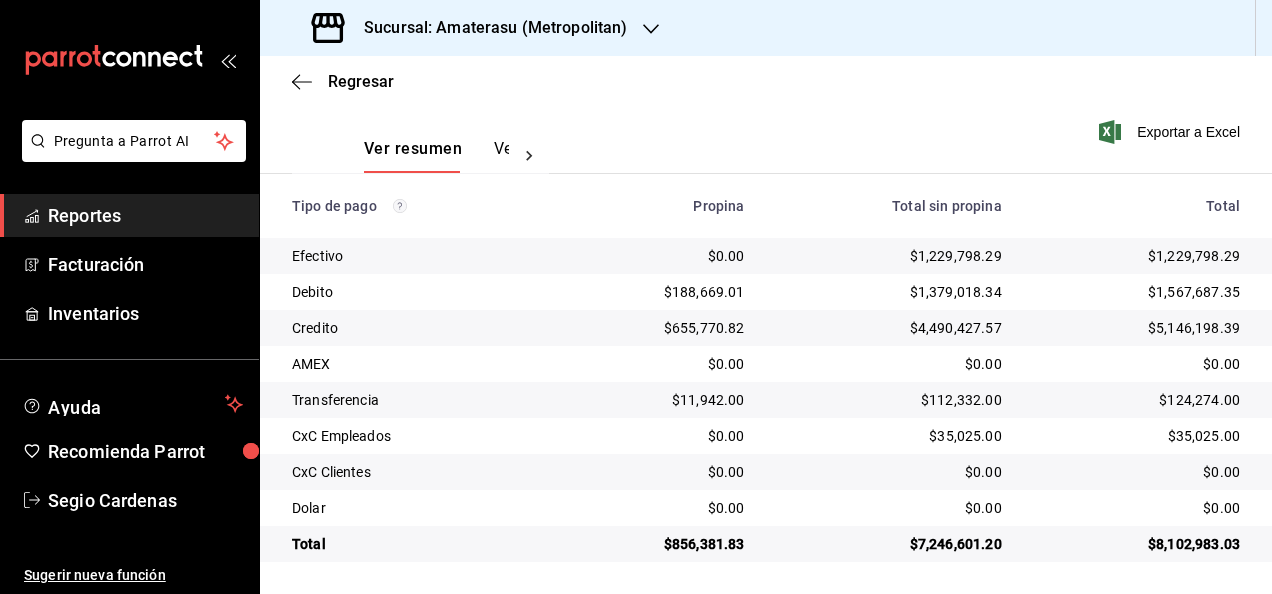 click 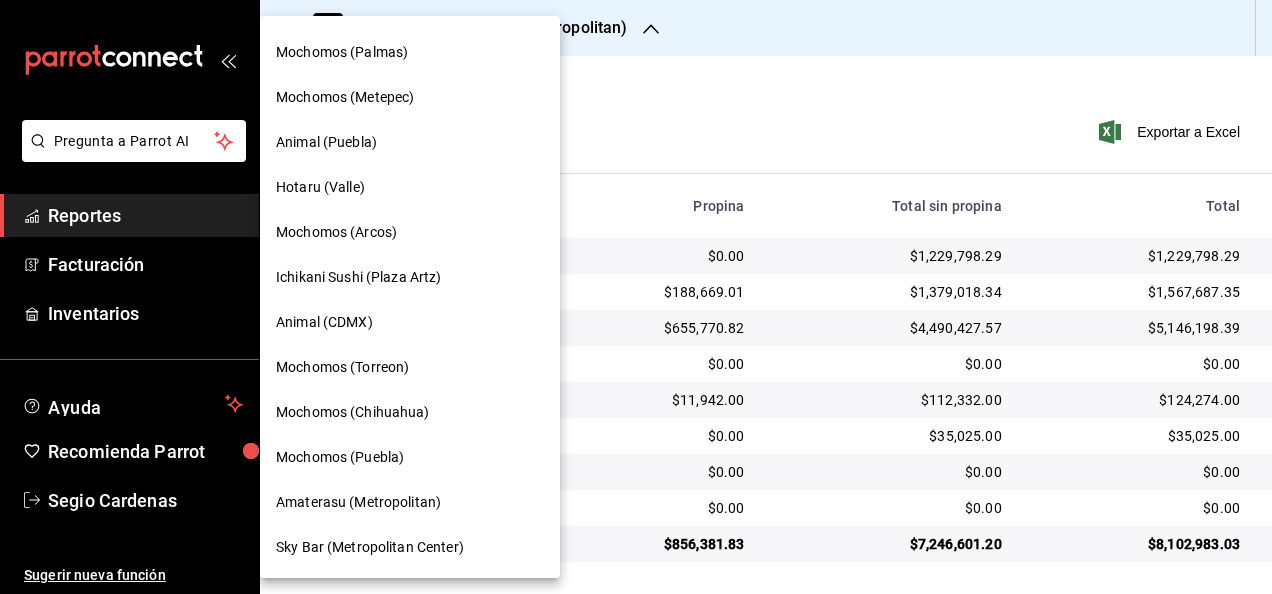 scroll, scrollTop: 0, scrollLeft: 0, axis: both 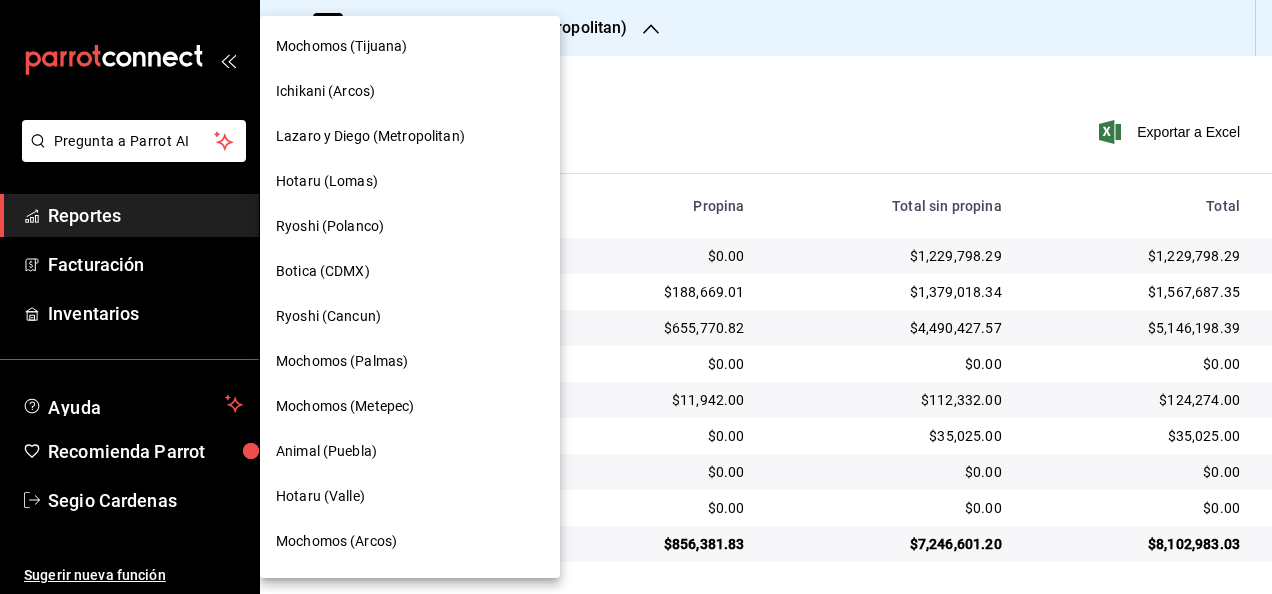click on "Hotaru (Lomas)" at bounding box center (410, 181) 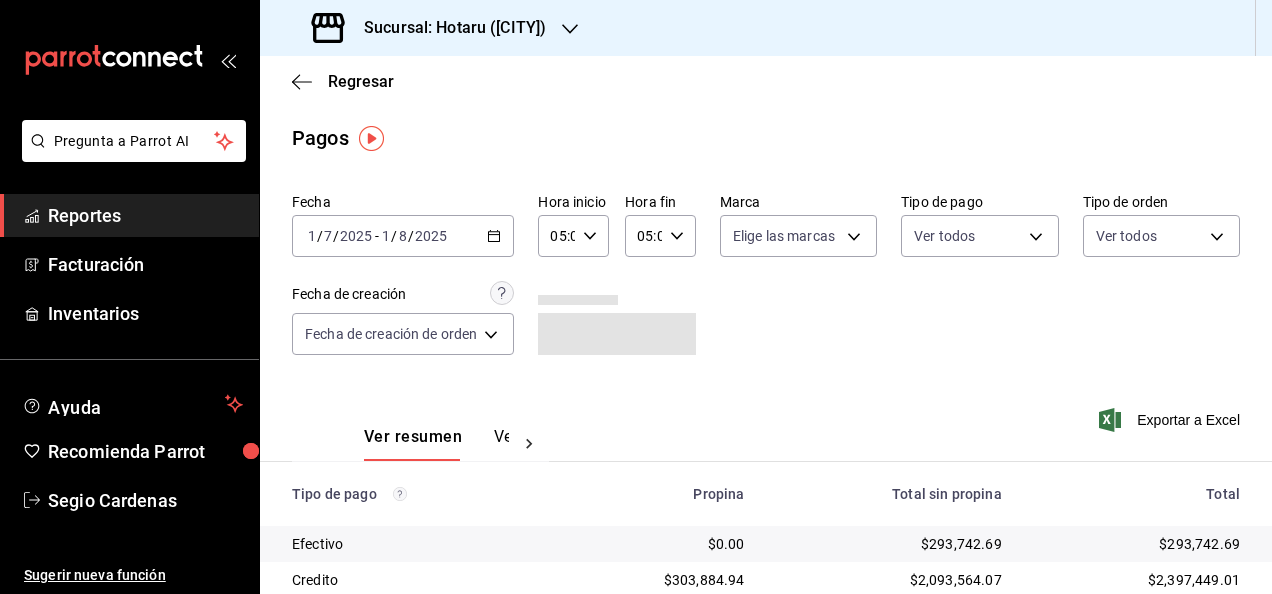 click on "05:00 Hora fin" at bounding box center (660, 236) 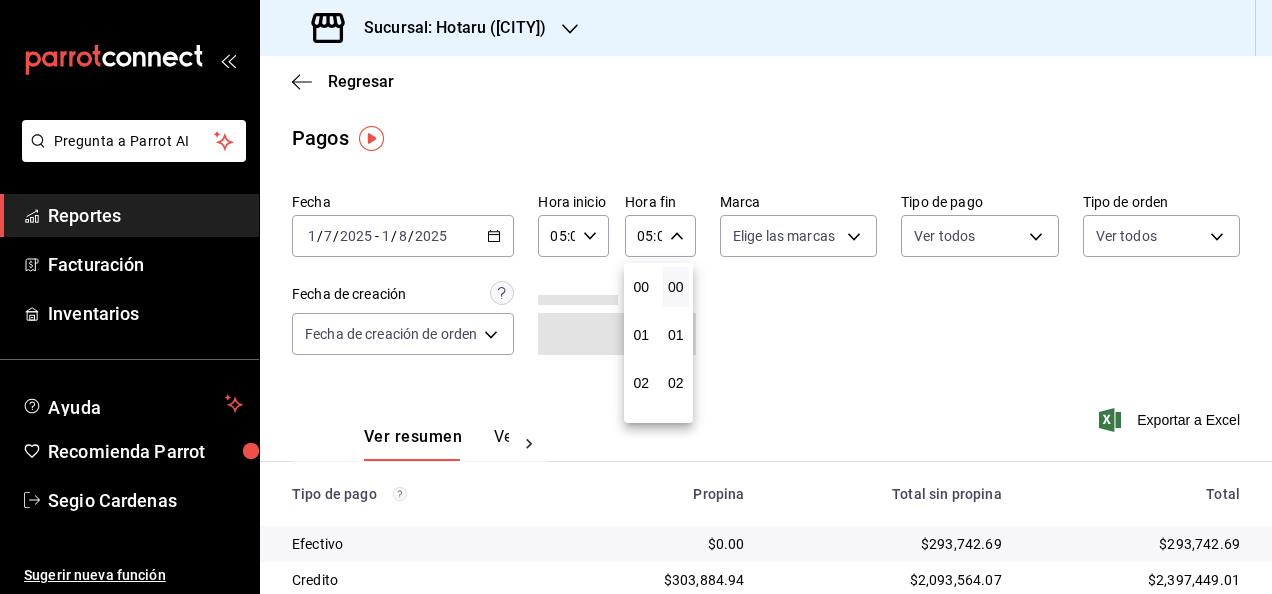 scroll, scrollTop: 240, scrollLeft: 0, axis: vertical 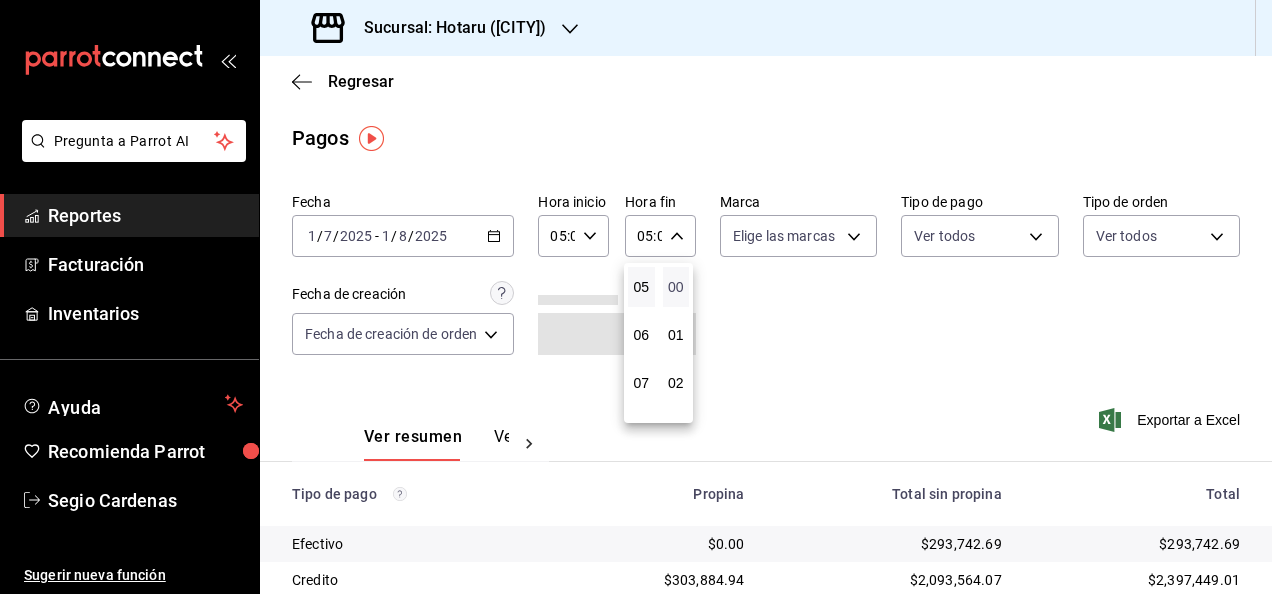 click on "00" at bounding box center [676, 287] 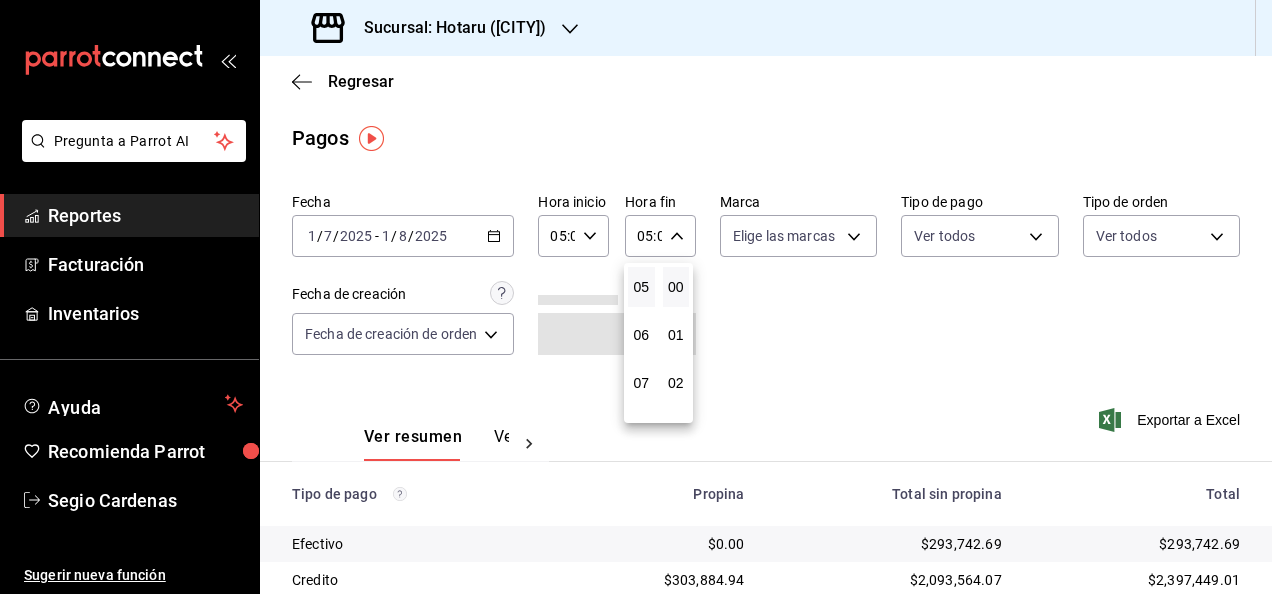 click at bounding box center [636, 297] 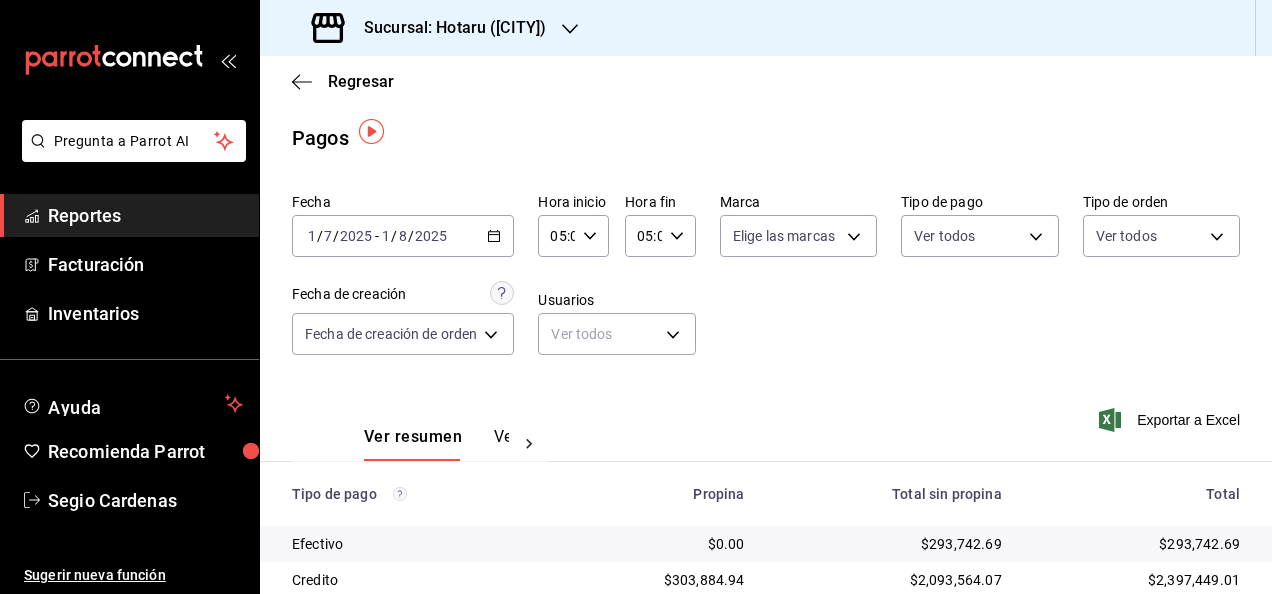 scroll, scrollTop: 216, scrollLeft: 0, axis: vertical 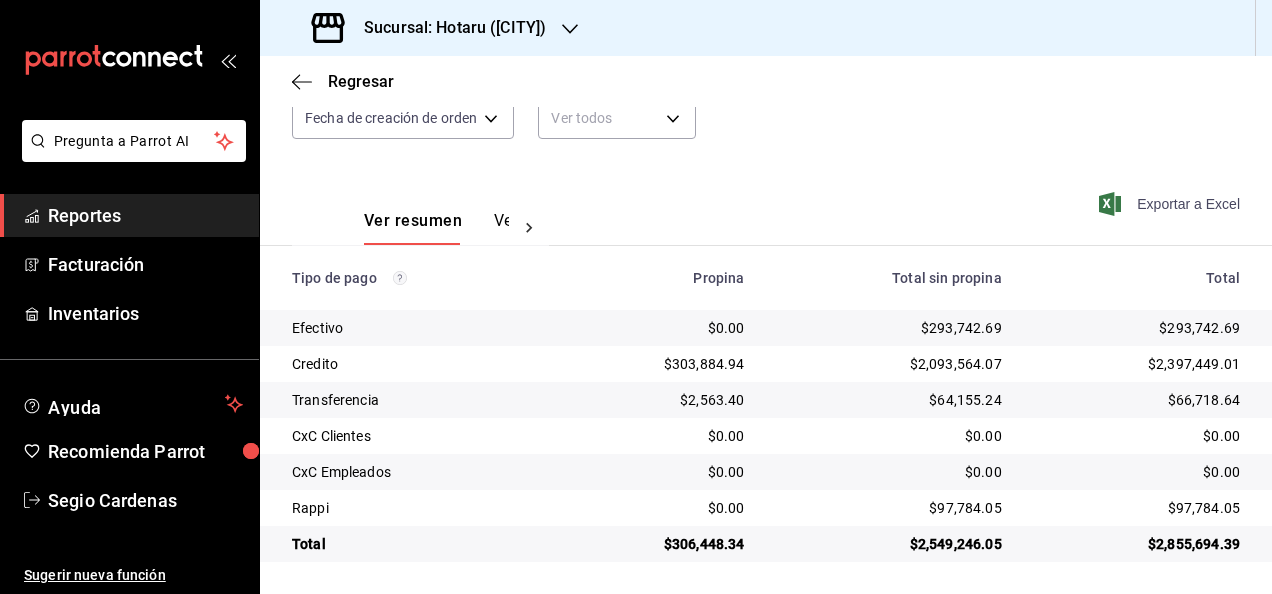 click on "Exportar a Excel" at bounding box center (1171, 204) 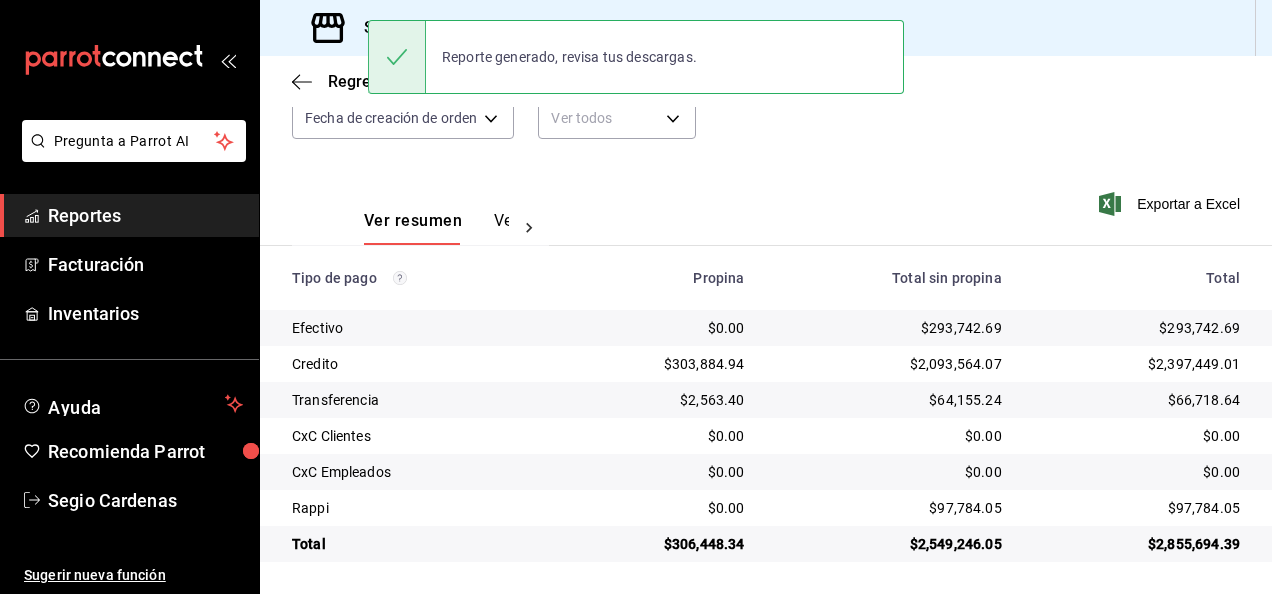 click on "Ver resumen Ver pagos Exportar a Excel" at bounding box center [766, 216] 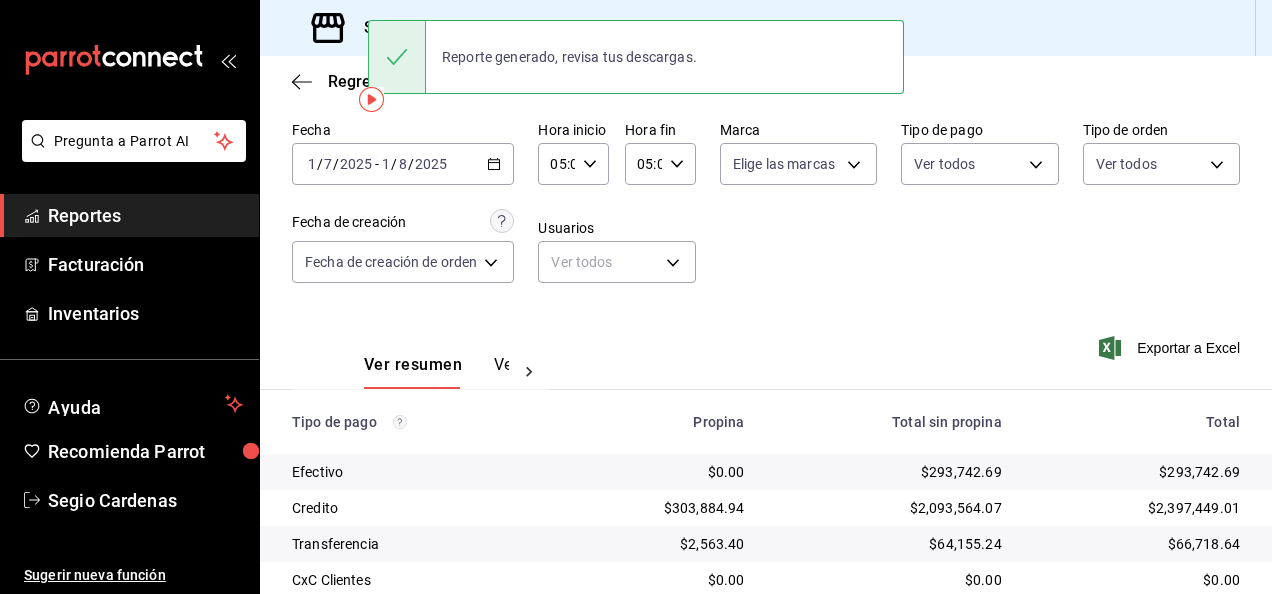scroll, scrollTop: 0, scrollLeft: 0, axis: both 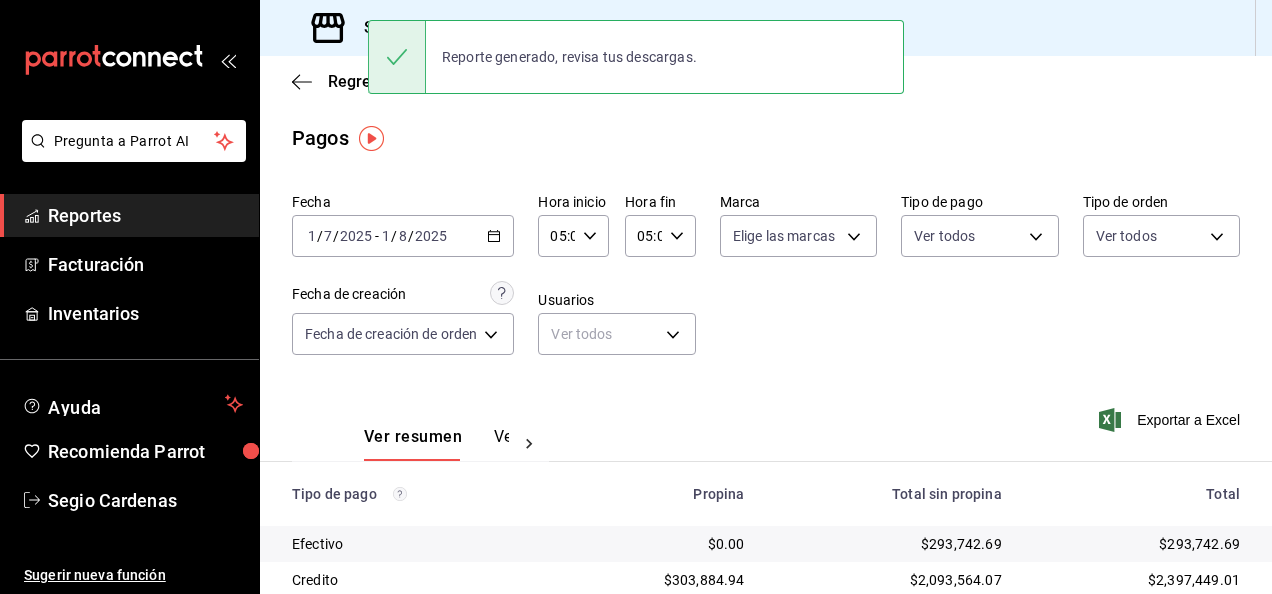 click on "Pagos" at bounding box center (766, 138) 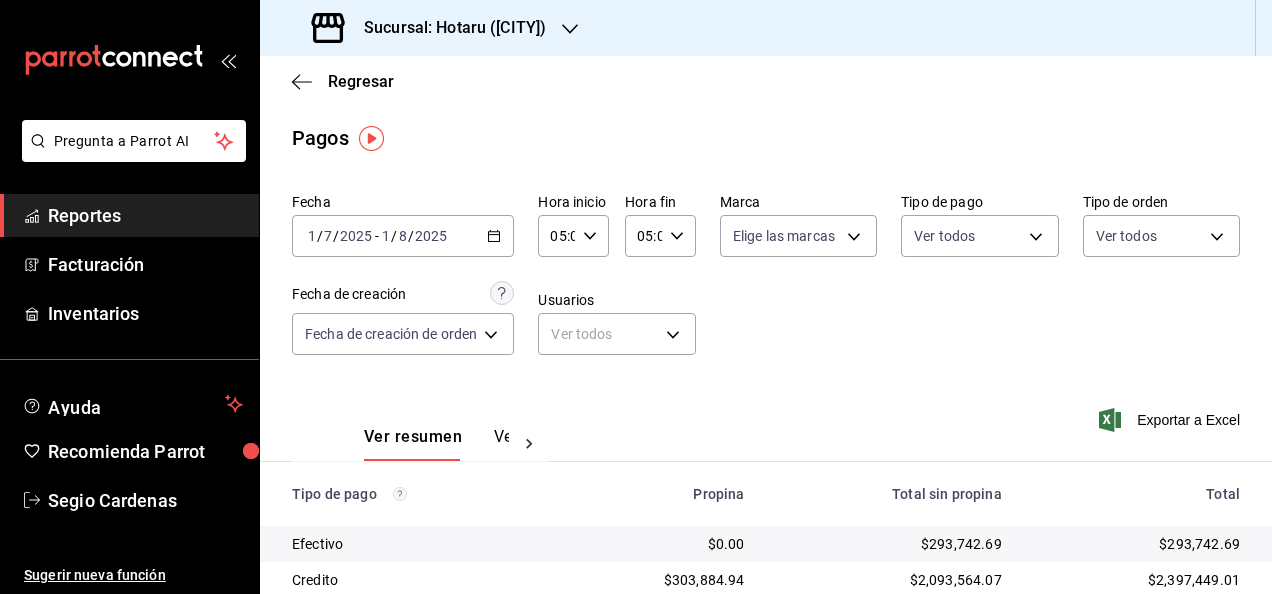 click on "Sucursal: Hotaru ([CITY])" at bounding box center (431, 28) 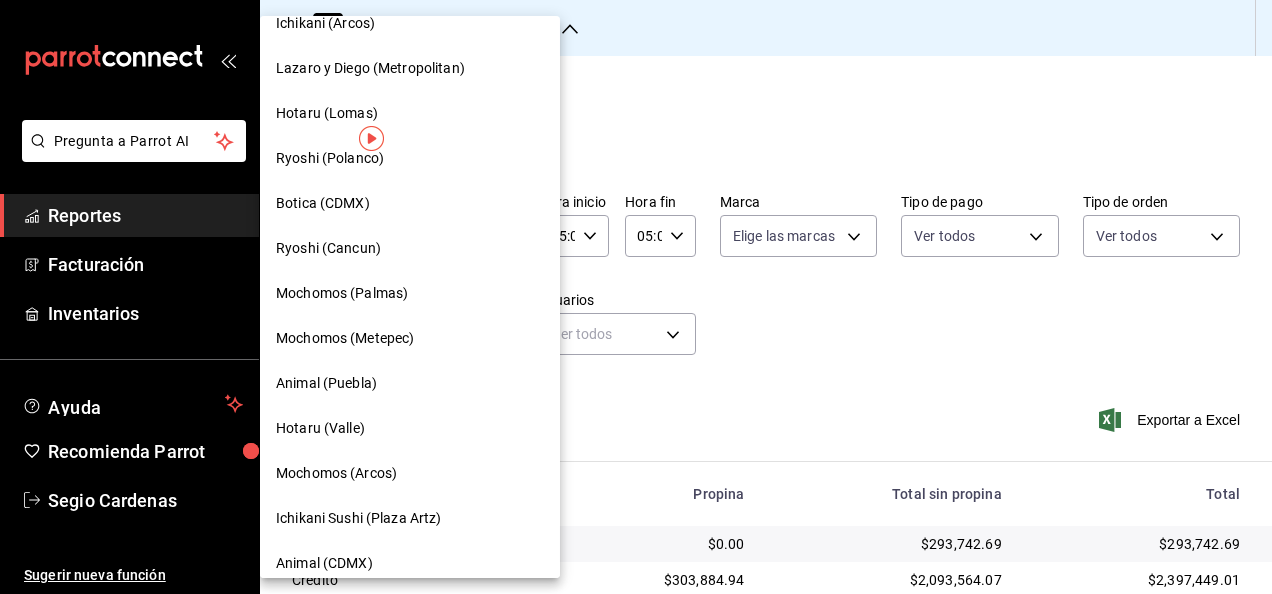 scroll, scrollTop: 100, scrollLeft: 0, axis: vertical 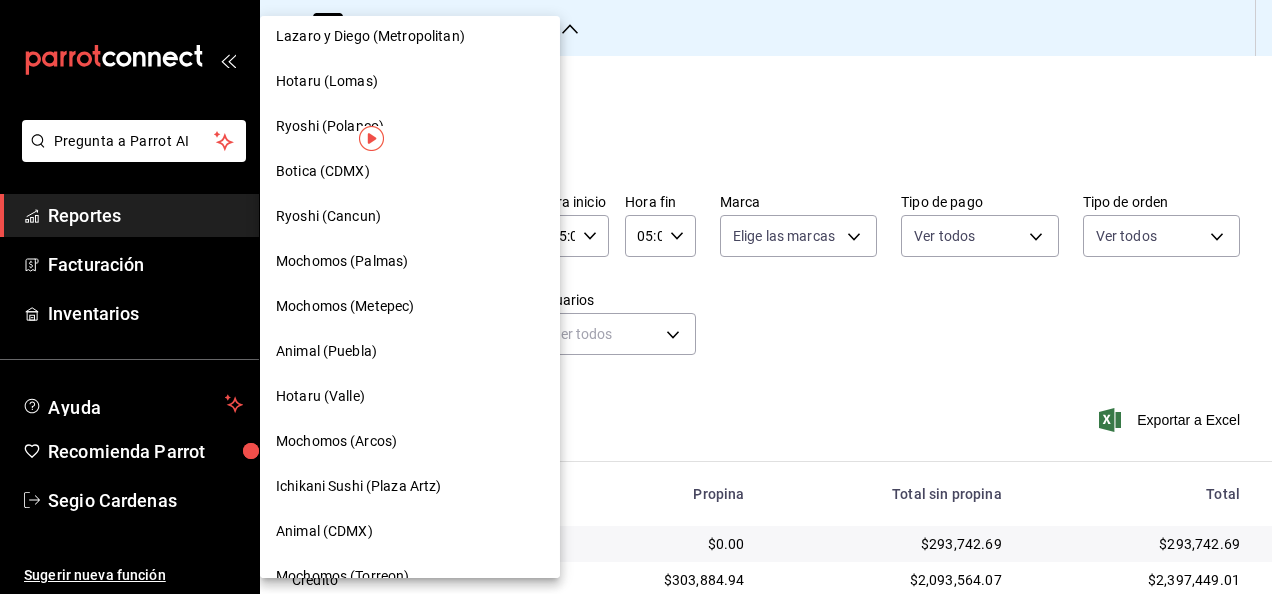 click on "Hotaru (Valle)" at bounding box center (410, 396) 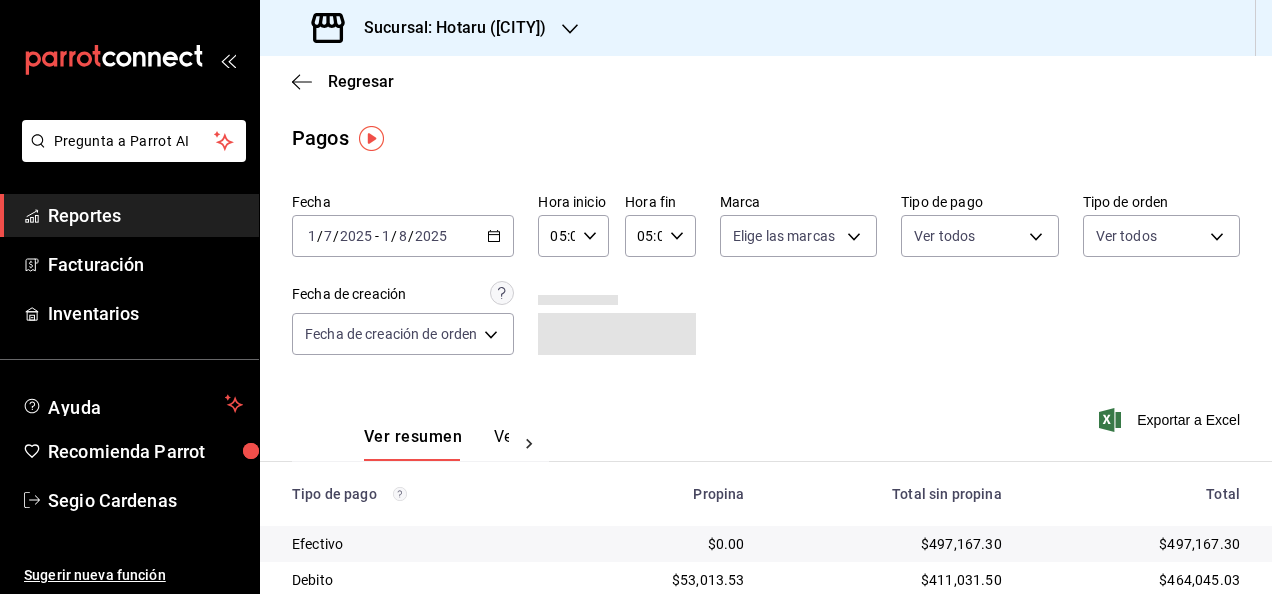 click 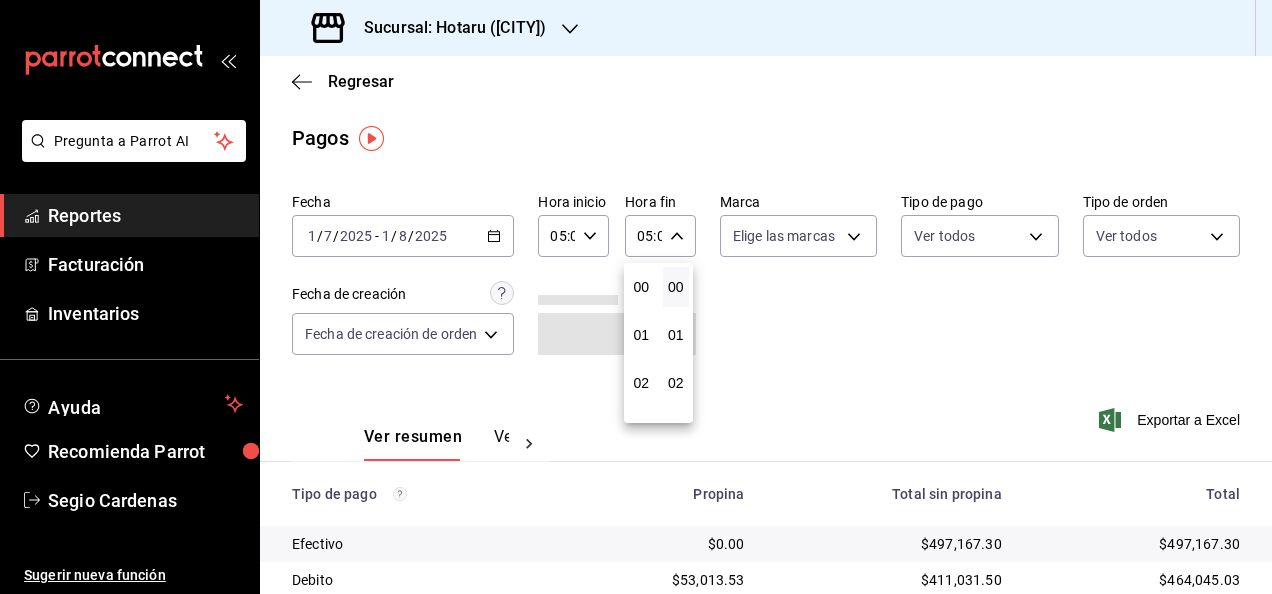 scroll, scrollTop: 240, scrollLeft: 0, axis: vertical 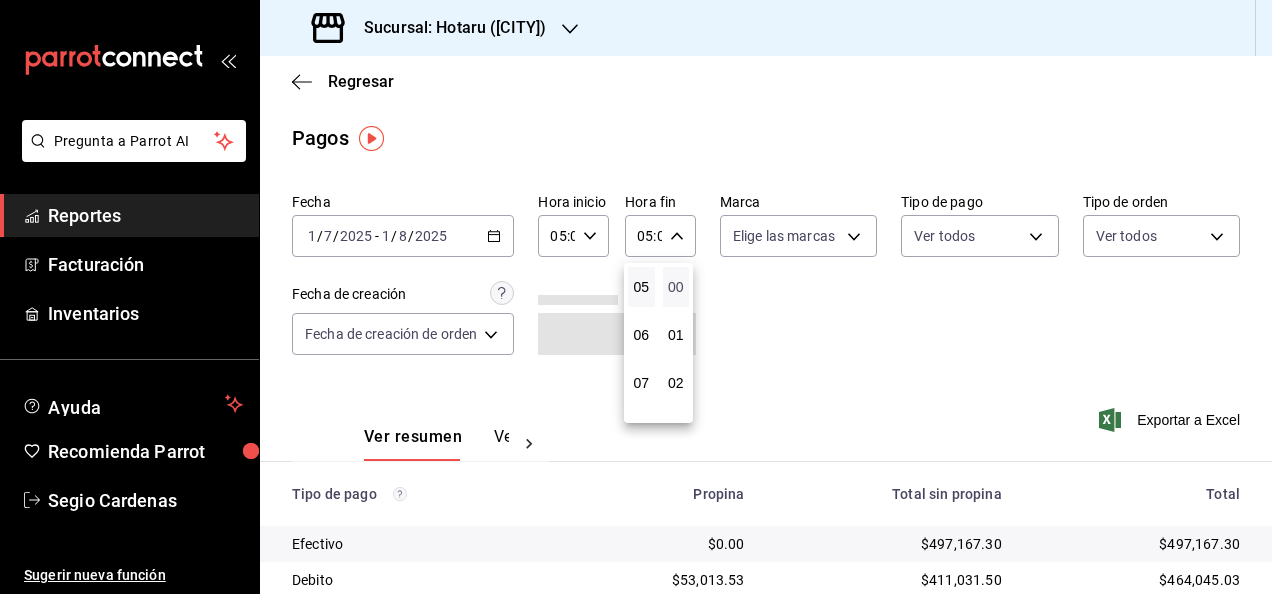 click on "00" at bounding box center (676, 287) 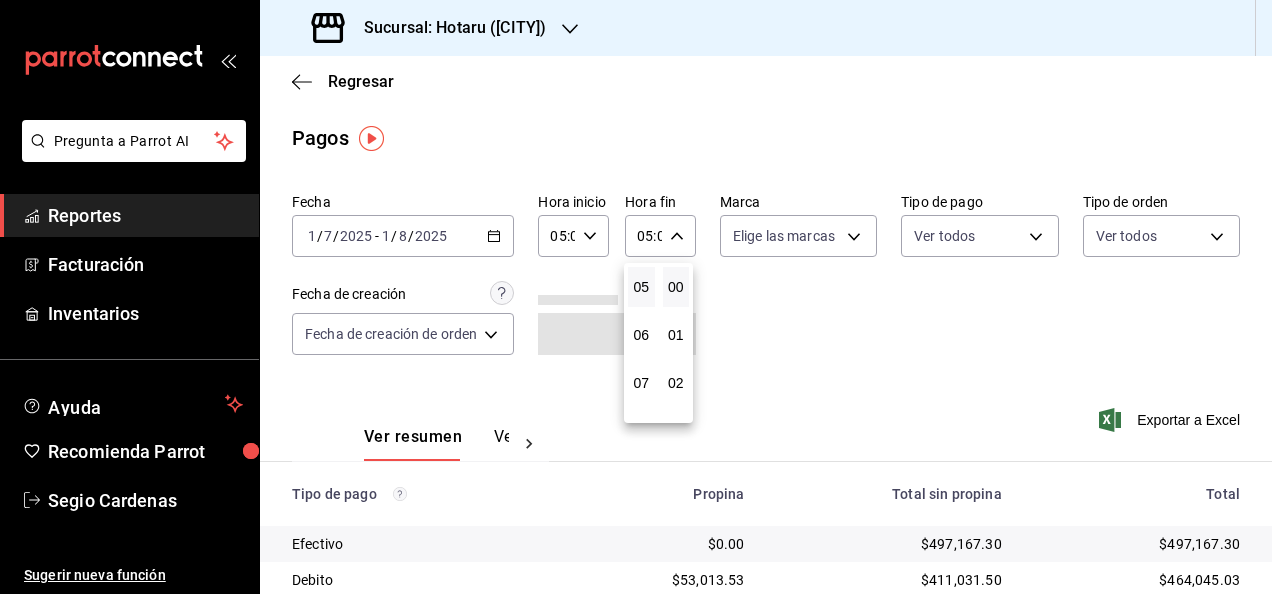 click at bounding box center [636, 297] 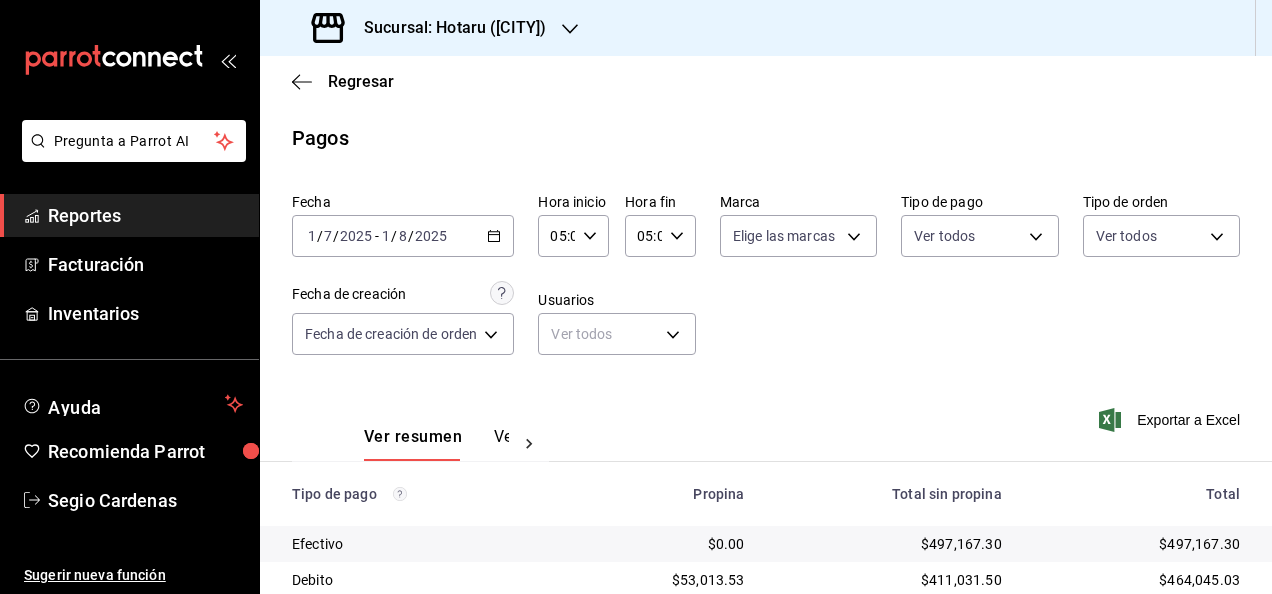 scroll, scrollTop: 324, scrollLeft: 0, axis: vertical 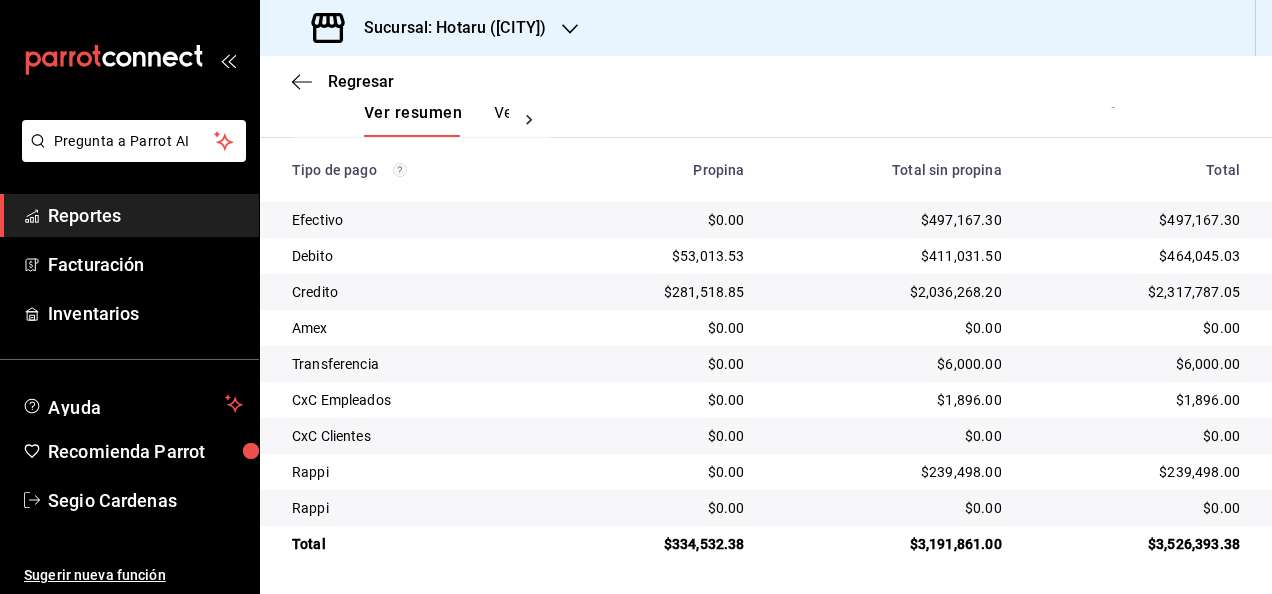 type 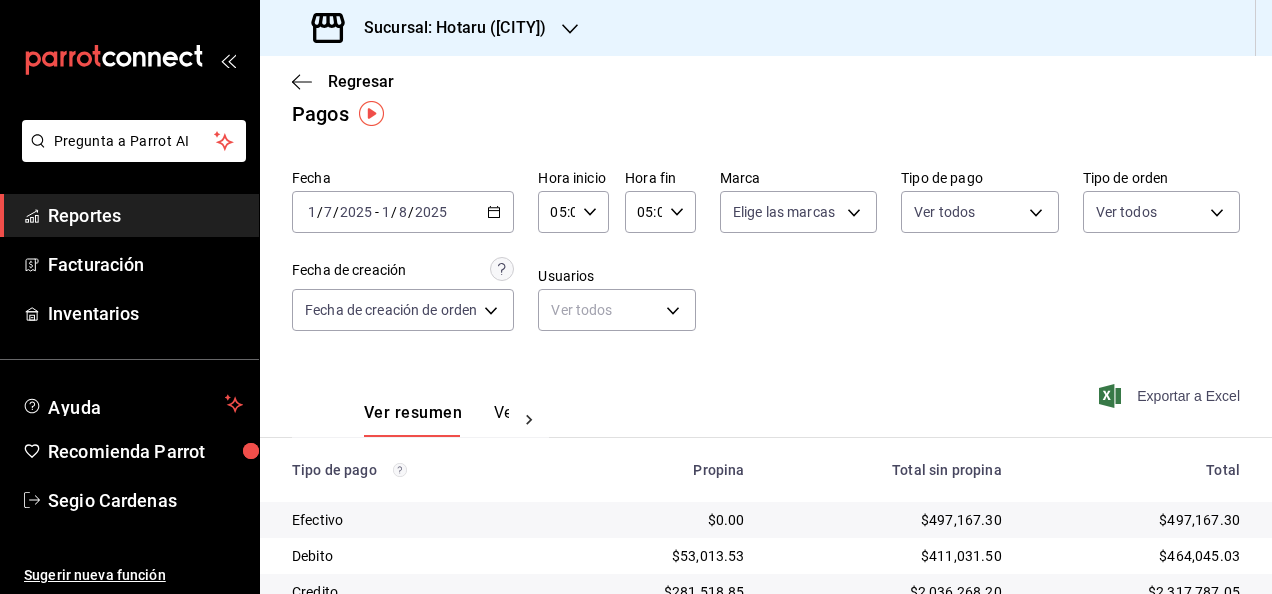 click on "Exportar a Excel" at bounding box center (1171, 396) 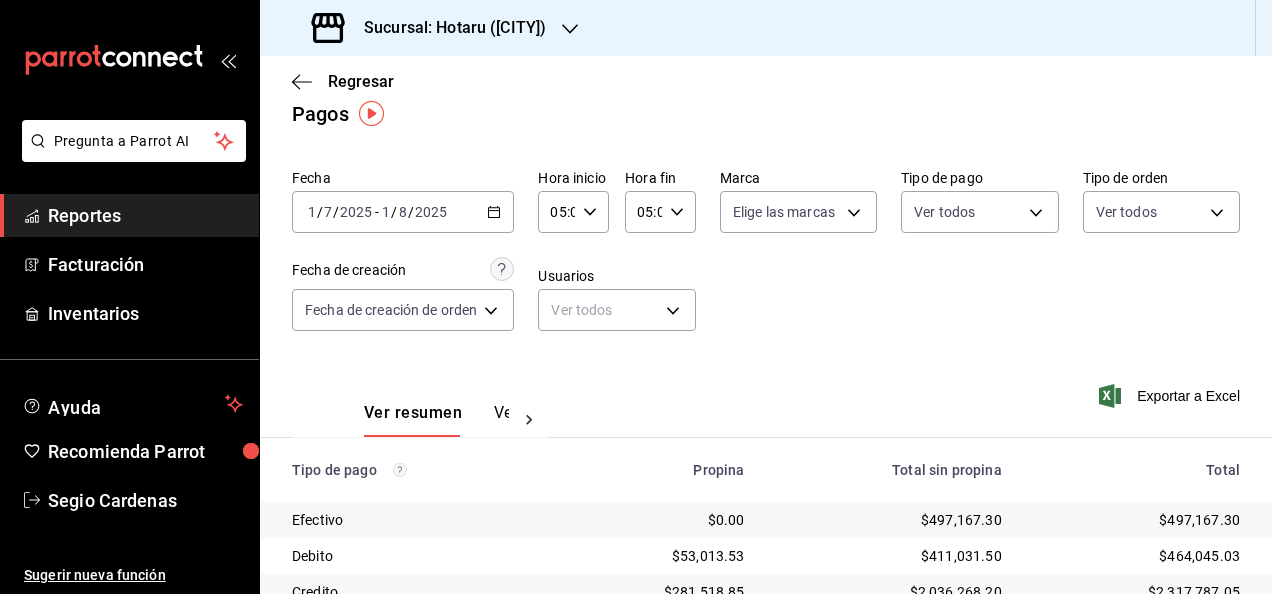 click on "Regresar" at bounding box center (766, 81) 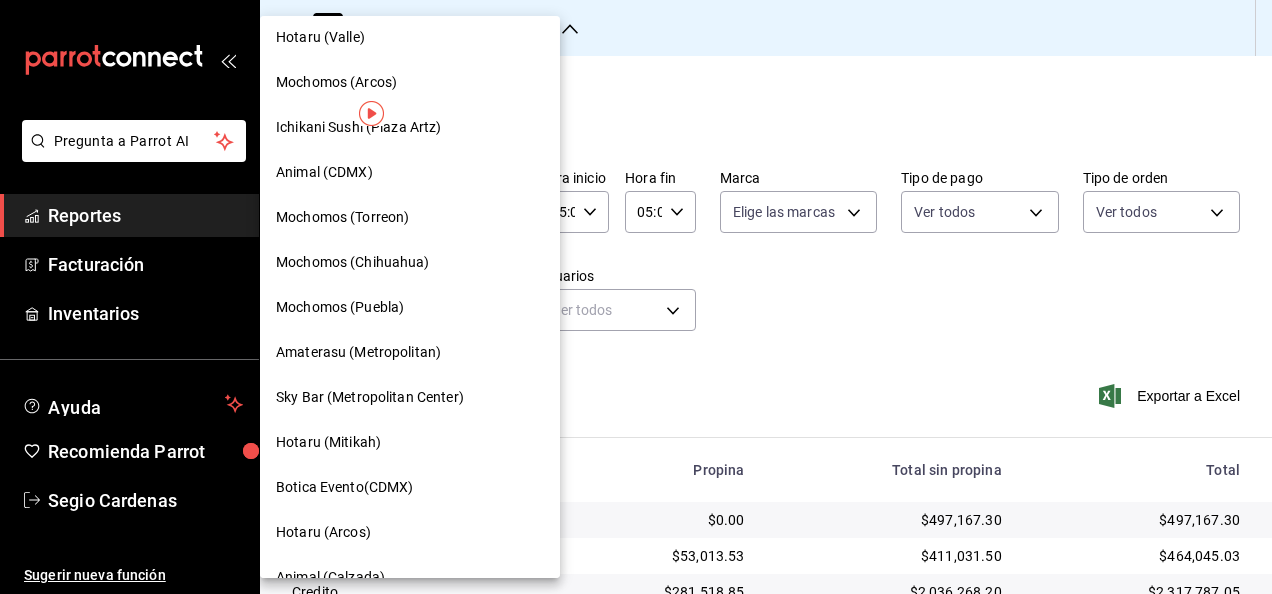 scroll, scrollTop: 500, scrollLeft: 0, axis: vertical 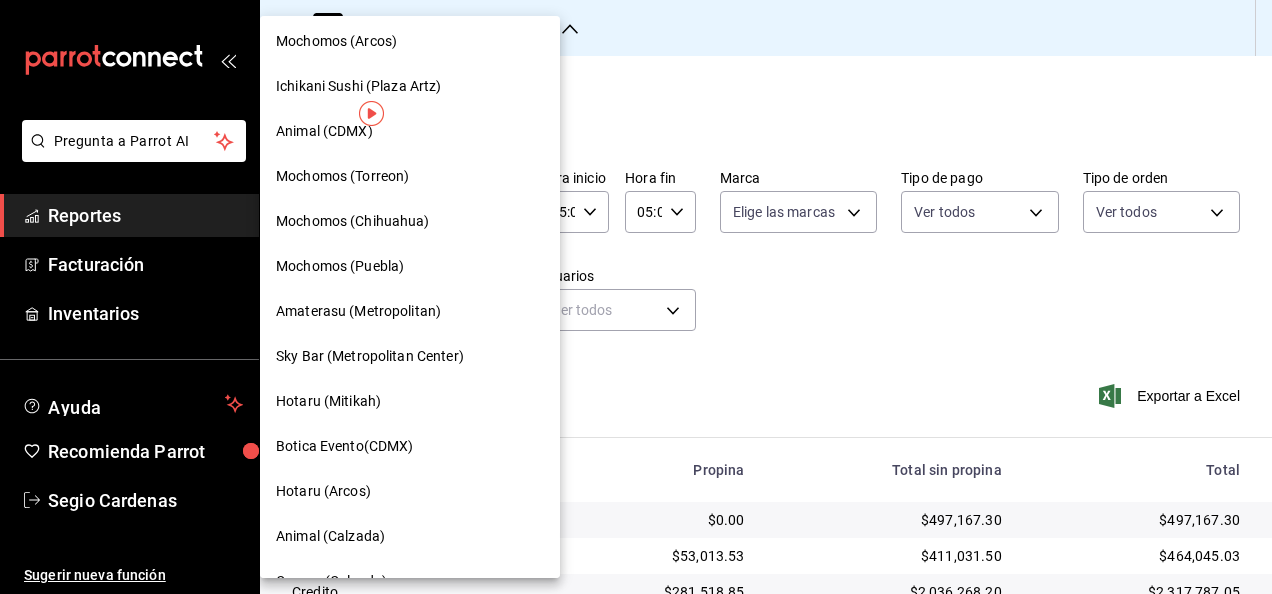 click on "Ichikani Sushi (Plaza Artz)" at bounding box center (410, 86) 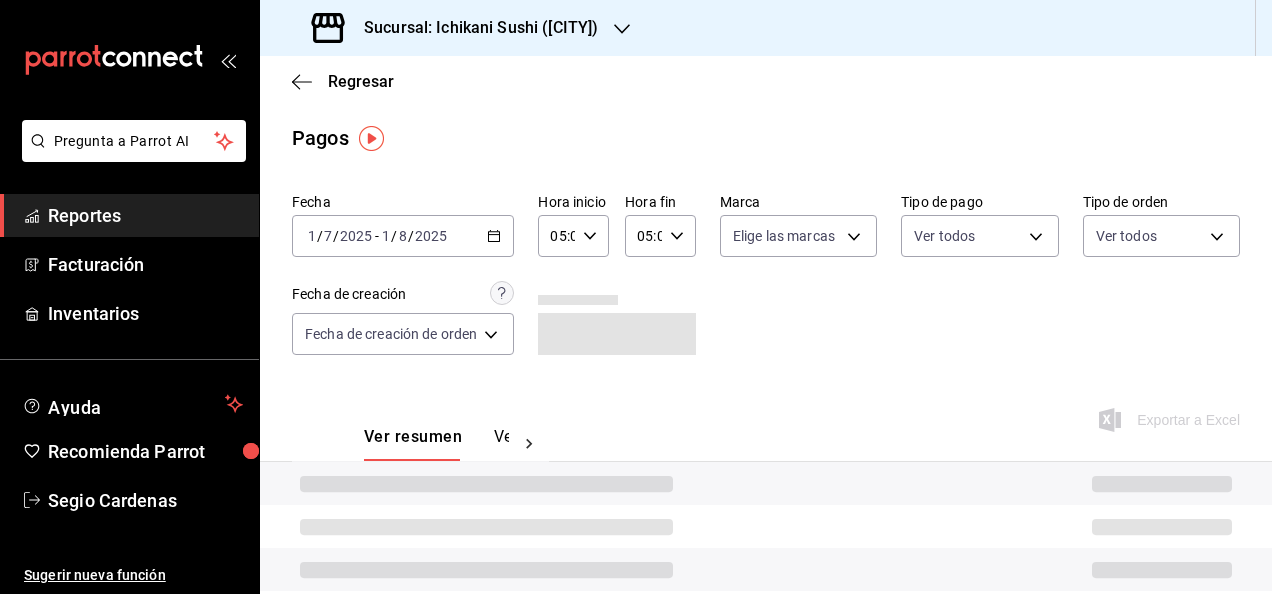 click 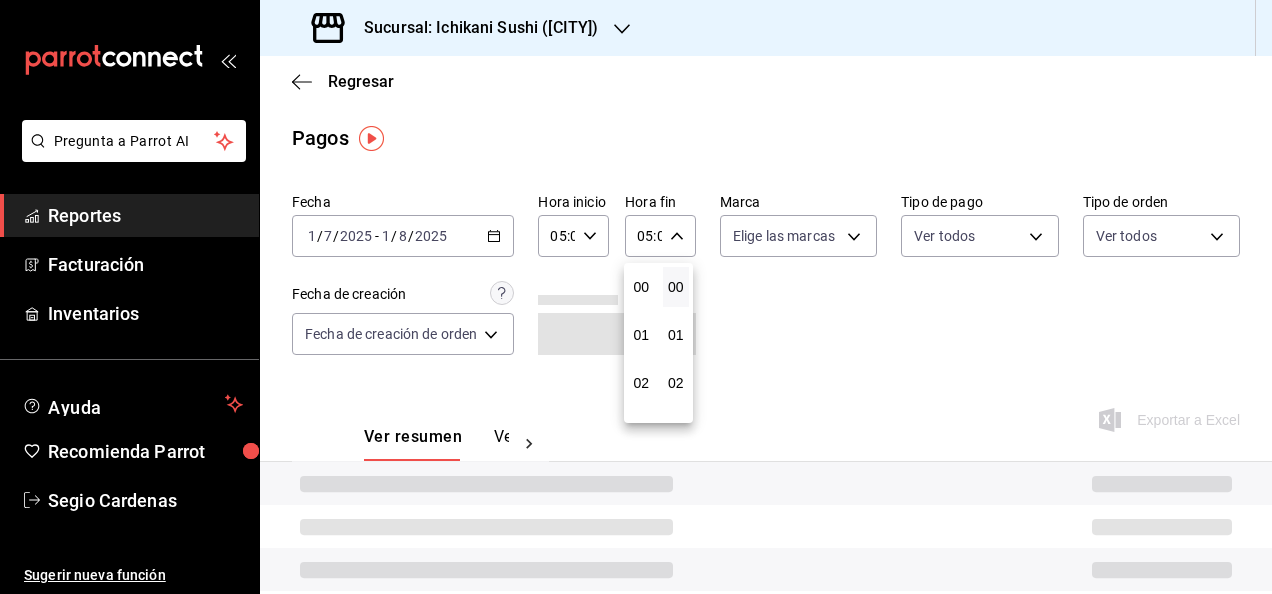 scroll, scrollTop: 240, scrollLeft: 0, axis: vertical 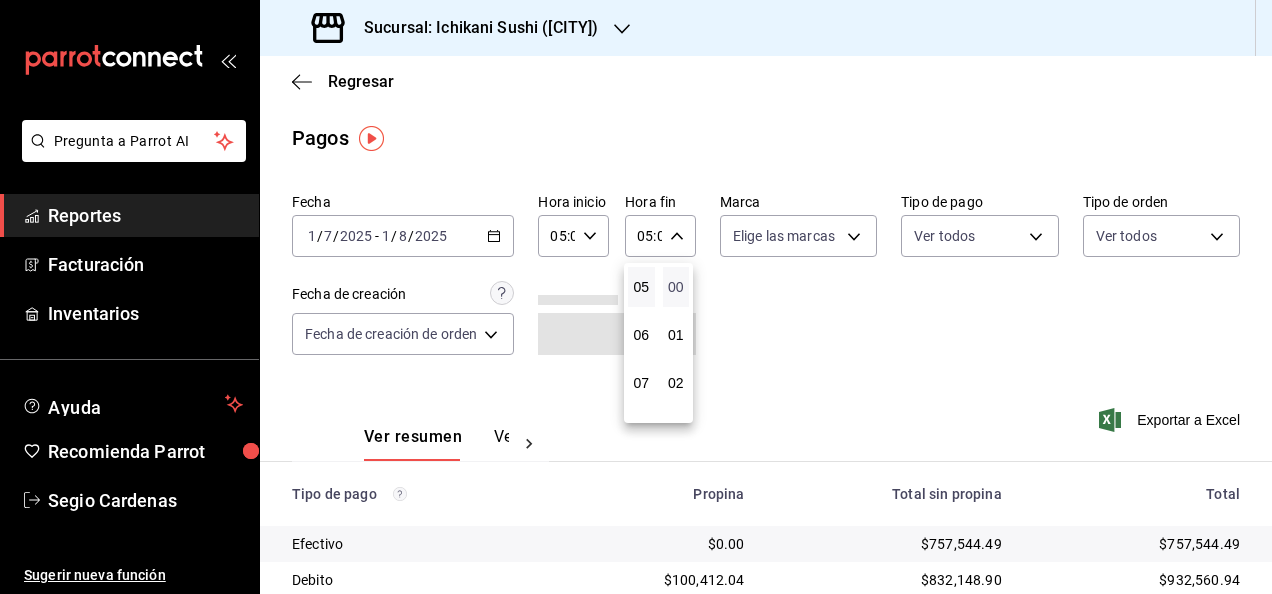 click on "00" at bounding box center (676, 287) 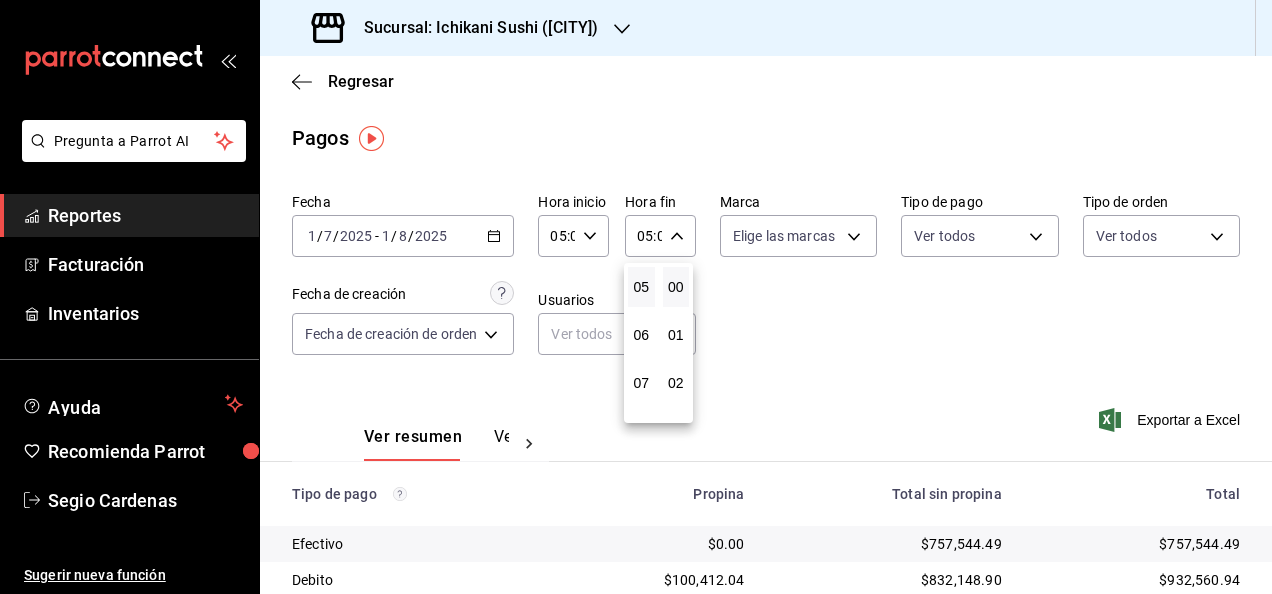 click at bounding box center [636, 297] 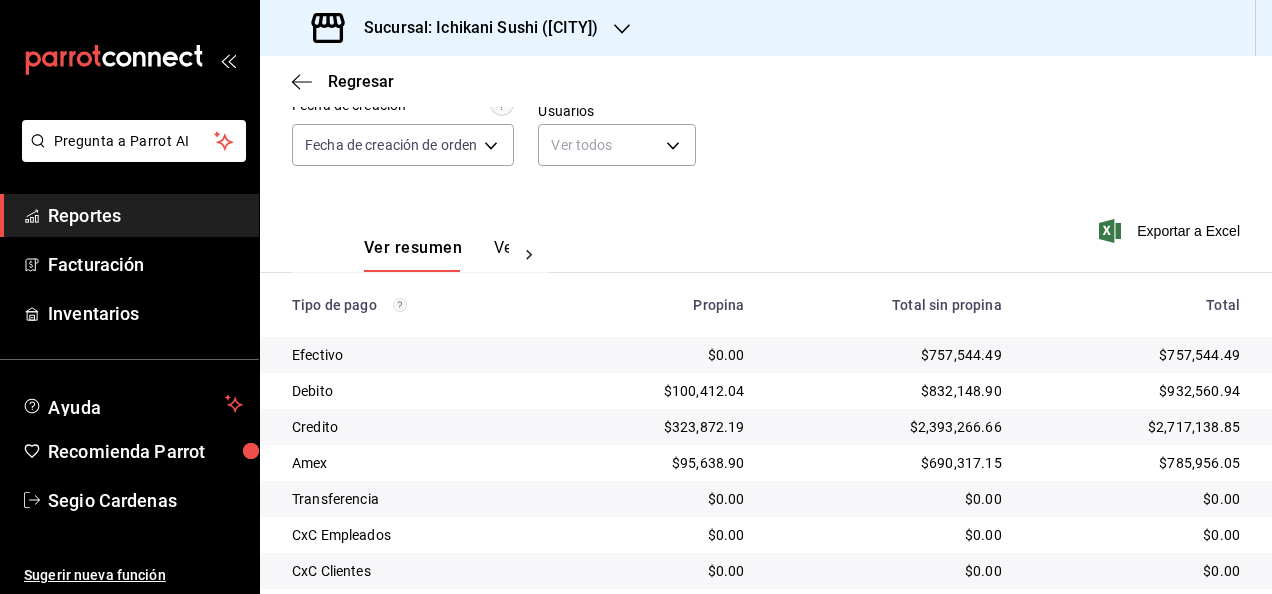 scroll, scrollTop: 252, scrollLeft: 0, axis: vertical 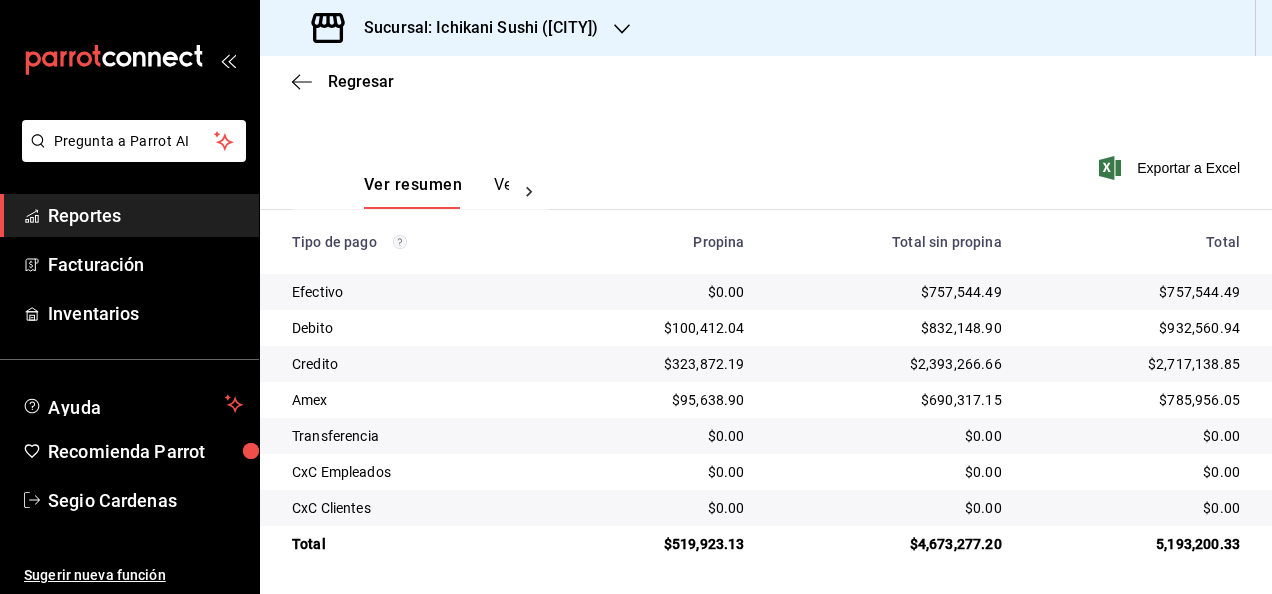 type 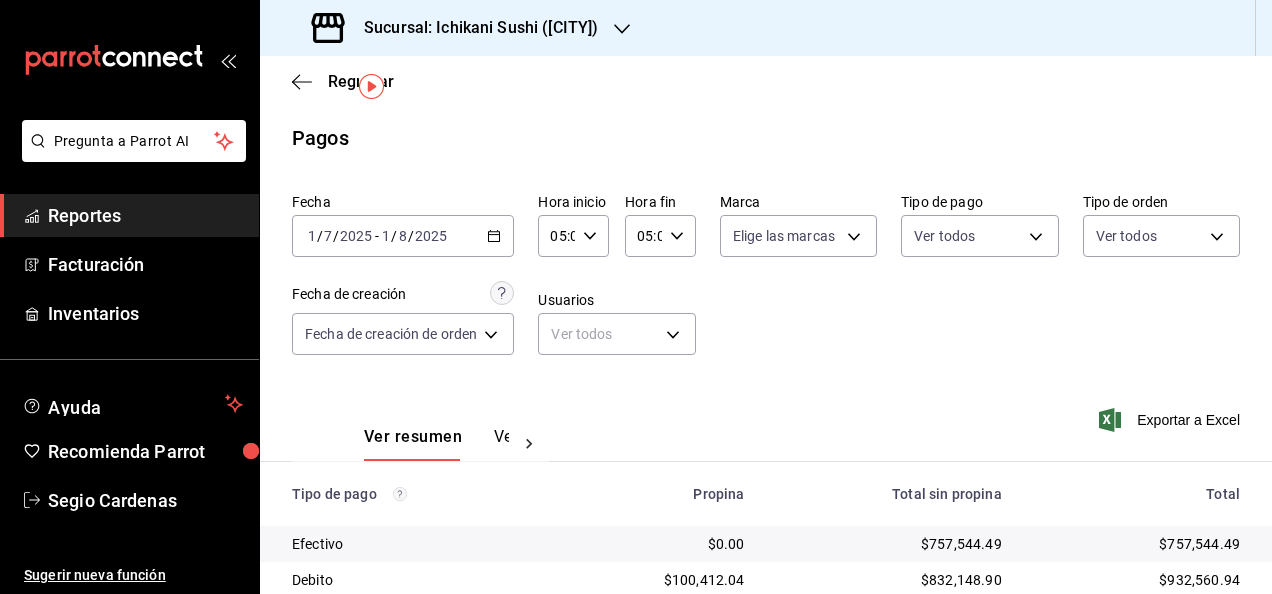 scroll, scrollTop: 0, scrollLeft: 0, axis: both 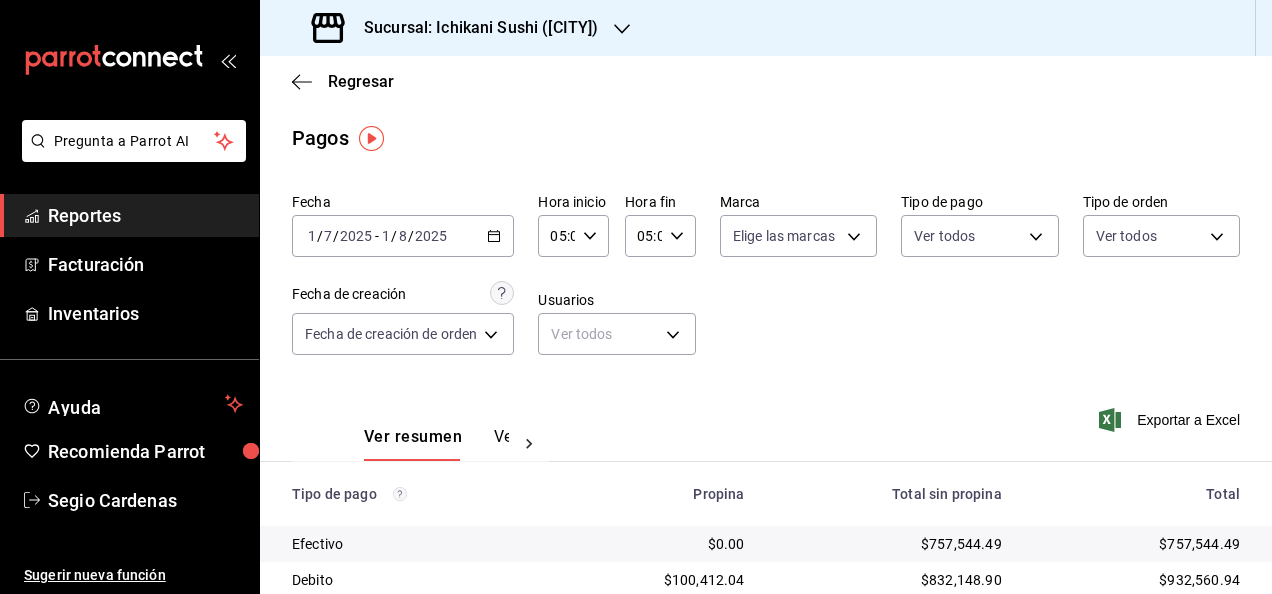 click 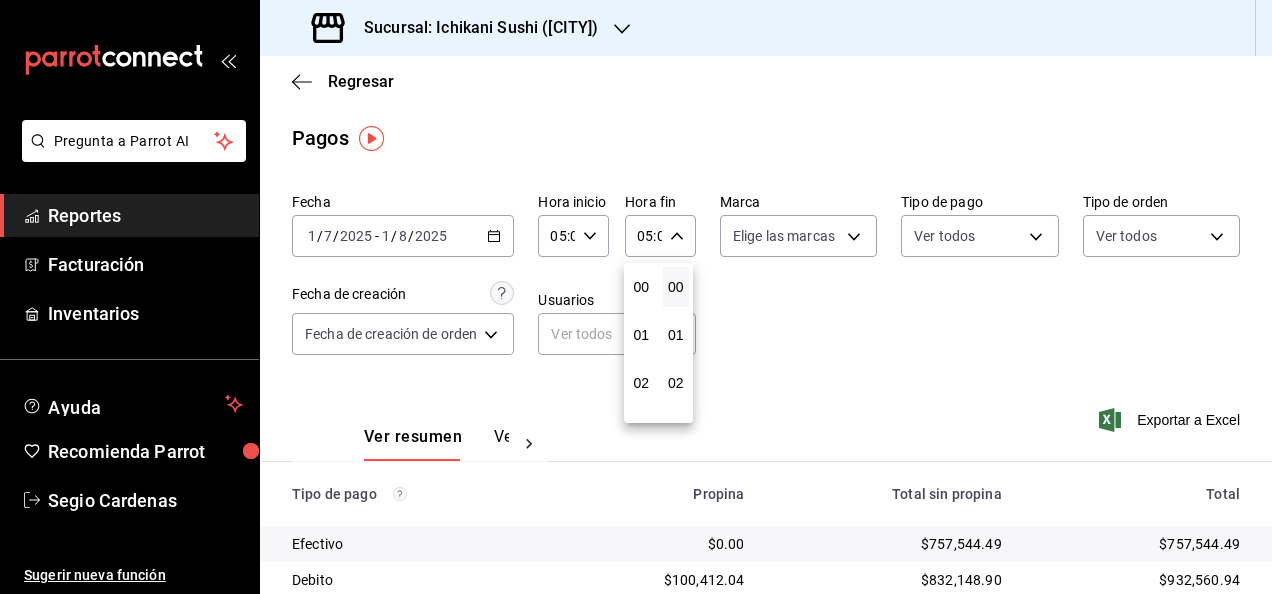scroll, scrollTop: 240, scrollLeft: 0, axis: vertical 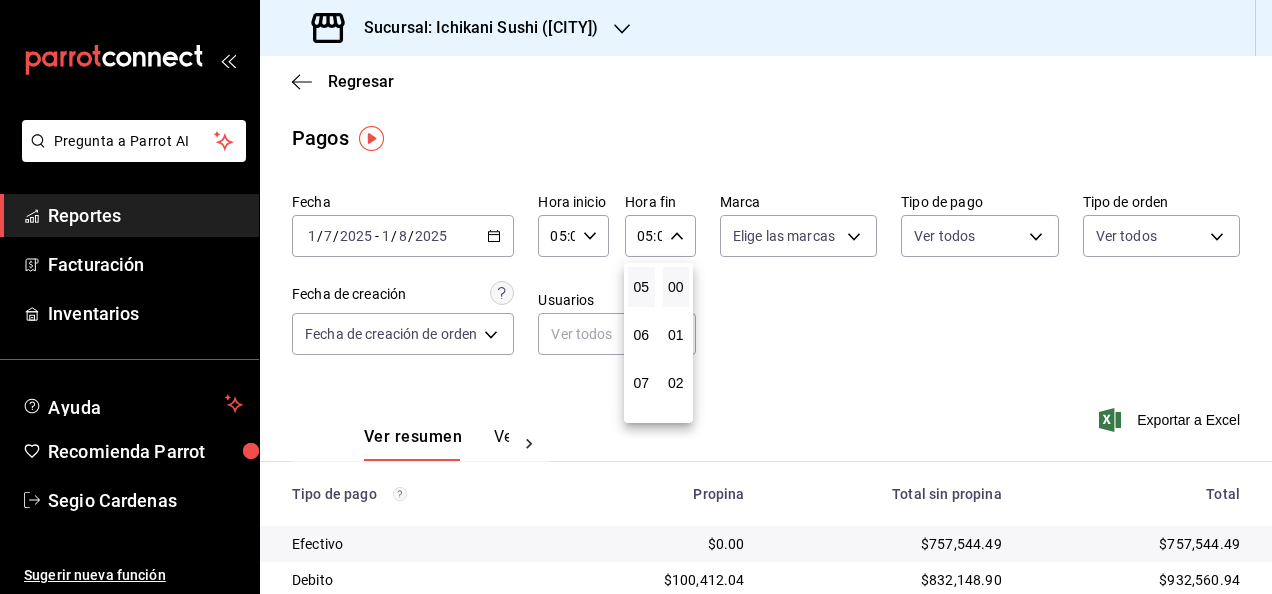 click at bounding box center (636, 297) 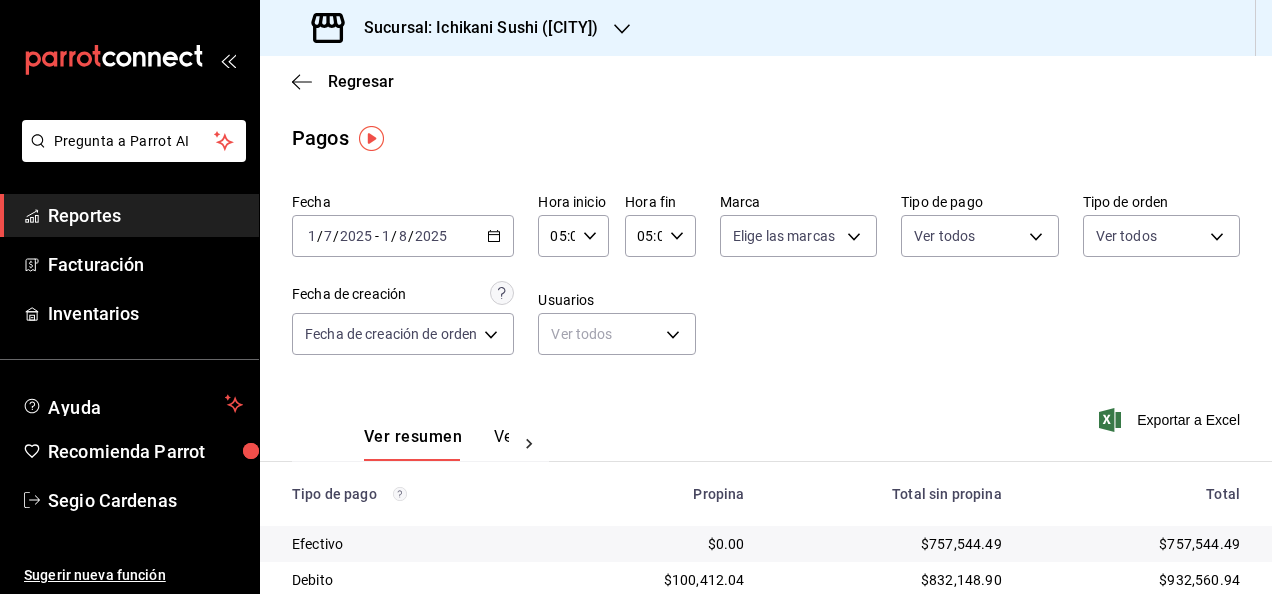 click on "05:00 Hora fin" at bounding box center (660, 236) 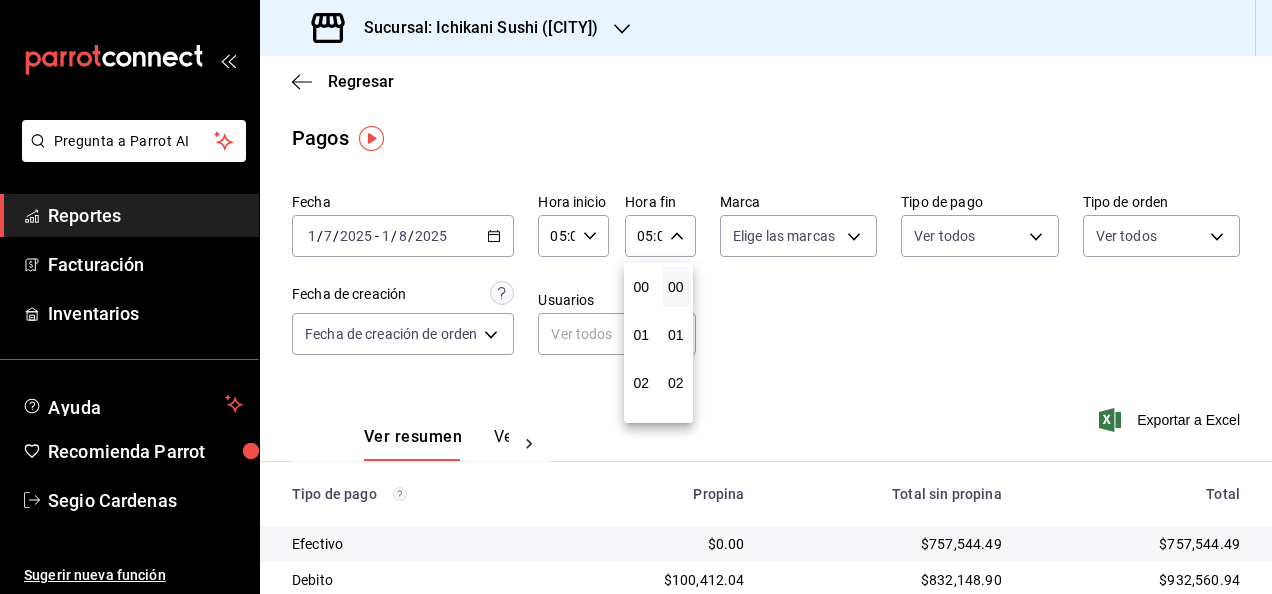 scroll, scrollTop: 240, scrollLeft: 0, axis: vertical 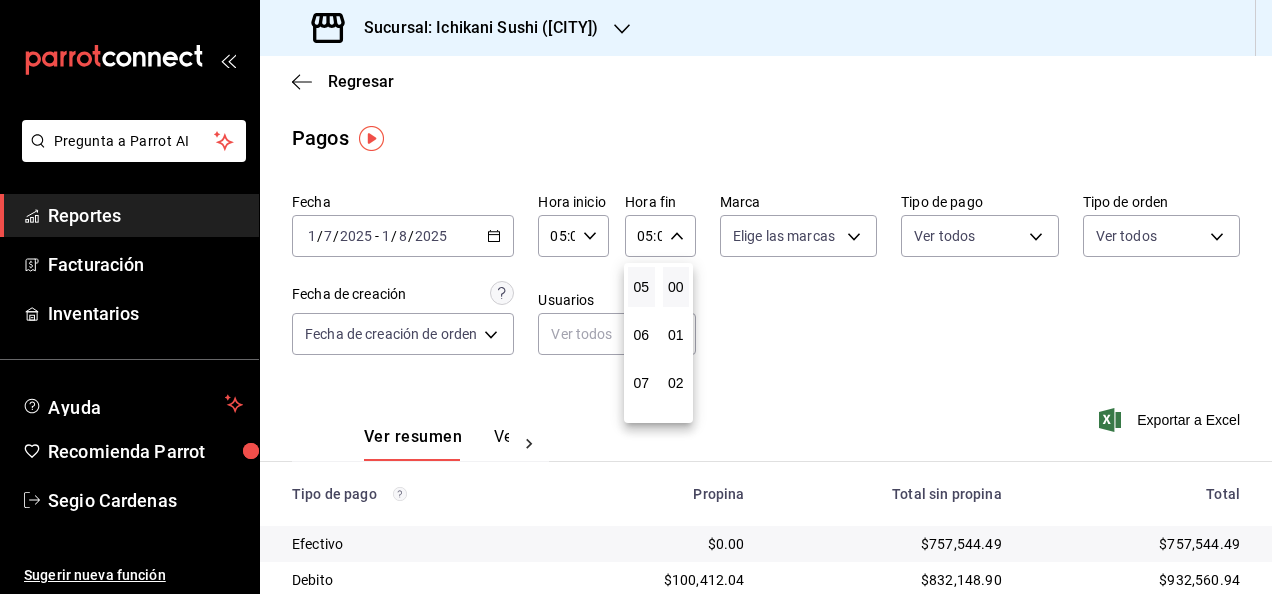 click at bounding box center (636, 297) 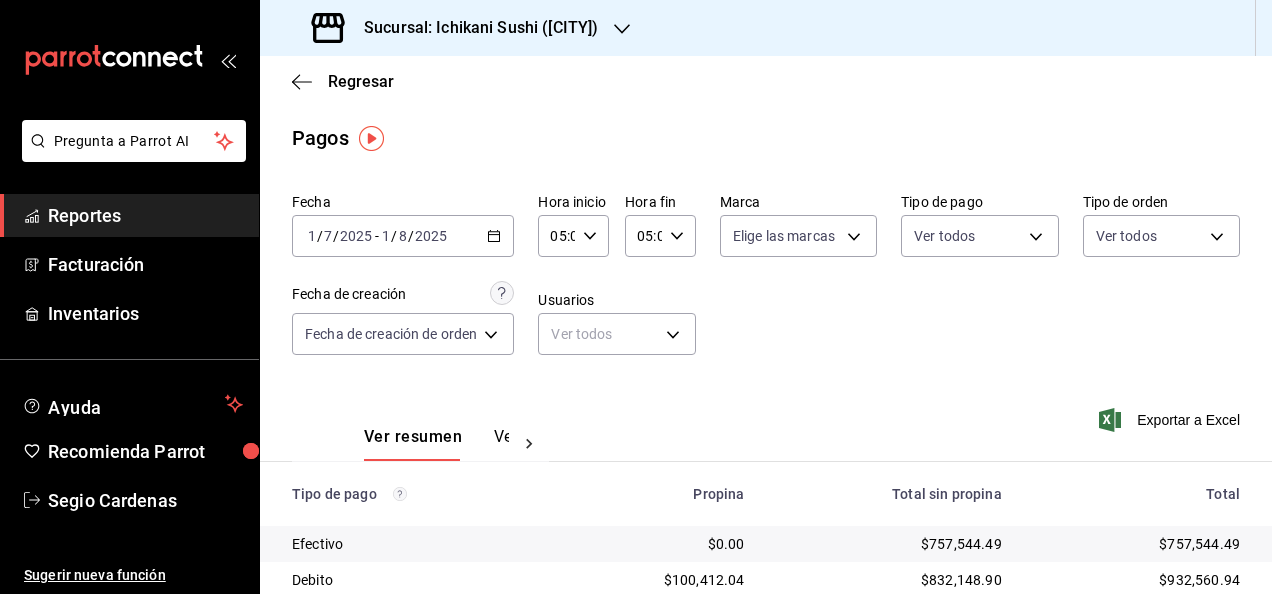 click 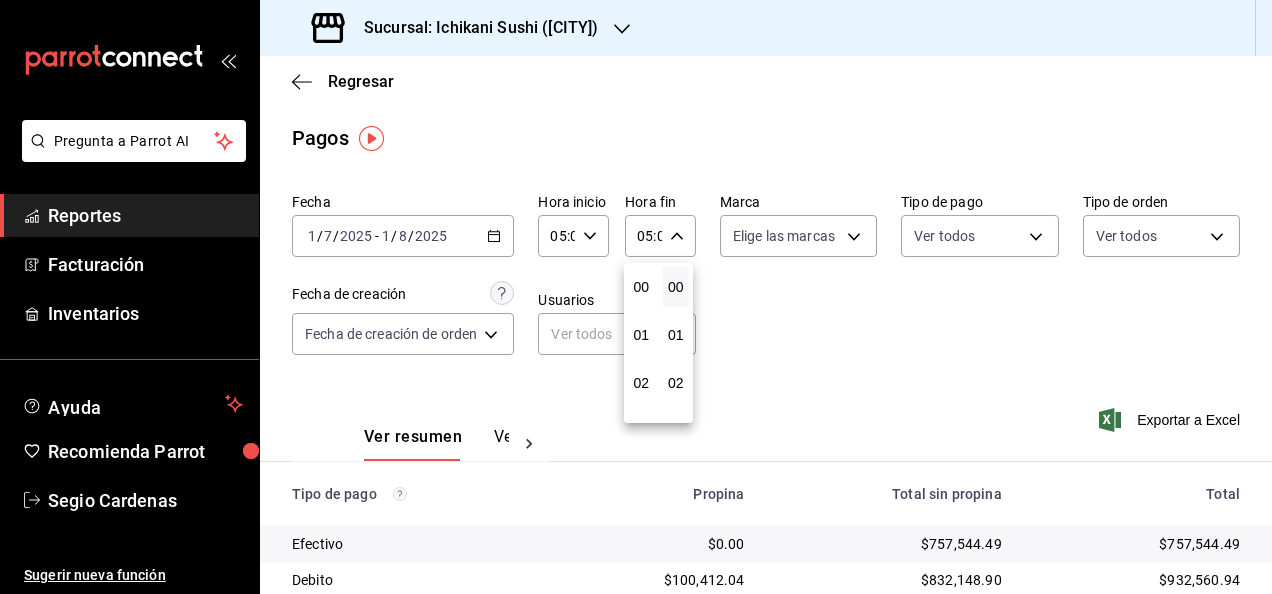 scroll, scrollTop: 240, scrollLeft: 0, axis: vertical 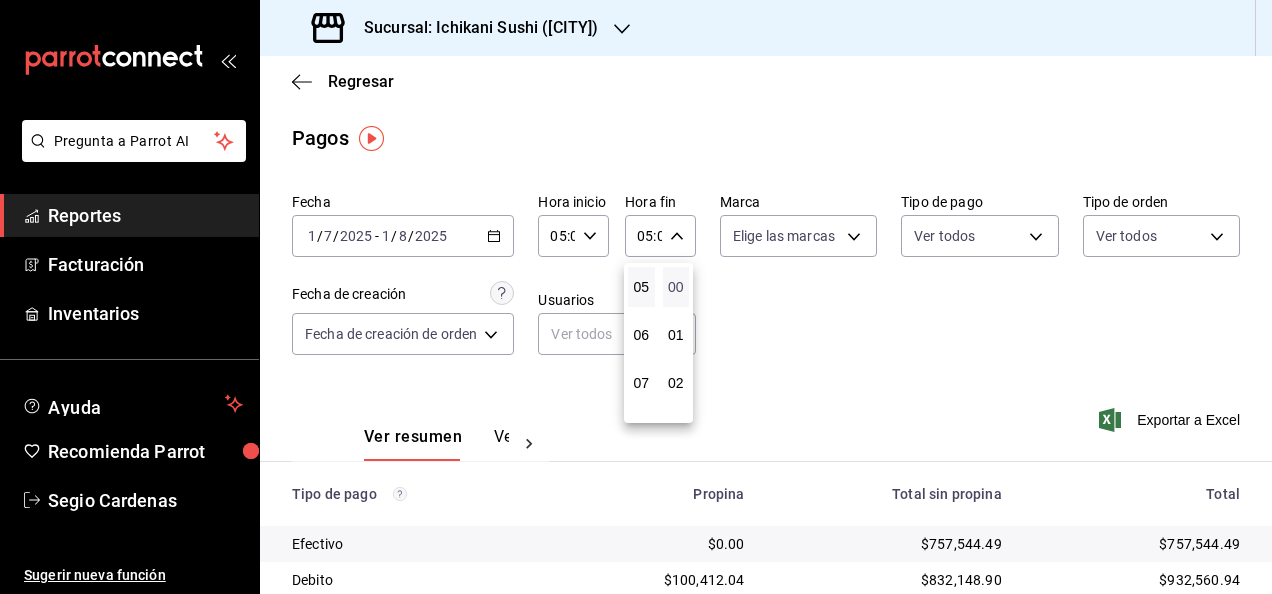 click on "00" at bounding box center [676, 287] 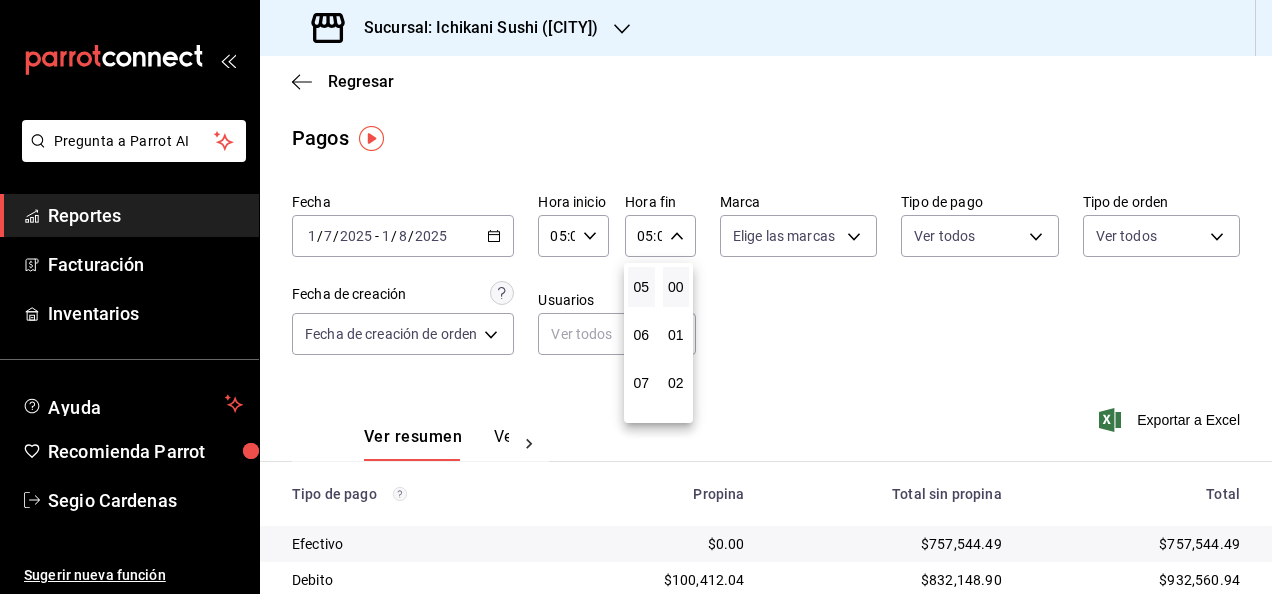 click at bounding box center (636, 297) 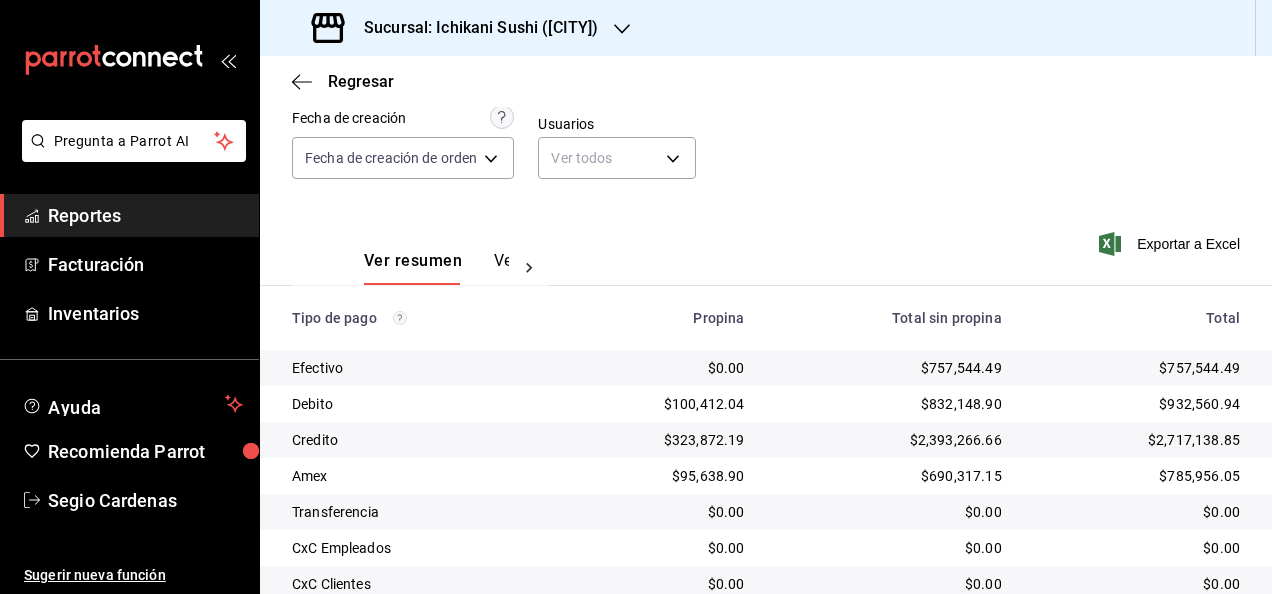 scroll, scrollTop: 252, scrollLeft: 0, axis: vertical 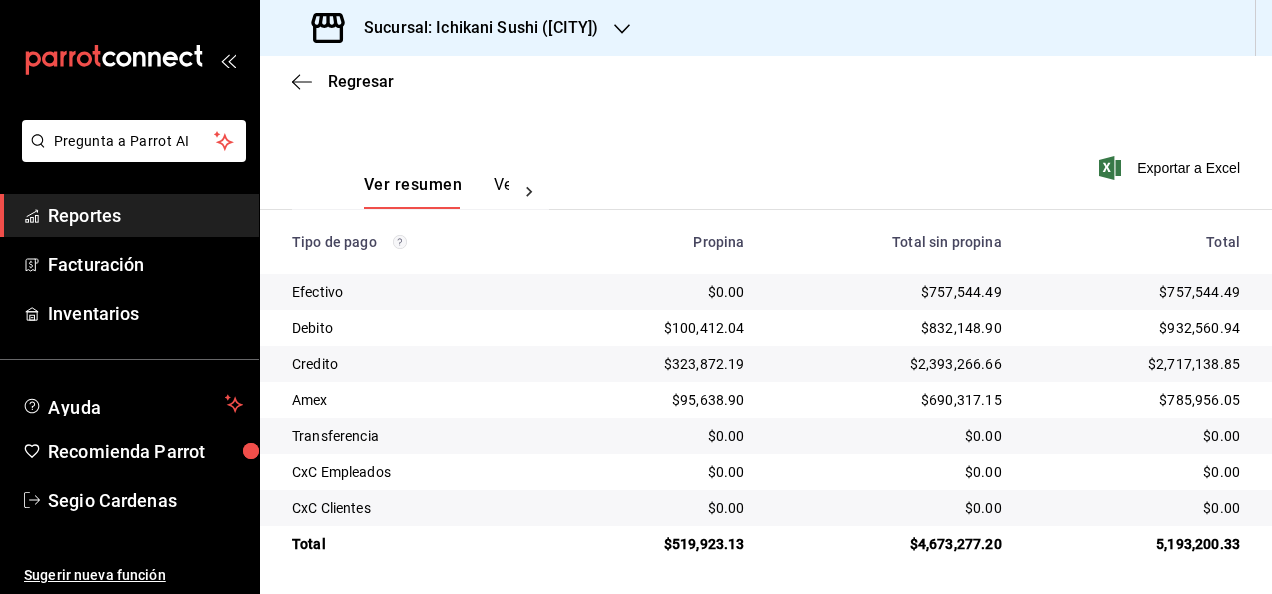 click on "Reportes" at bounding box center [145, 215] 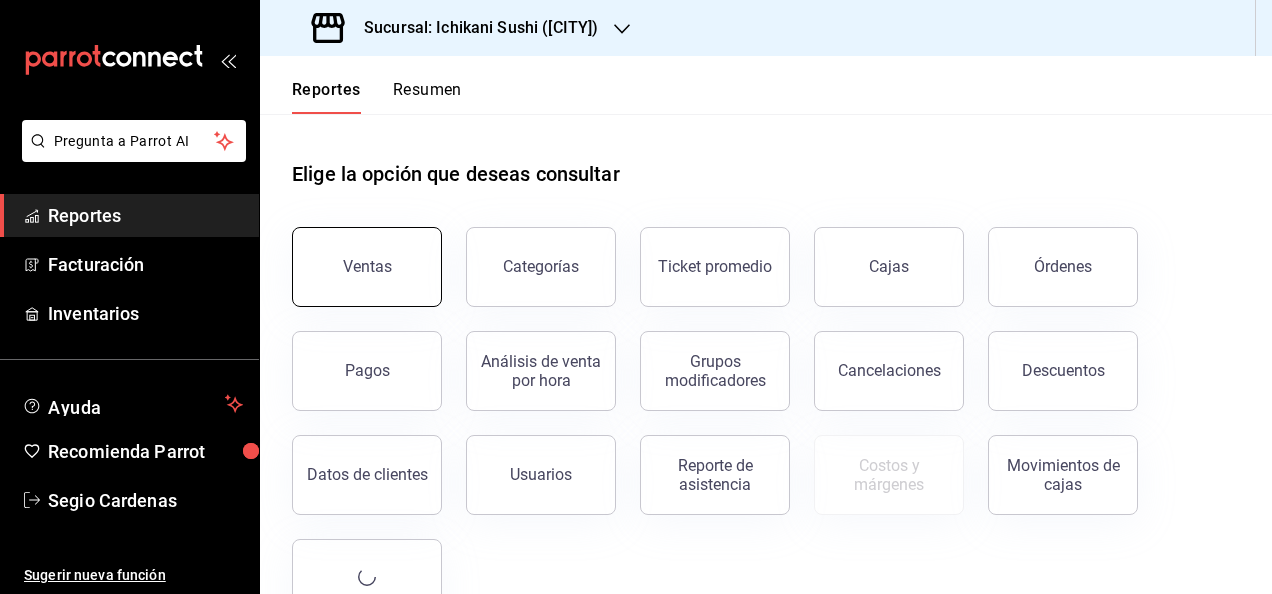 click on "Ventas" at bounding box center (367, 267) 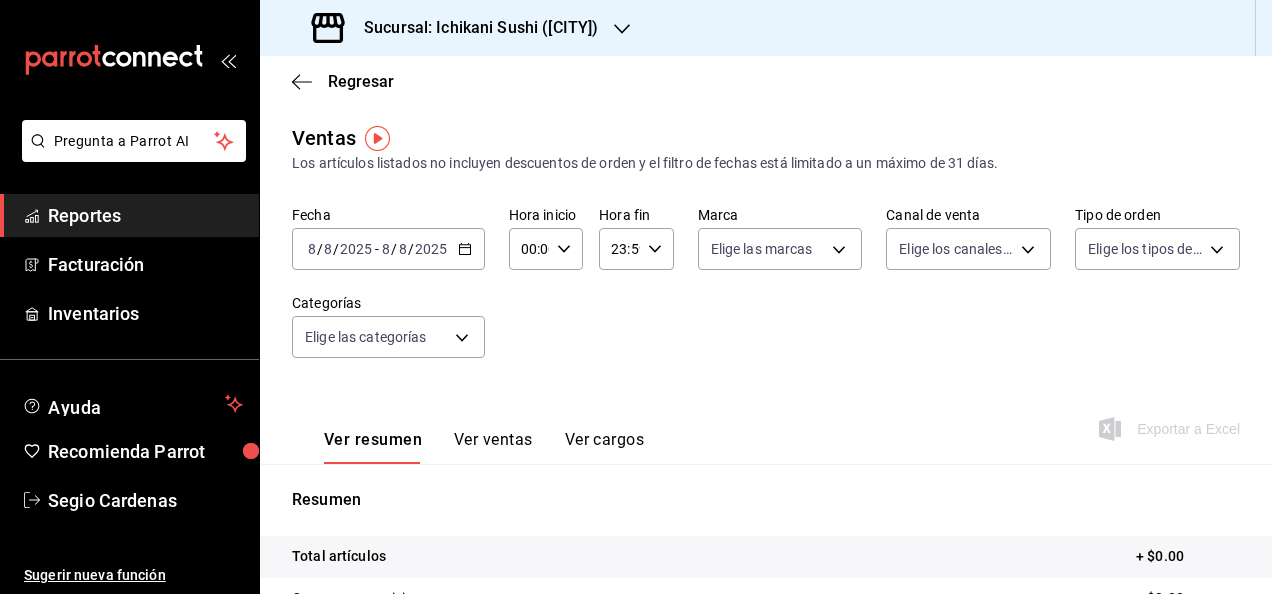 click 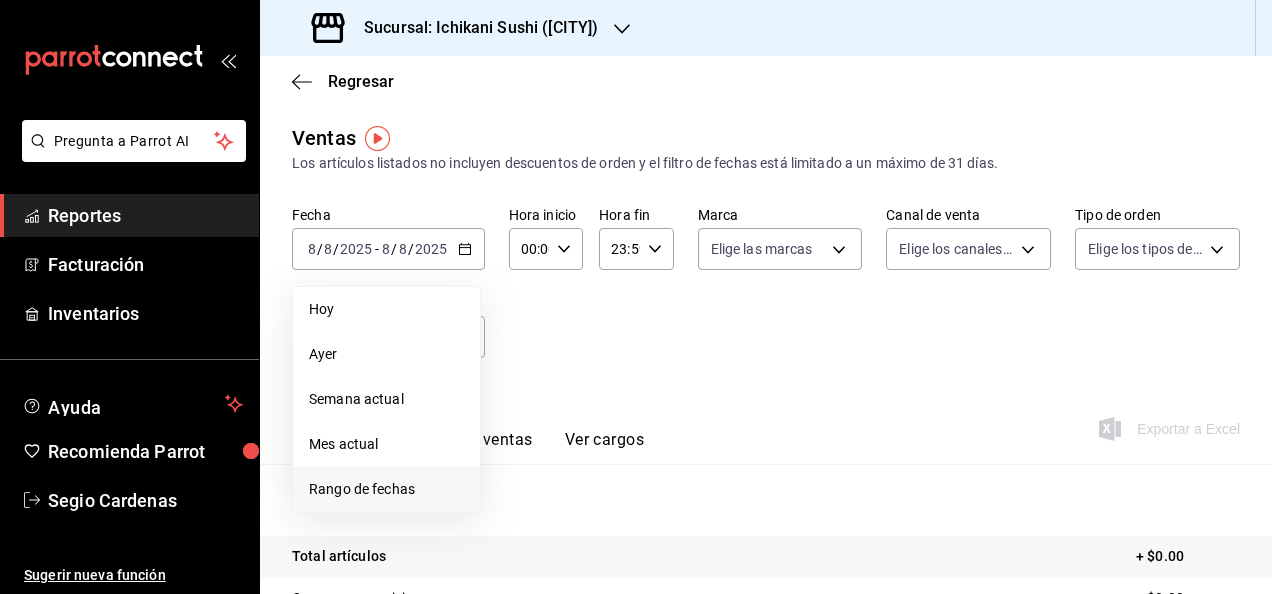 click on "Rango de fechas" at bounding box center [386, 489] 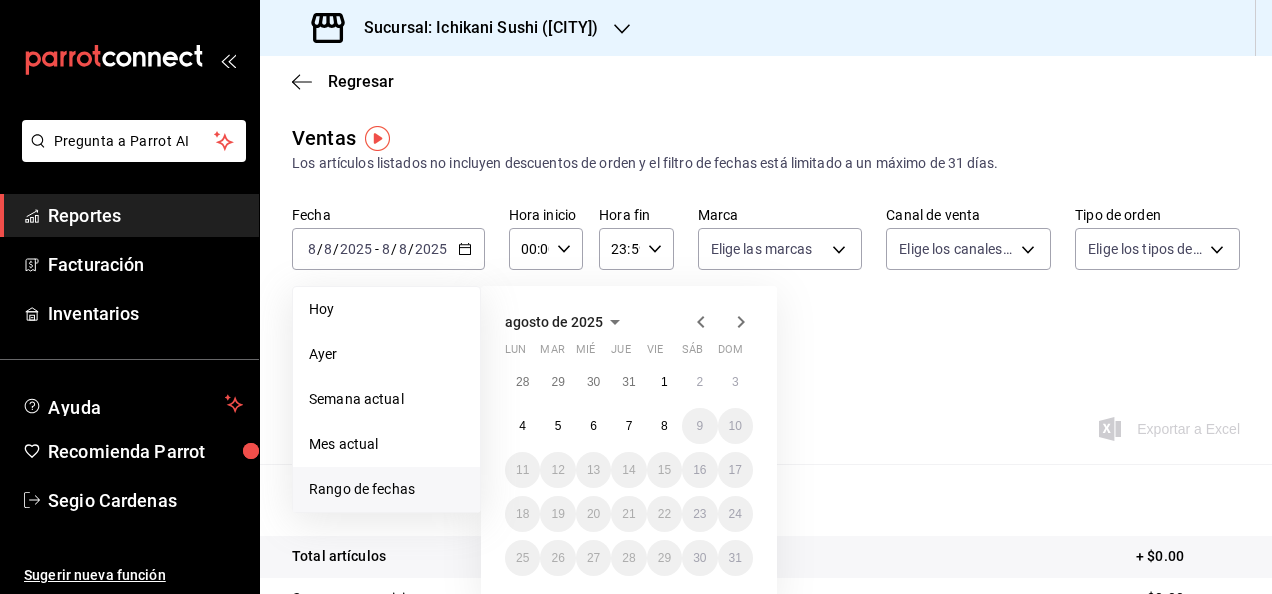 click 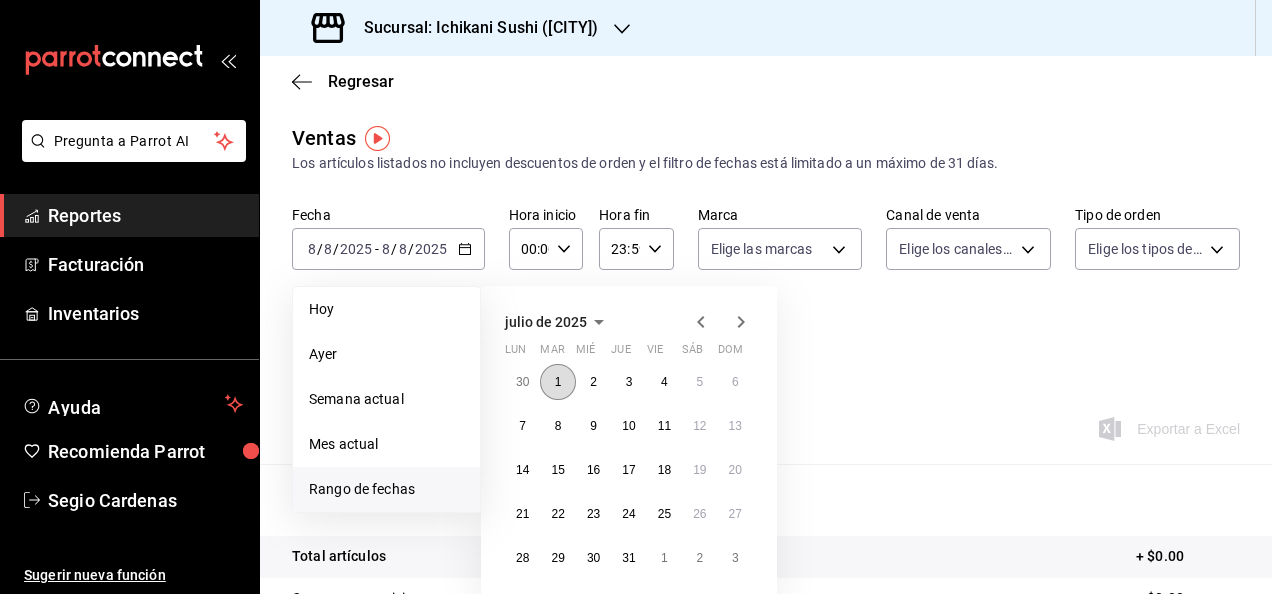 click on "1" at bounding box center (558, 382) 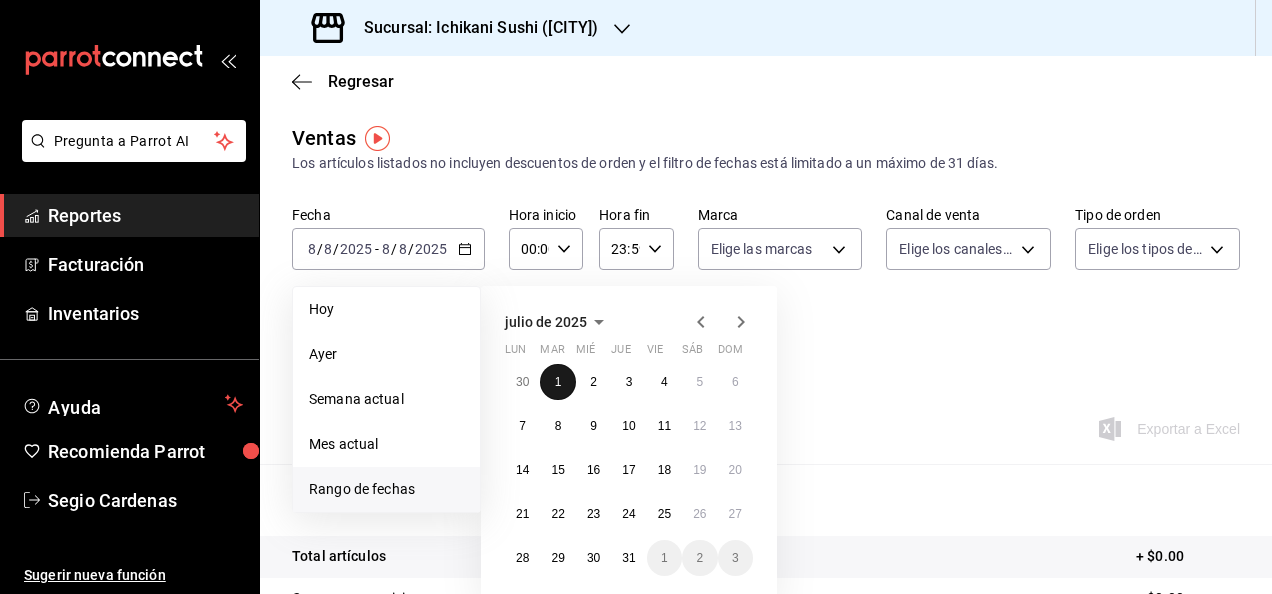 click on "1" at bounding box center (557, 382) 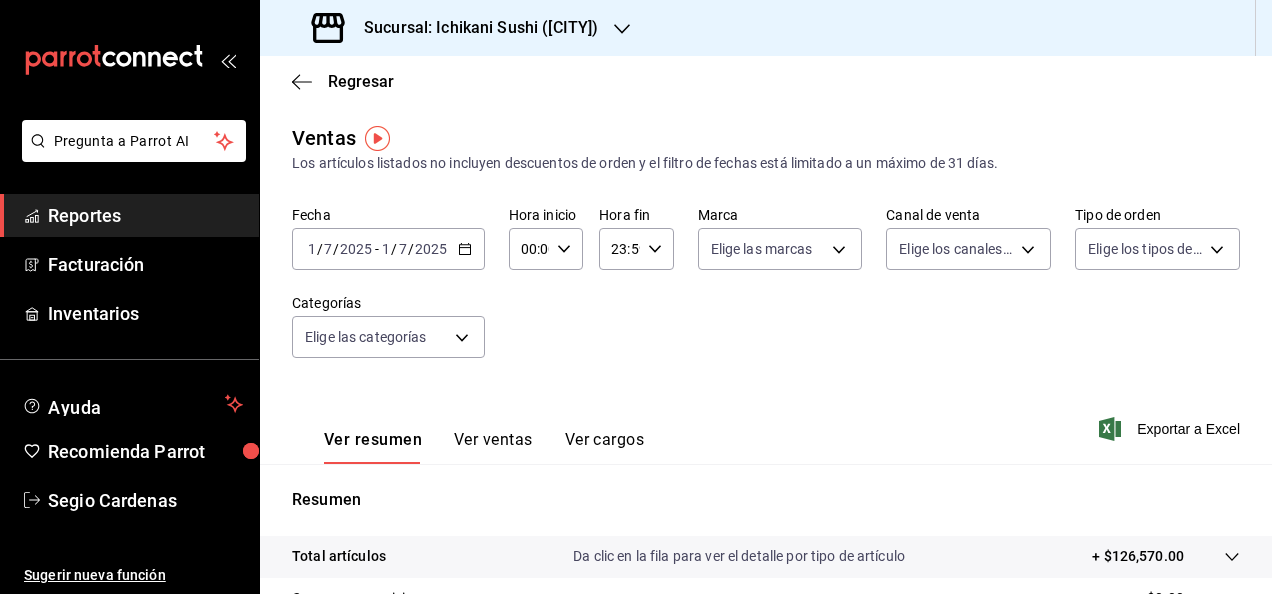 click 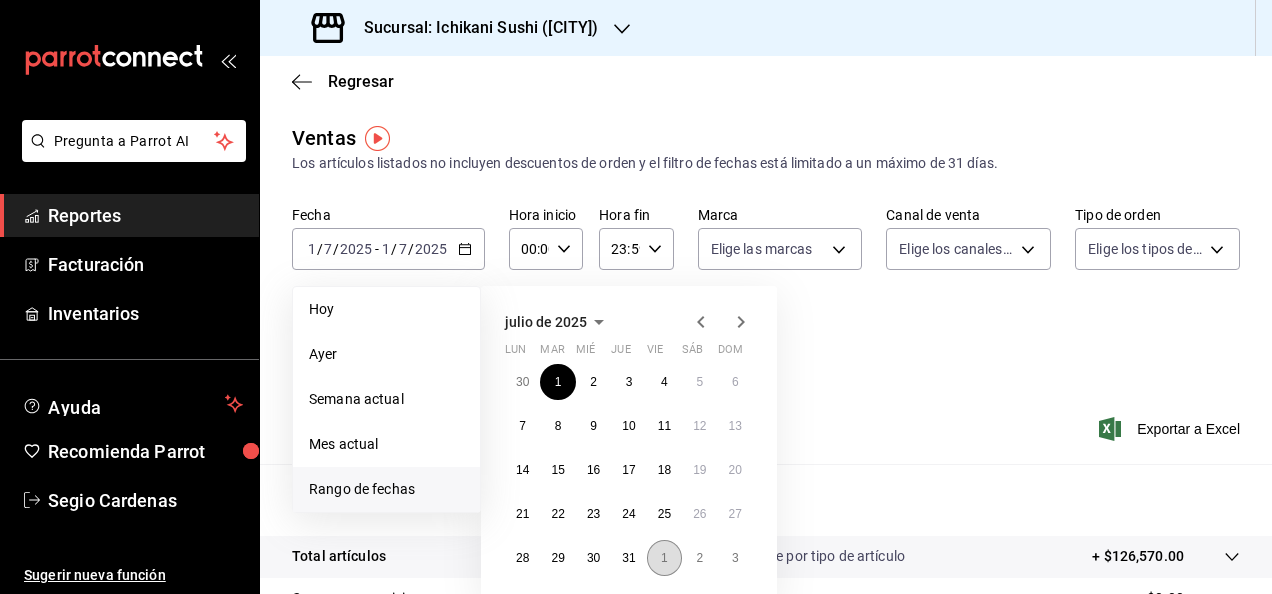 click on "1" at bounding box center [664, 558] 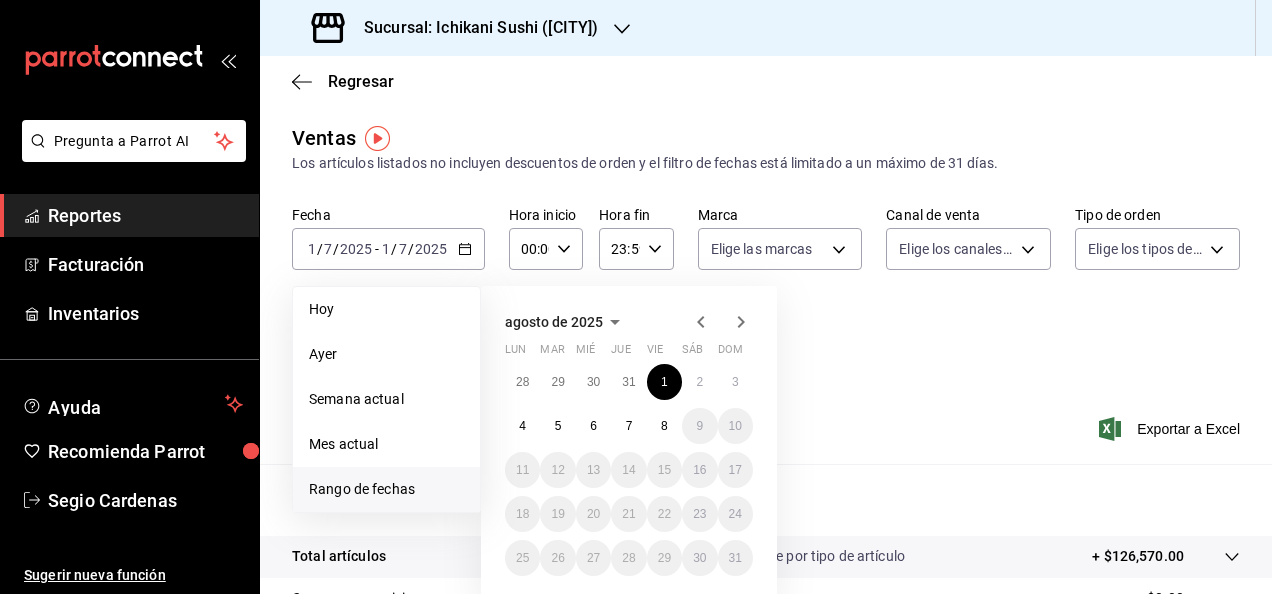 click 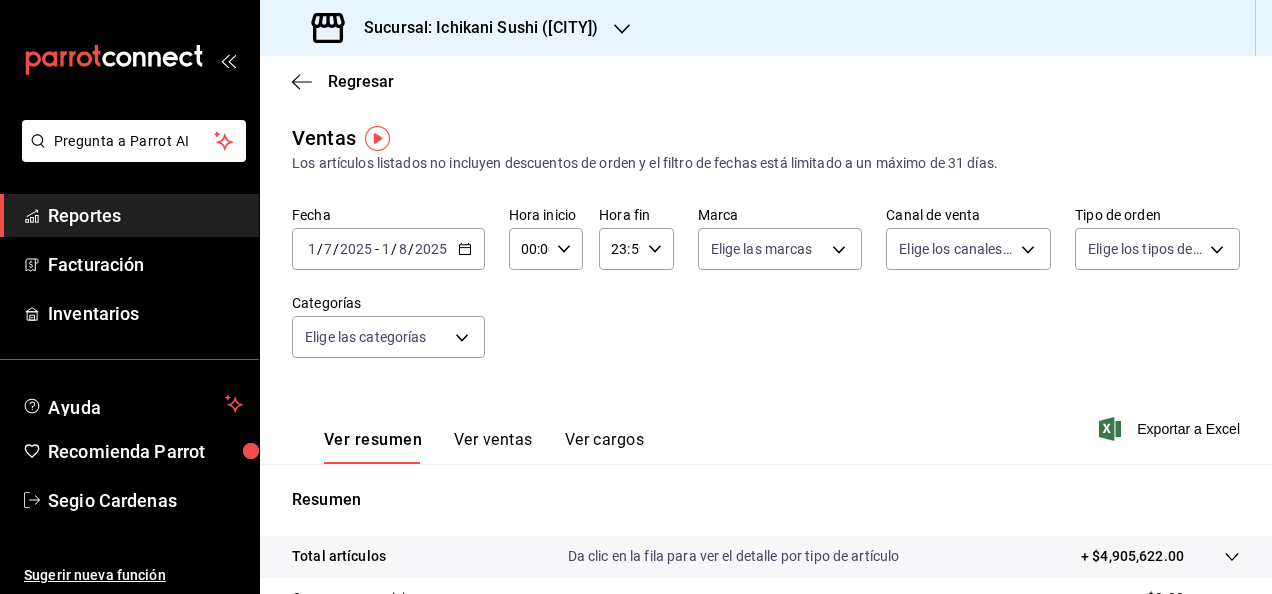 click on "00:00 Hora inicio" at bounding box center (546, 249) 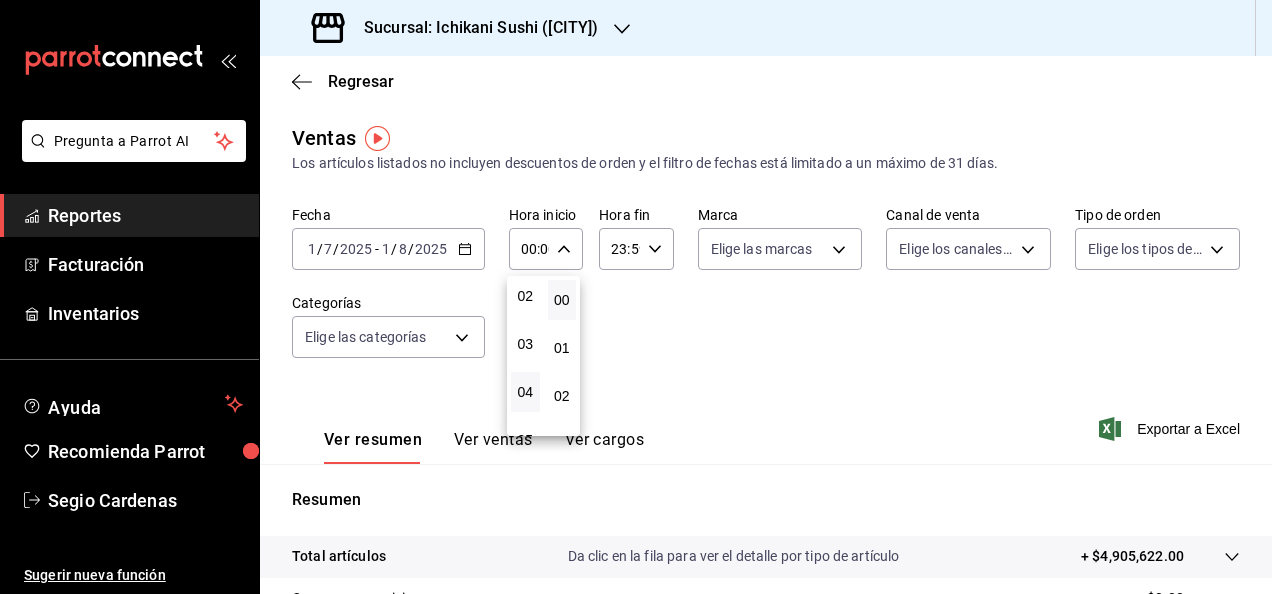 scroll, scrollTop: 200, scrollLeft: 0, axis: vertical 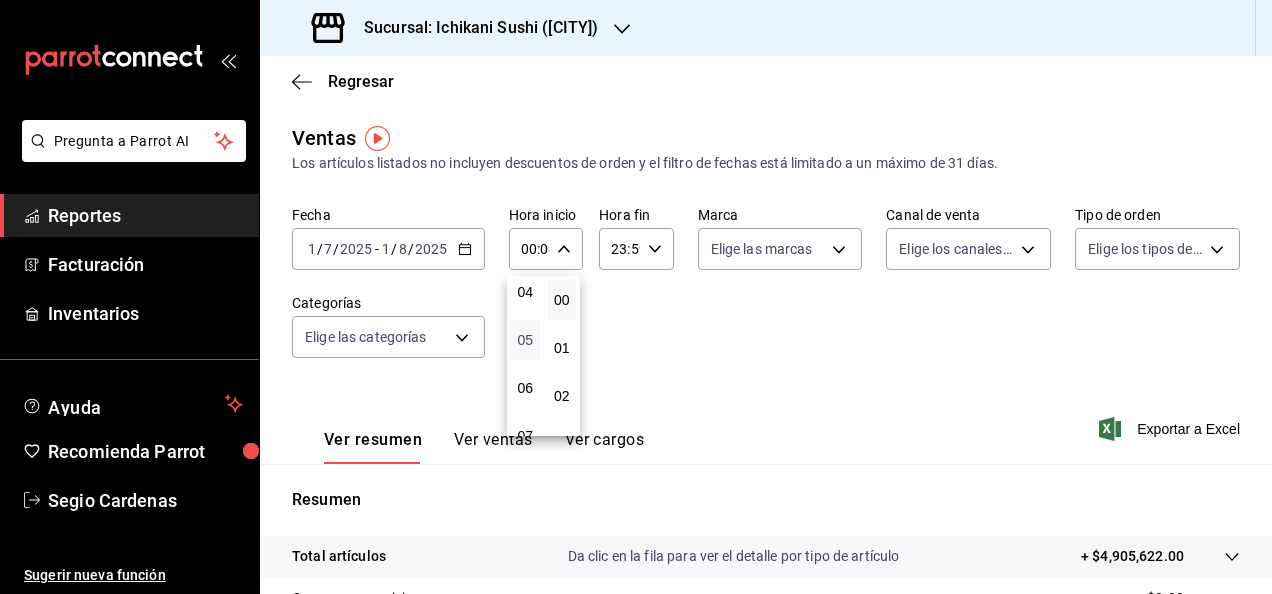 click on "05" at bounding box center [525, 340] 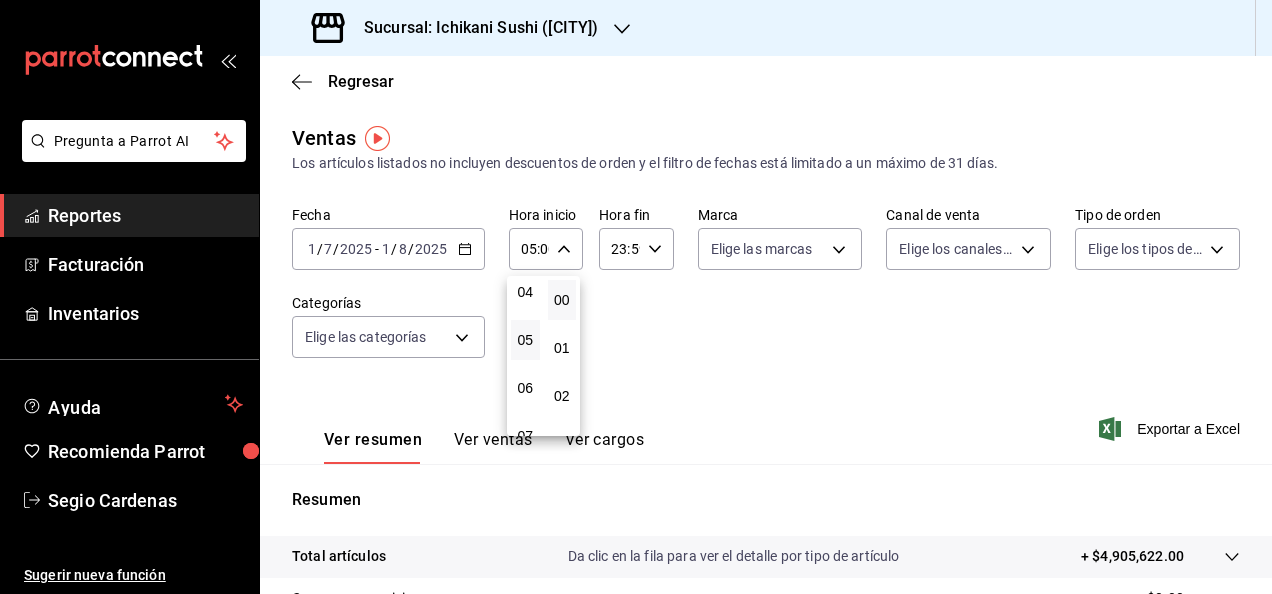 click at bounding box center [636, 297] 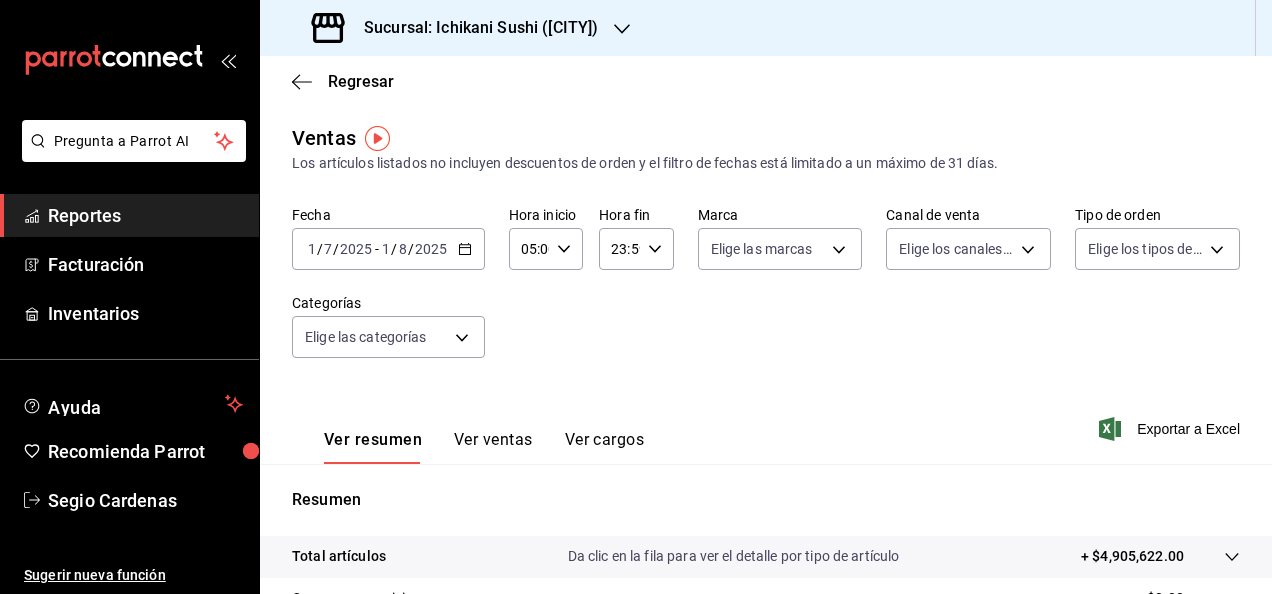 click 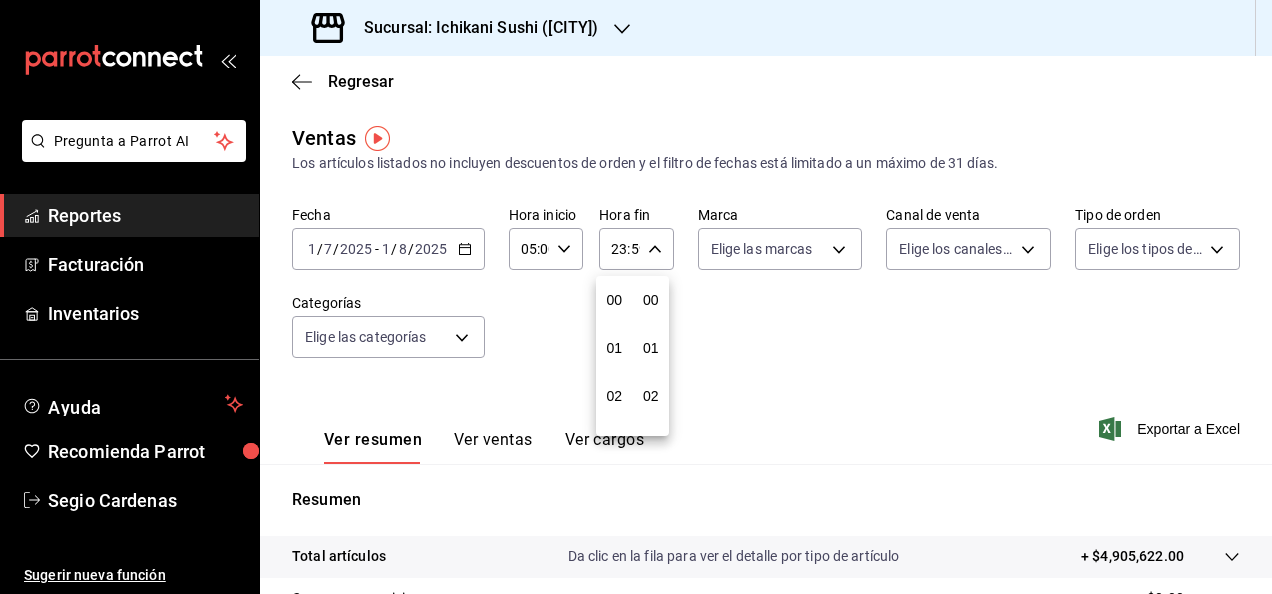 scroll, scrollTop: 992, scrollLeft: 0, axis: vertical 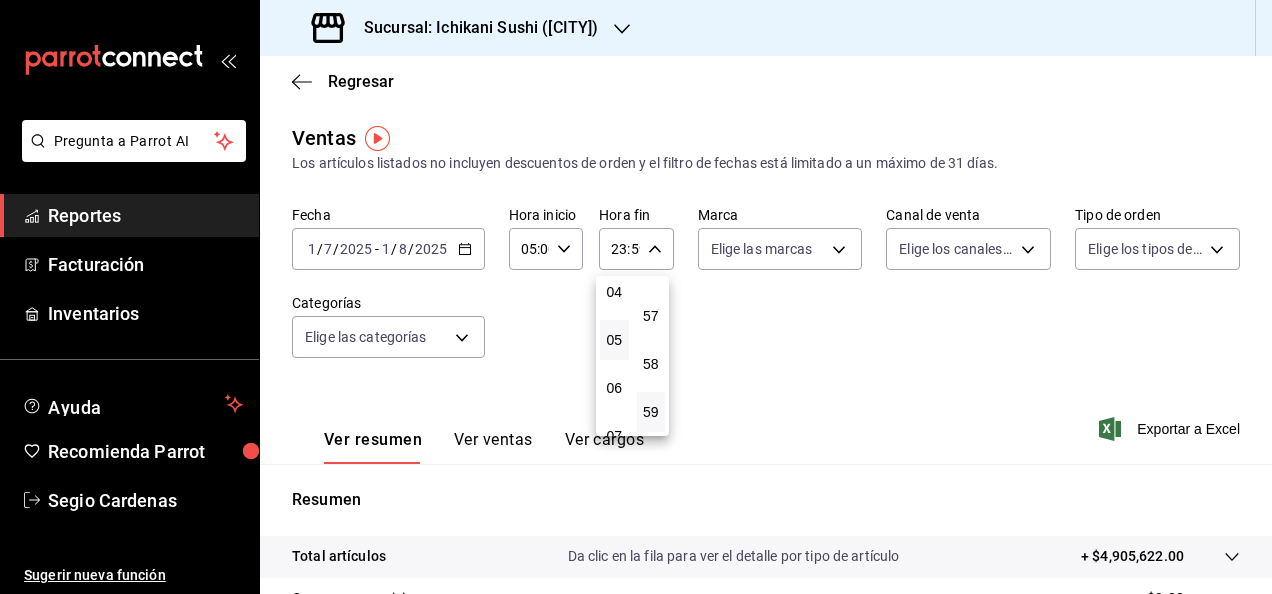 click on "05" at bounding box center [614, 340] 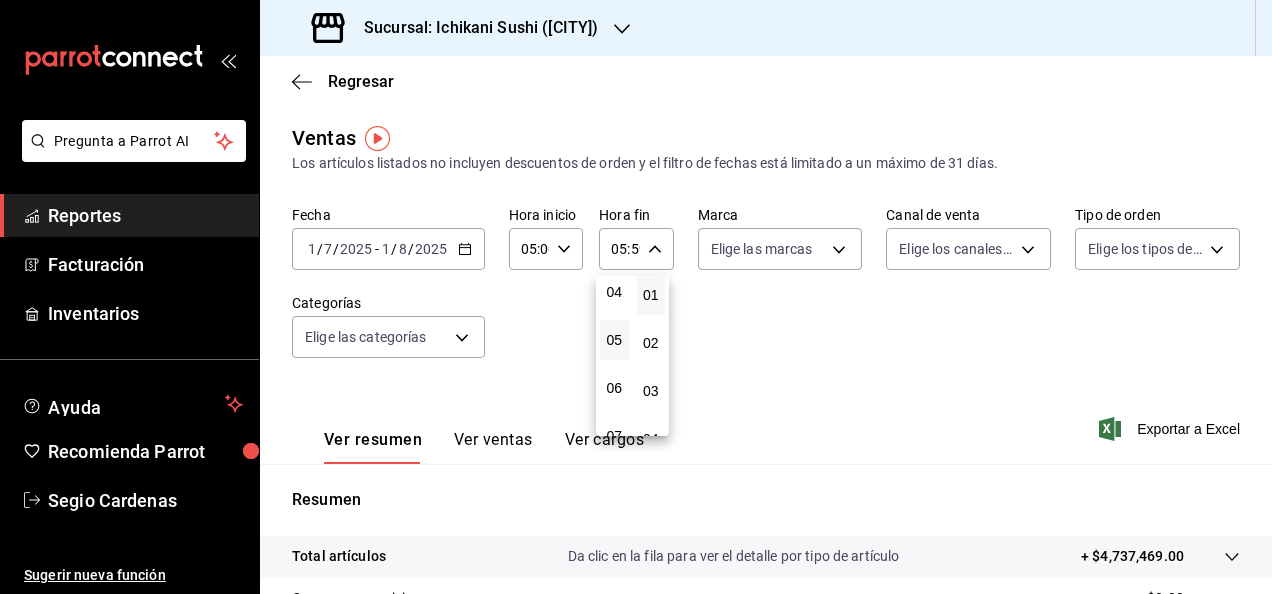 scroll, scrollTop: 0, scrollLeft: 0, axis: both 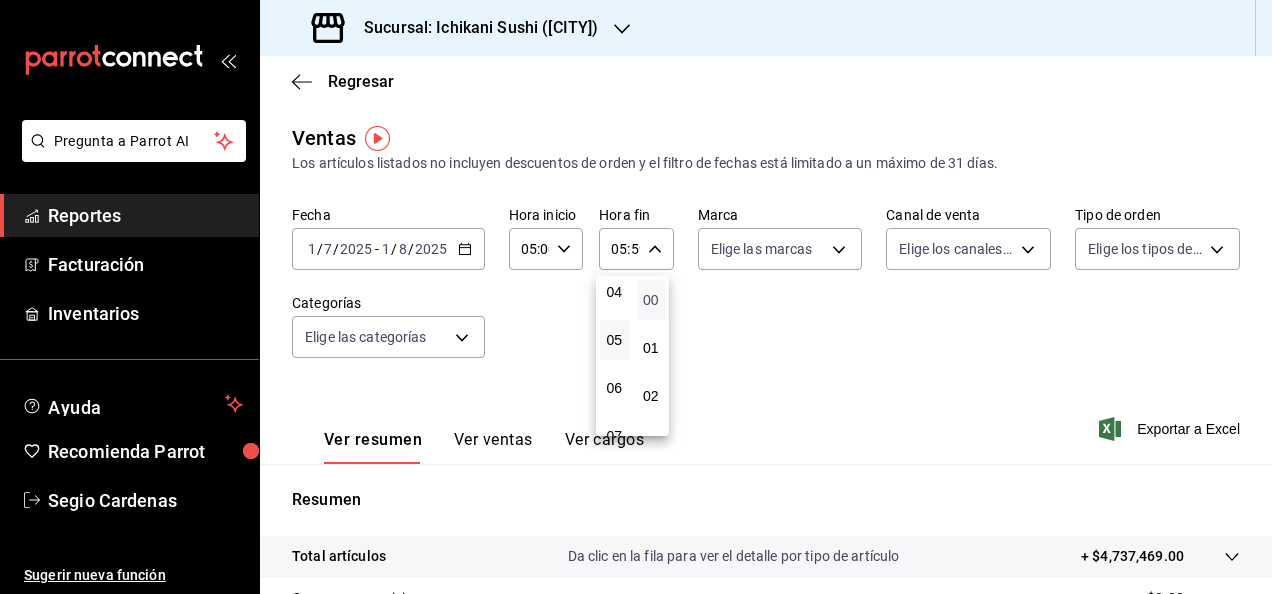 click on "00" at bounding box center [651, 300] 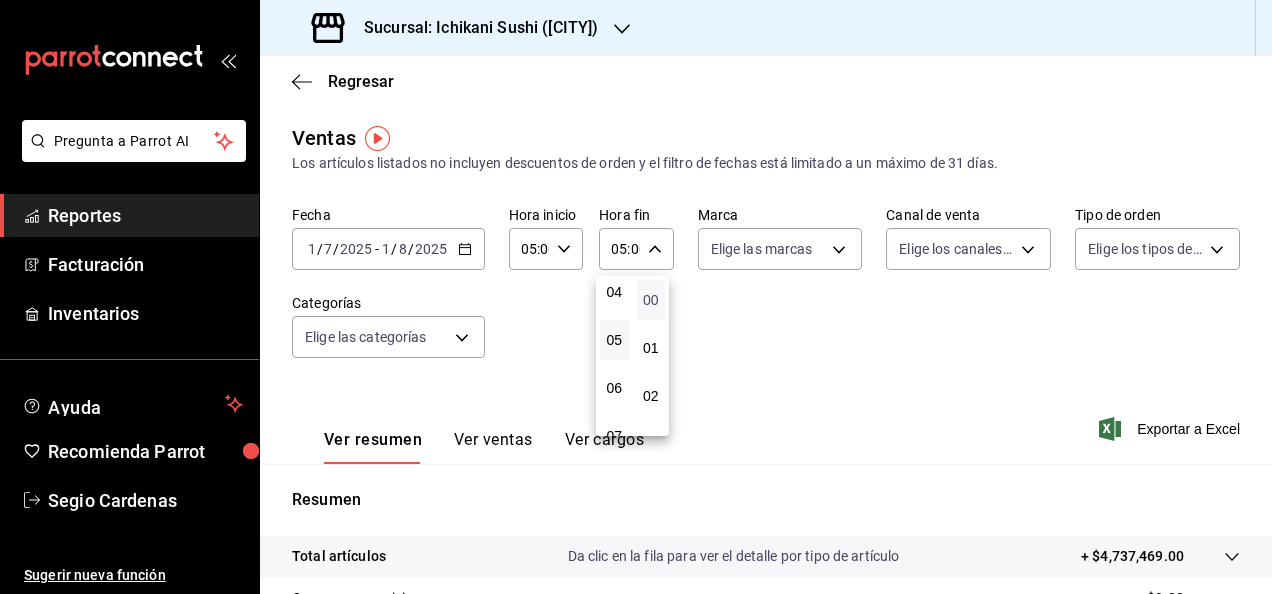click on "00" at bounding box center (651, 300) 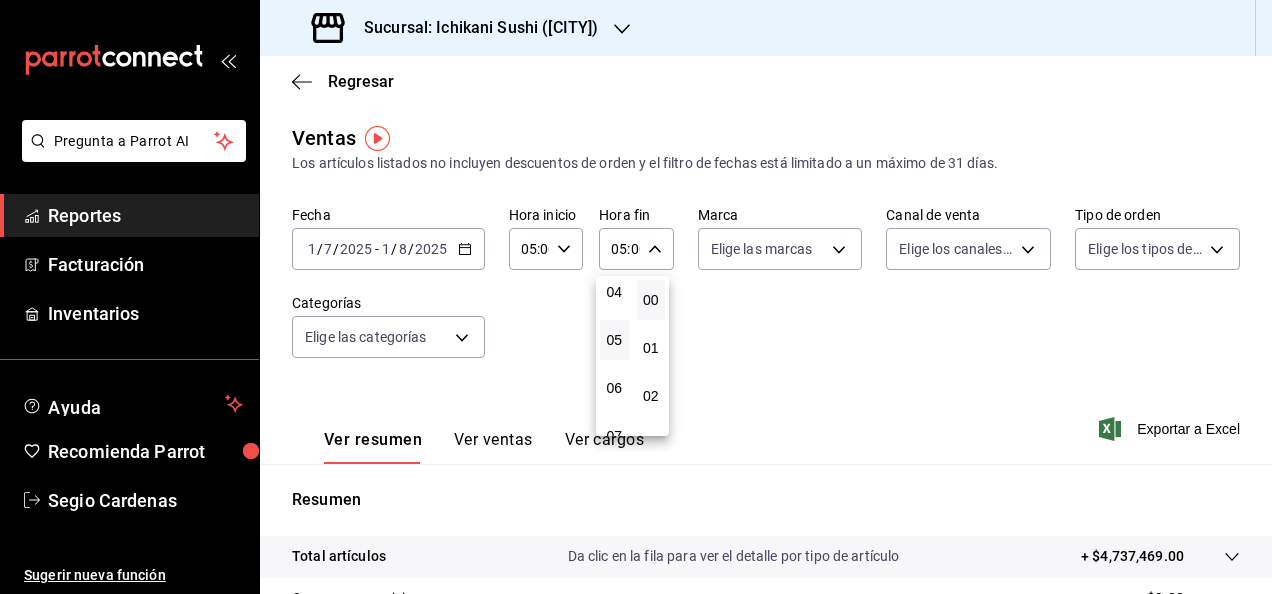click at bounding box center (636, 297) 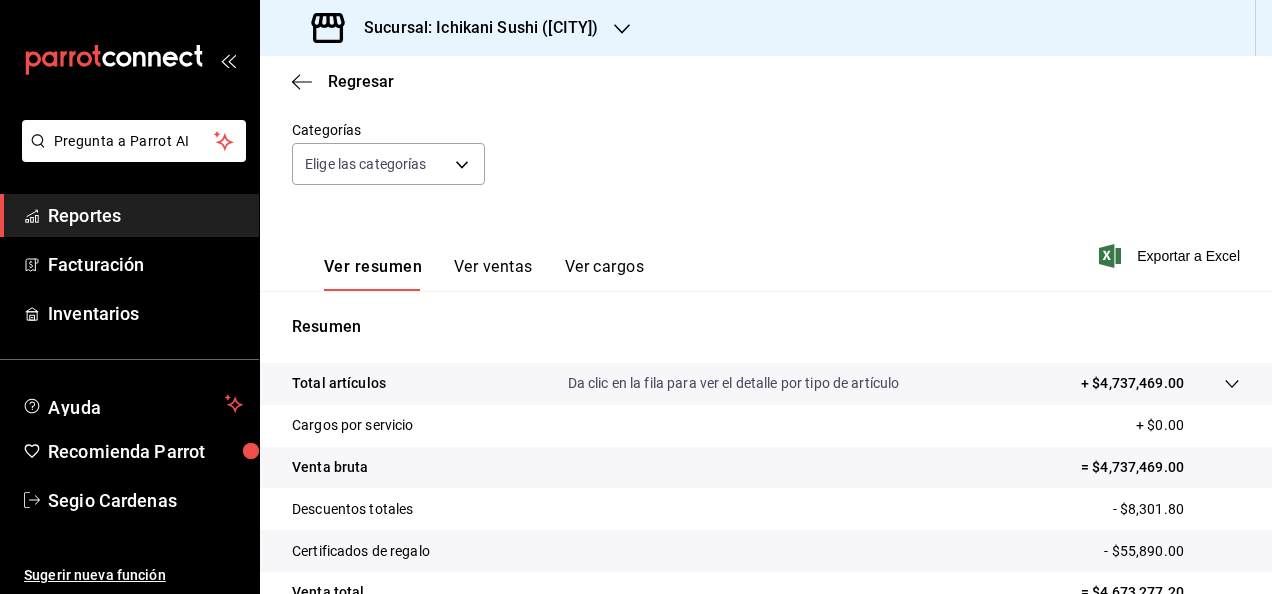 scroll, scrollTop: 364, scrollLeft: 0, axis: vertical 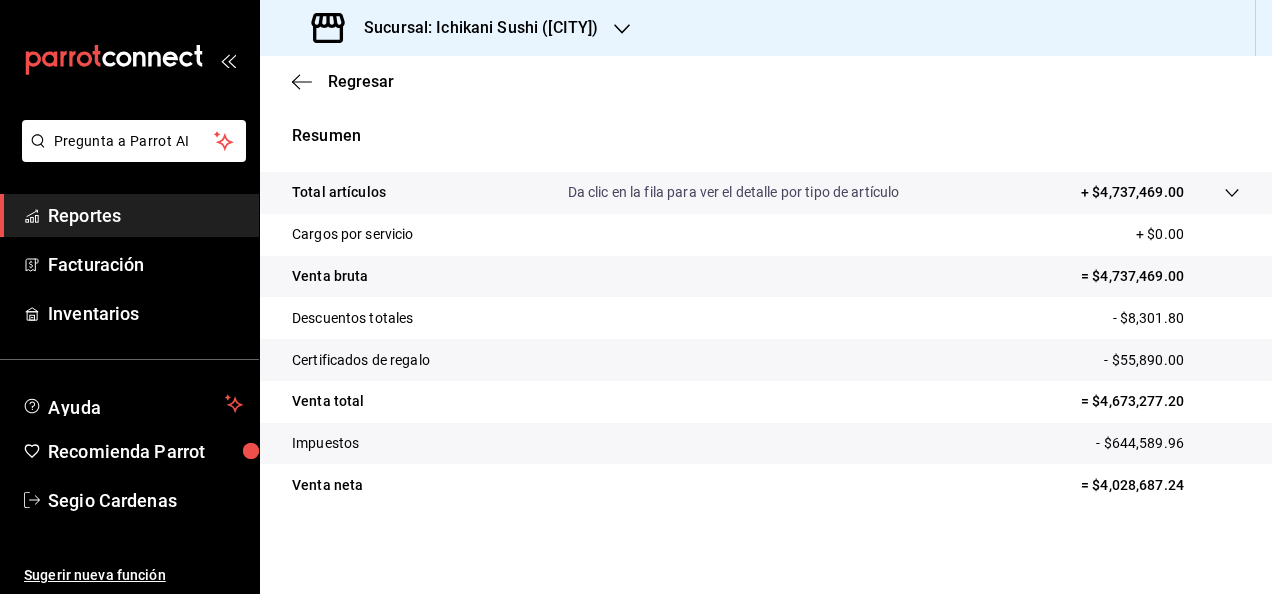 type 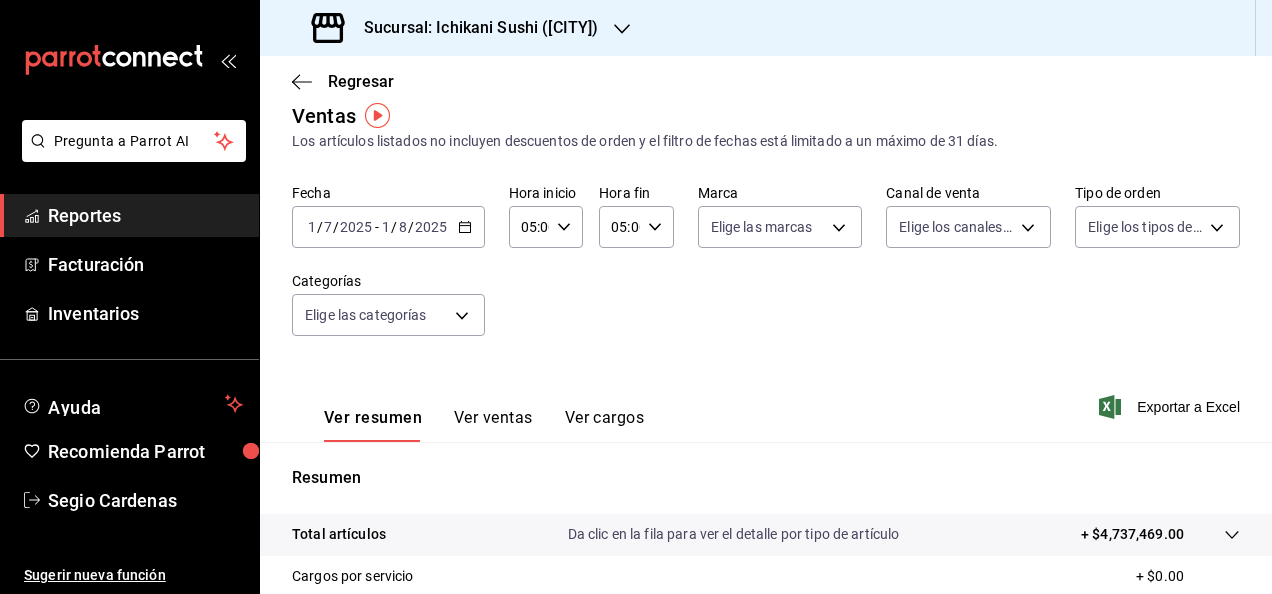 scroll, scrollTop: 0, scrollLeft: 0, axis: both 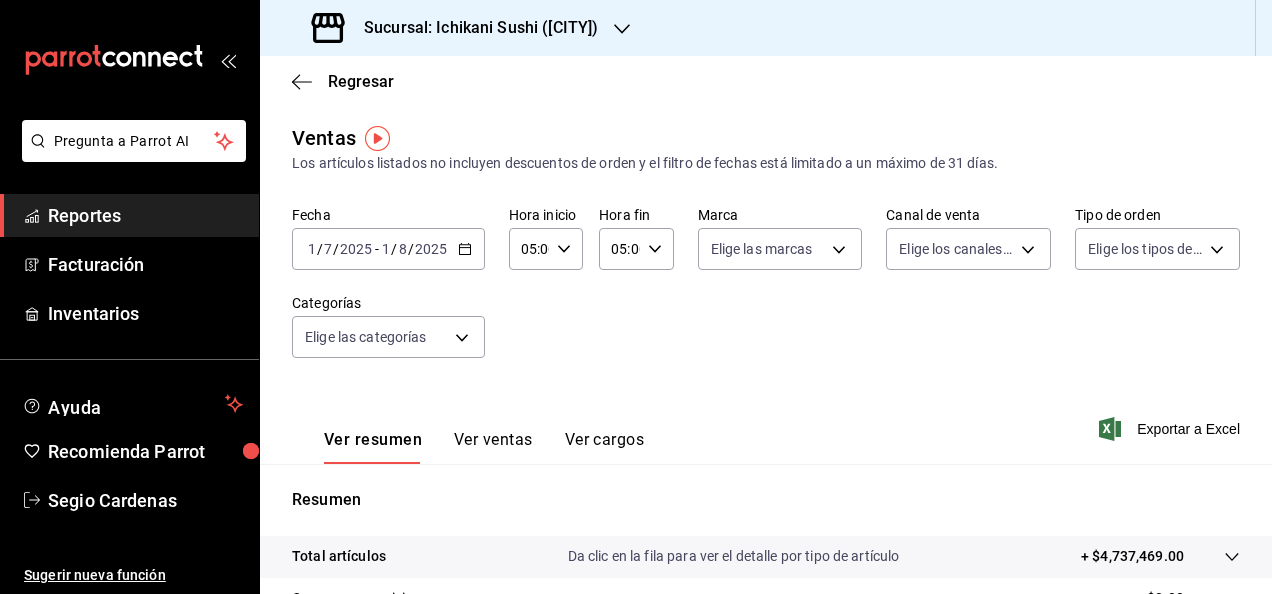 click on "05:00 Hora fin" at bounding box center (636, 249) 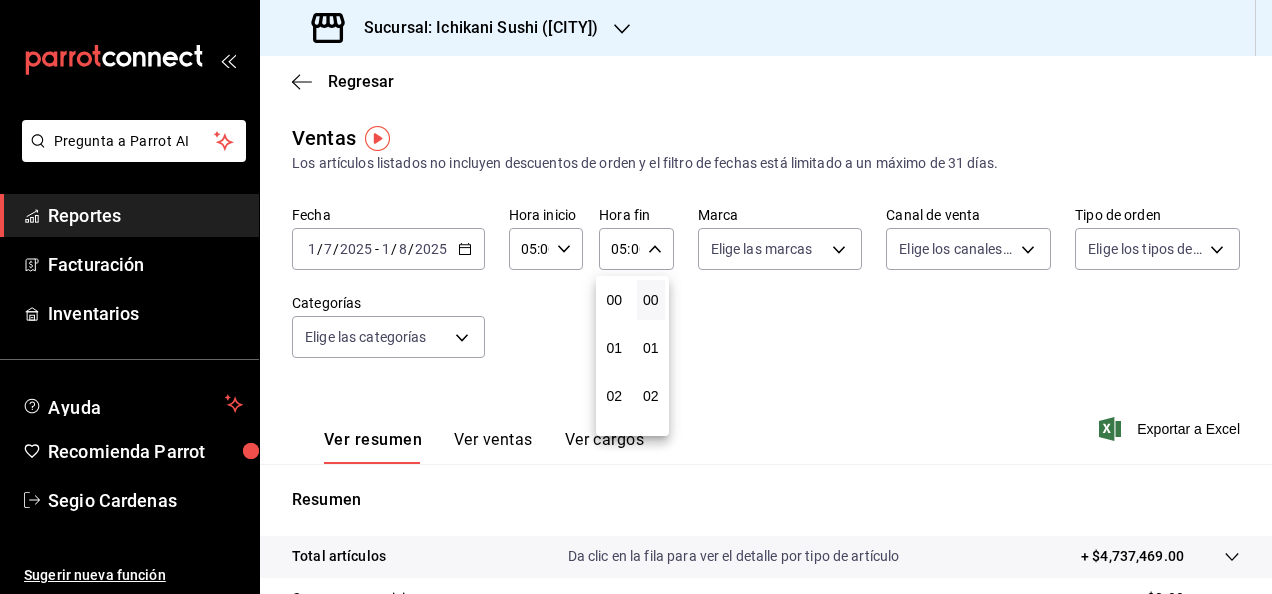 scroll, scrollTop: 240, scrollLeft: 0, axis: vertical 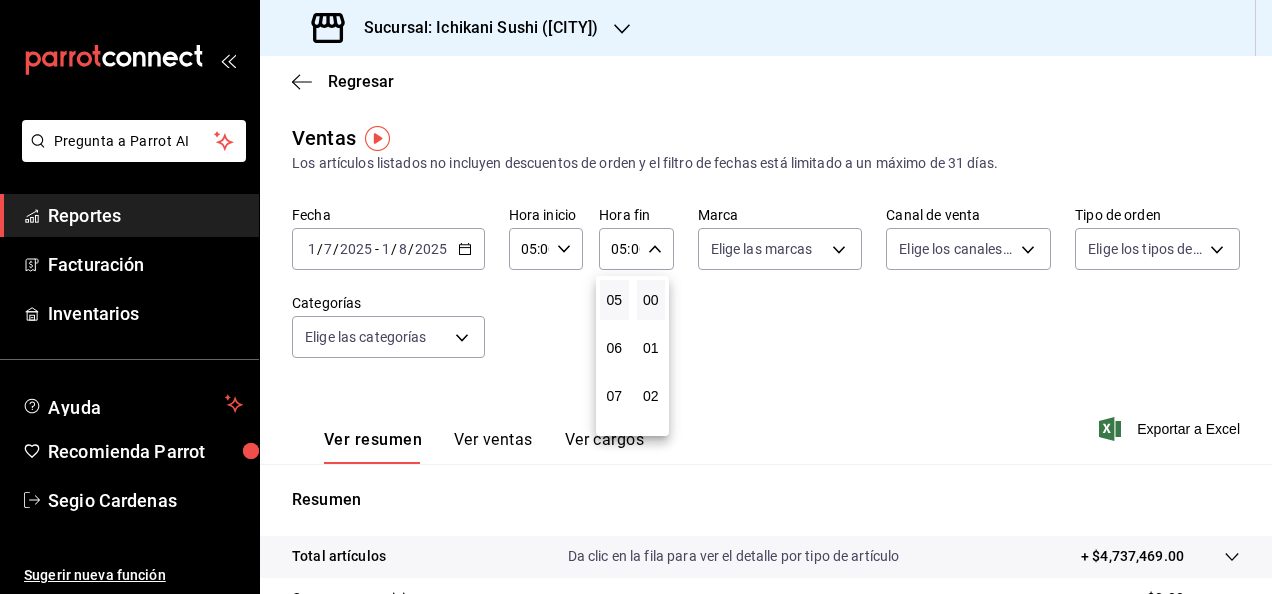 click on "00" at bounding box center (651, 300) 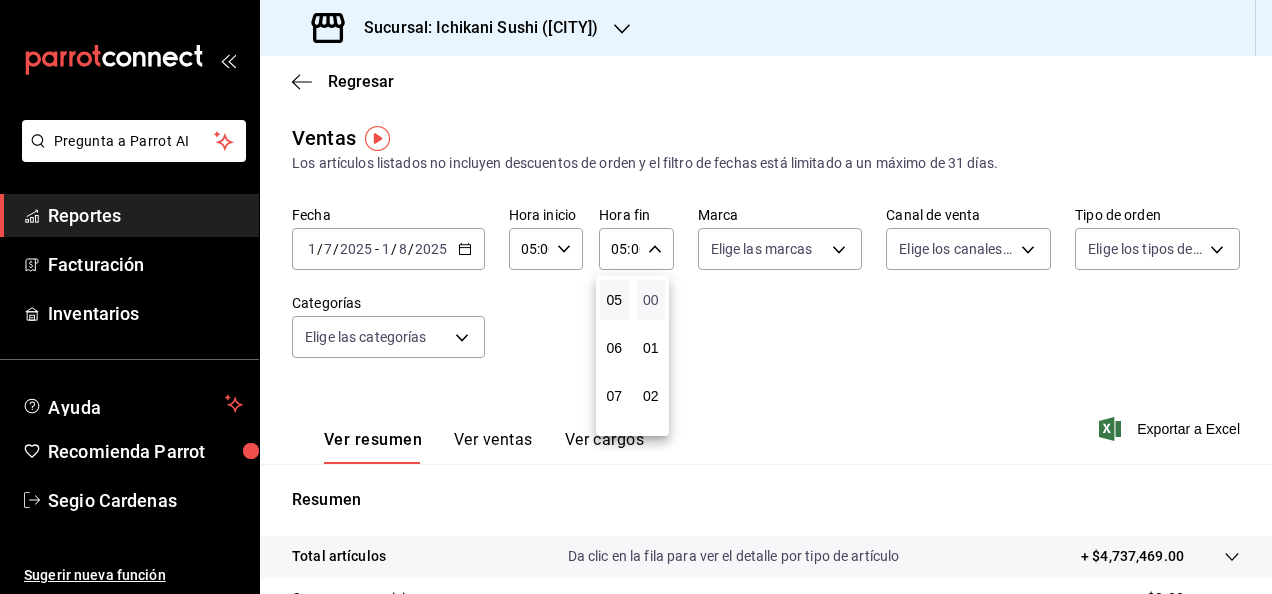 click on "00" at bounding box center (651, 300) 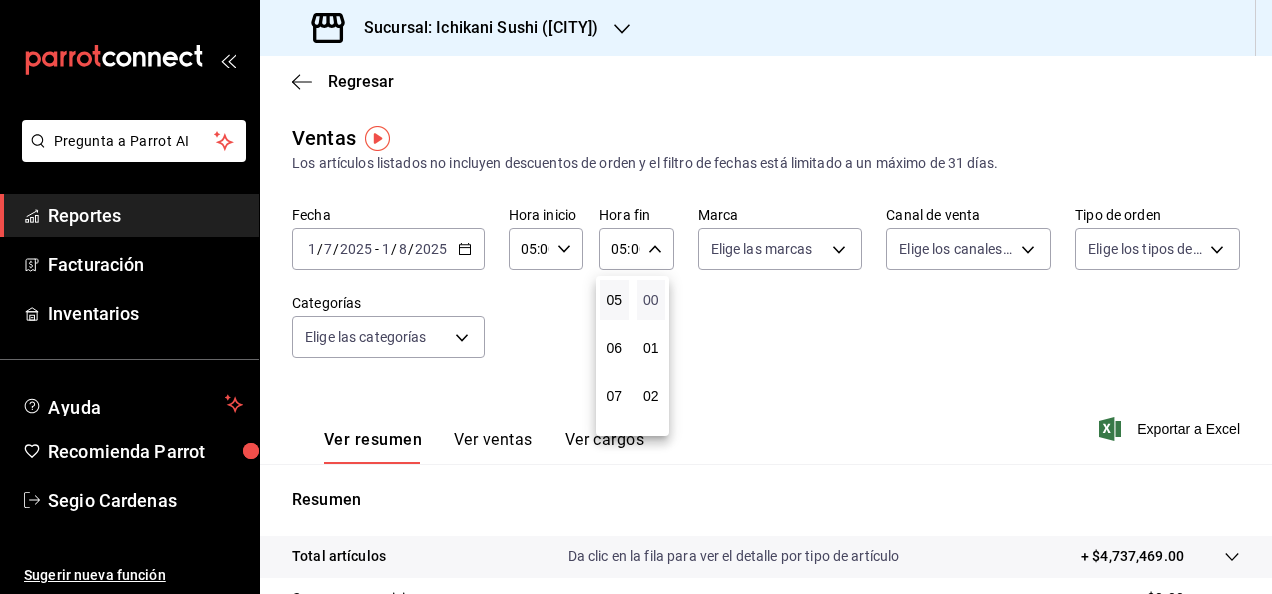 click on "00" at bounding box center [651, 300] 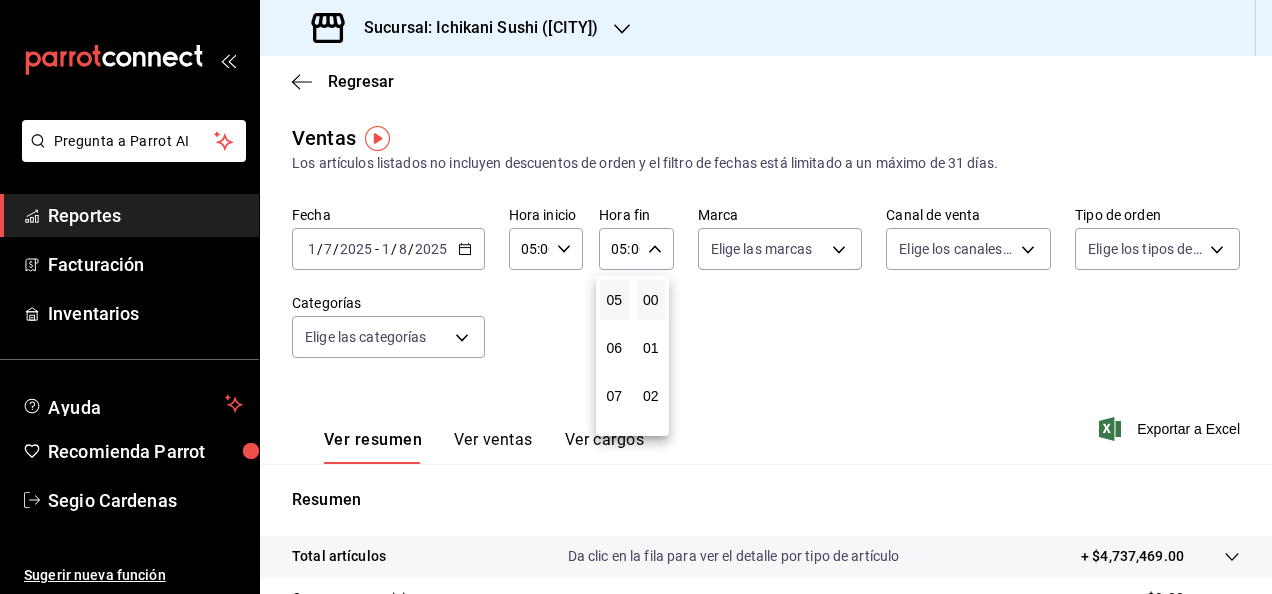 click at bounding box center [636, 297] 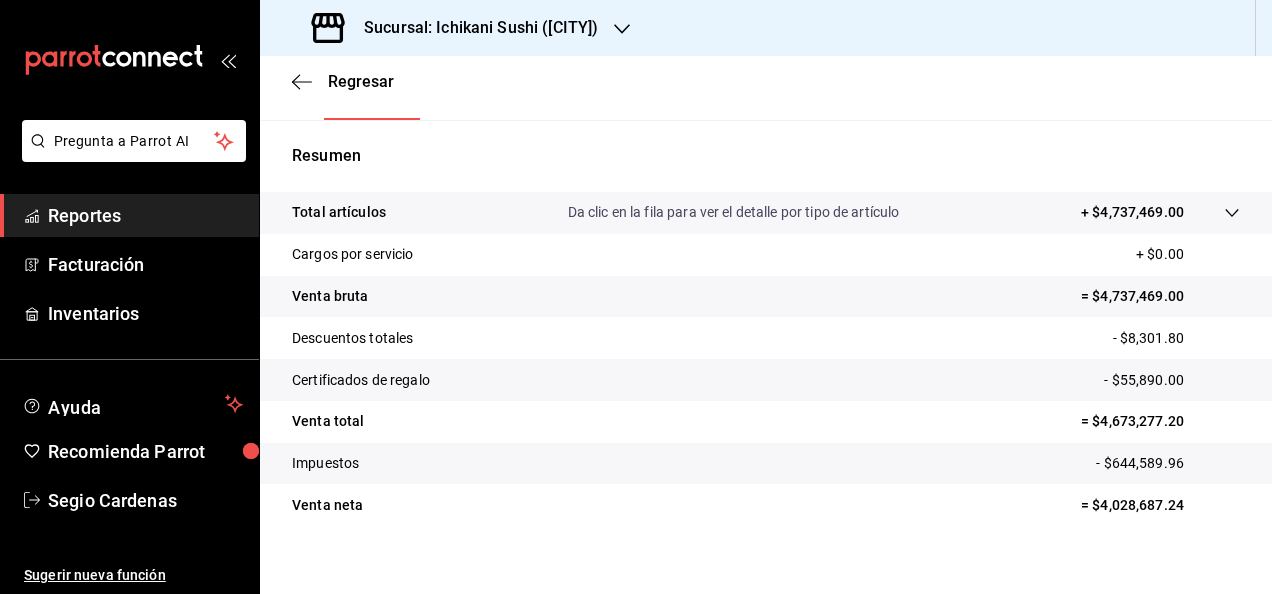 scroll, scrollTop: 364, scrollLeft: 0, axis: vertical 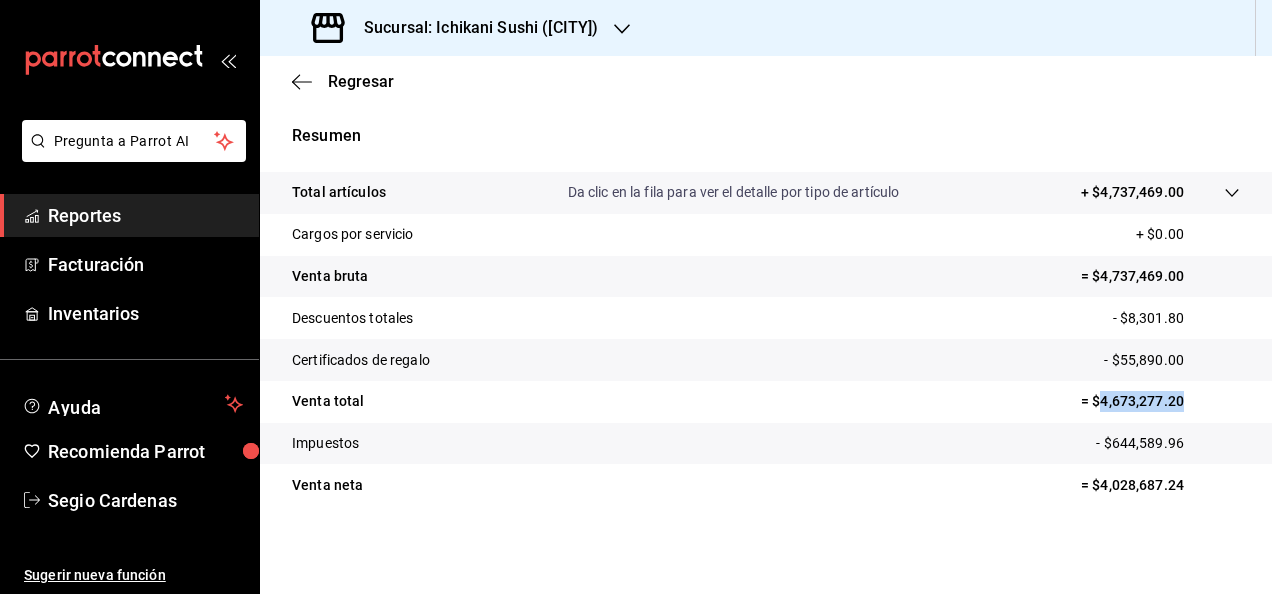 drag, startPoint x: 1086, startPoint y: 400, endPoint x: 1188, endPoint y: 396, distance: 102.0784 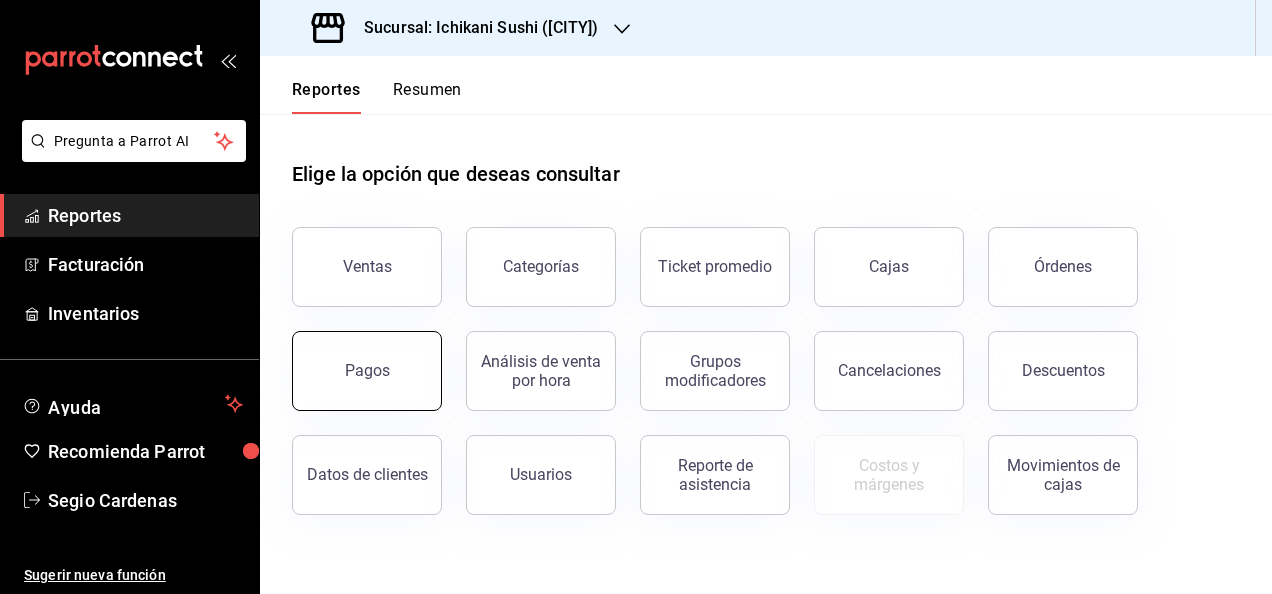click on "Pagos" at bounding box center (367, 371) 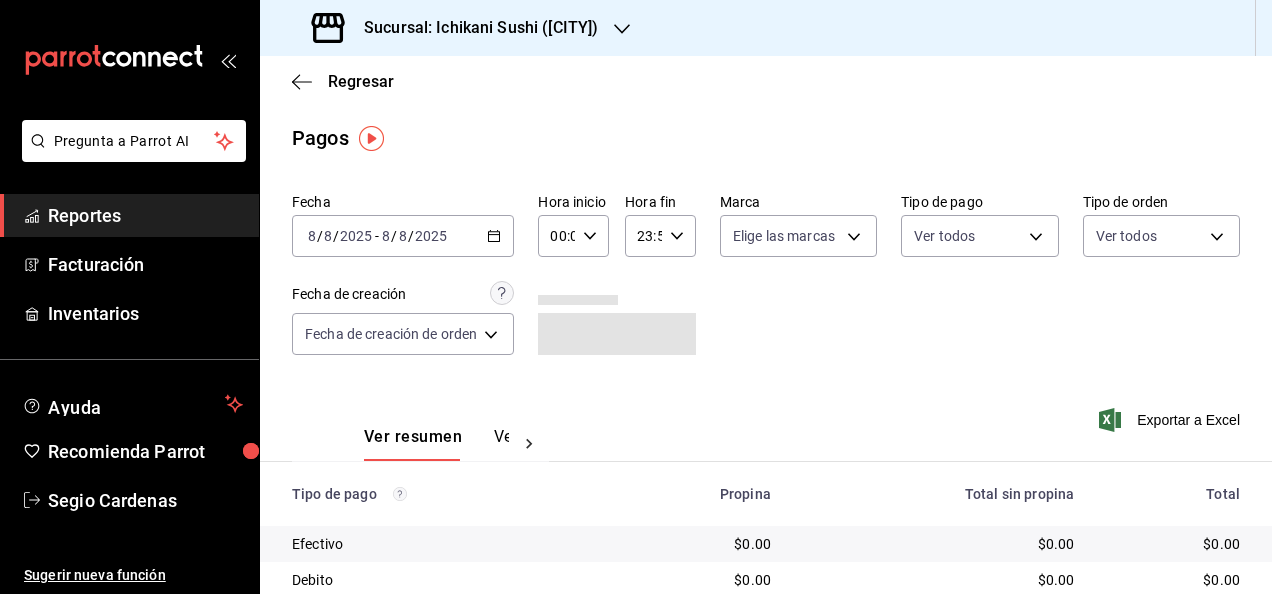 click on "2025-08-08 8 / 8 / 2025 - 2025-08-08 8 / 8 / 2025" at bounding box center [403, 236] 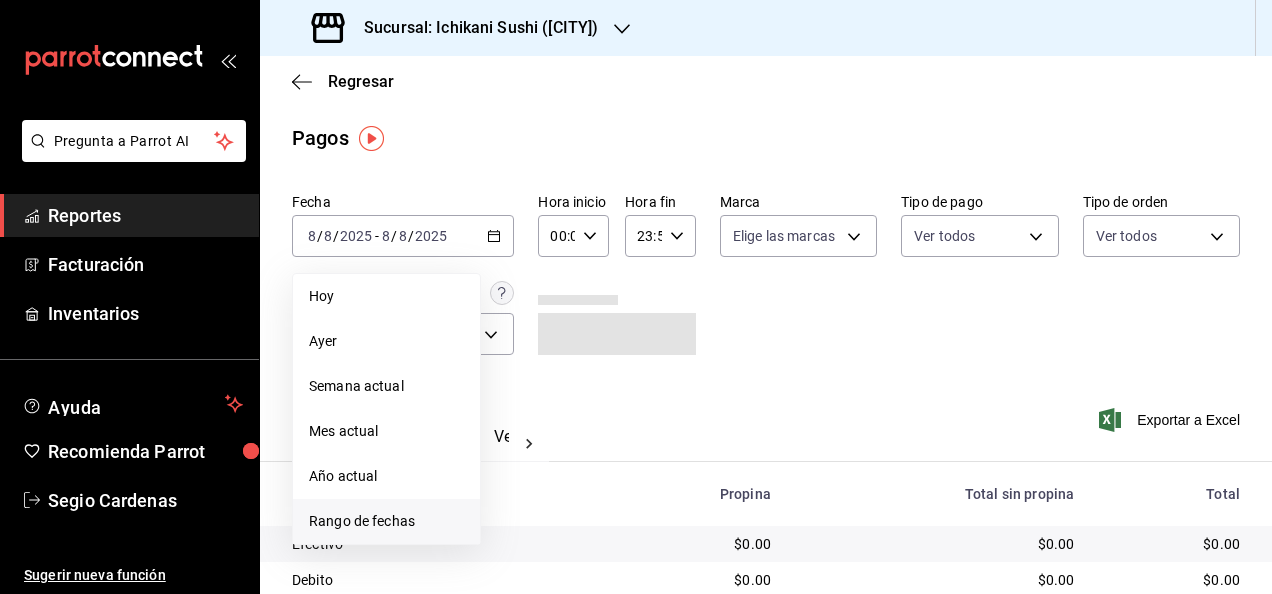 click on "Rango de fechas" at bounding box center [386, 521] 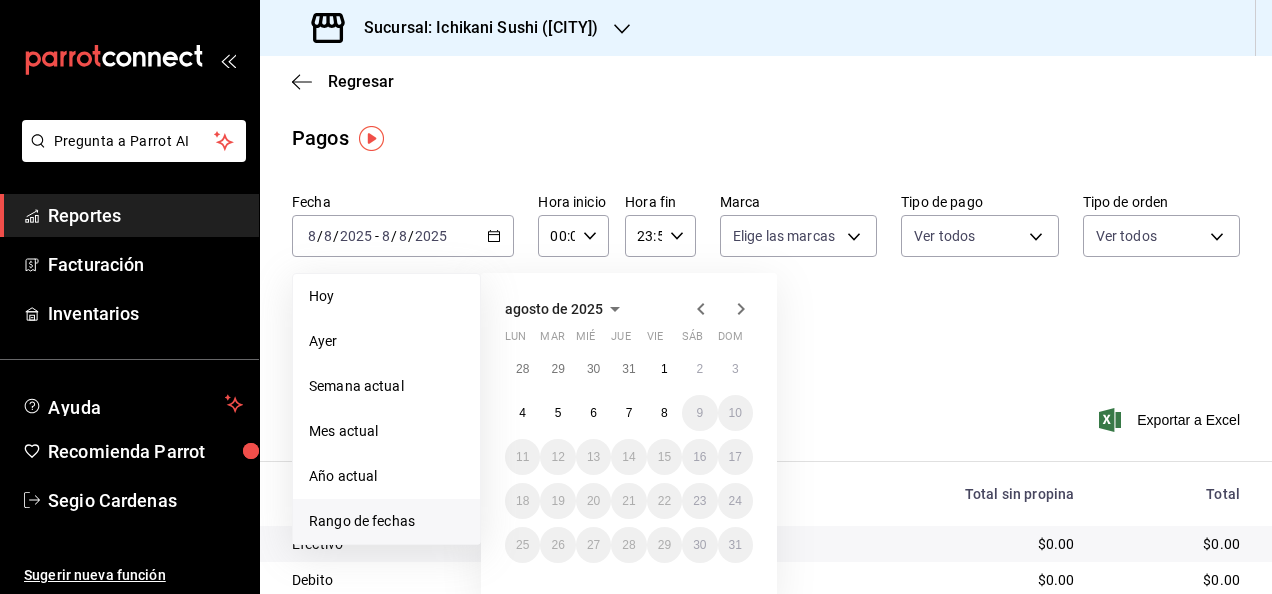 click 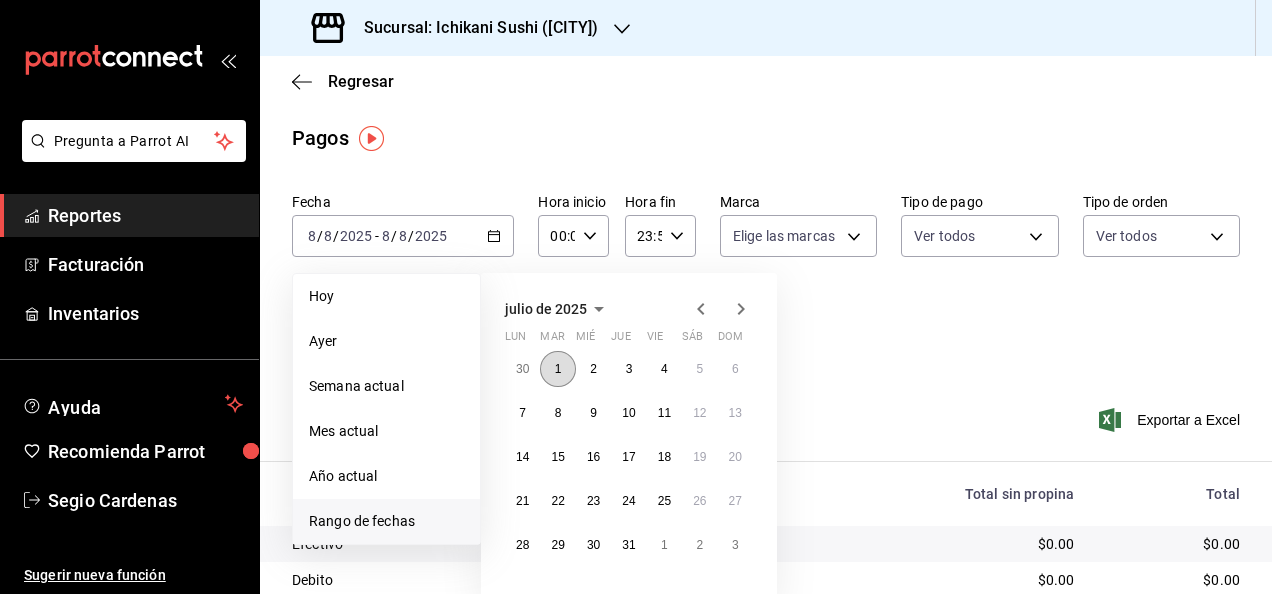 click on "1" at bounding box center [557, 369] 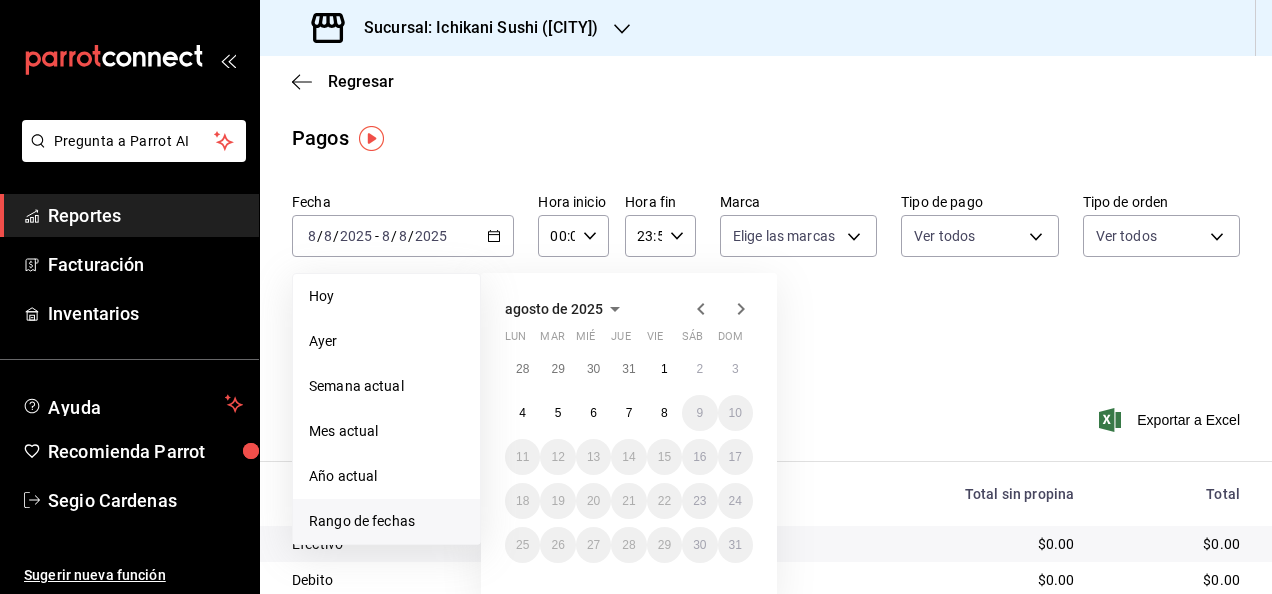 click 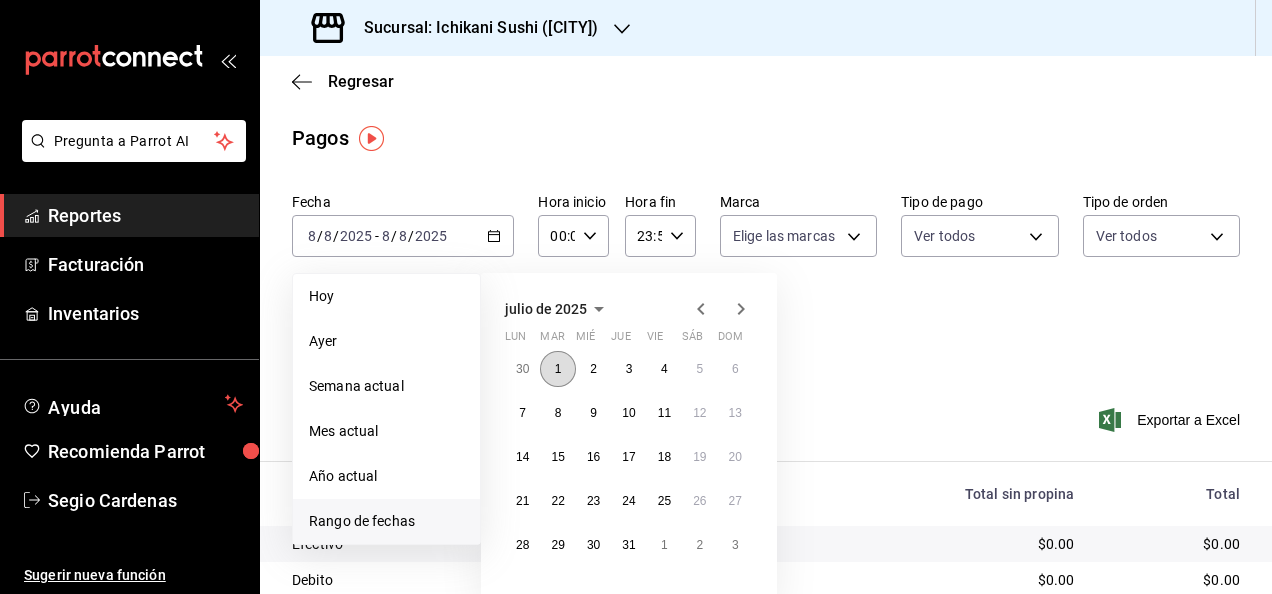 click on "1" at bounding box center (557, 369) 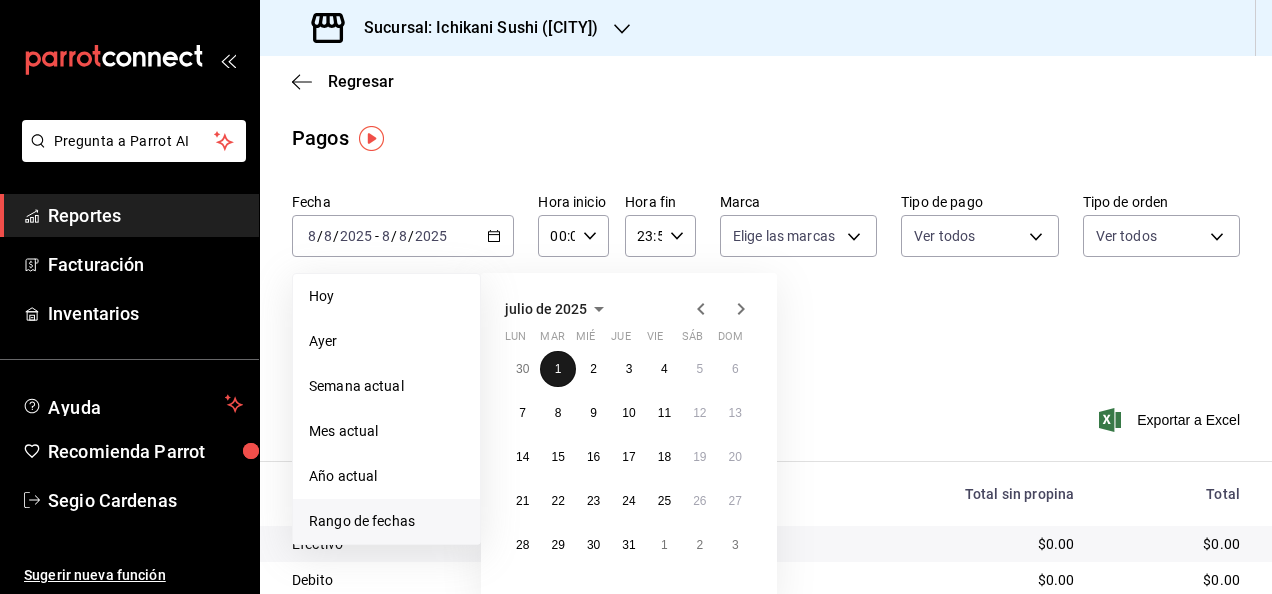 click on "1" at bounding box center (557, 369) 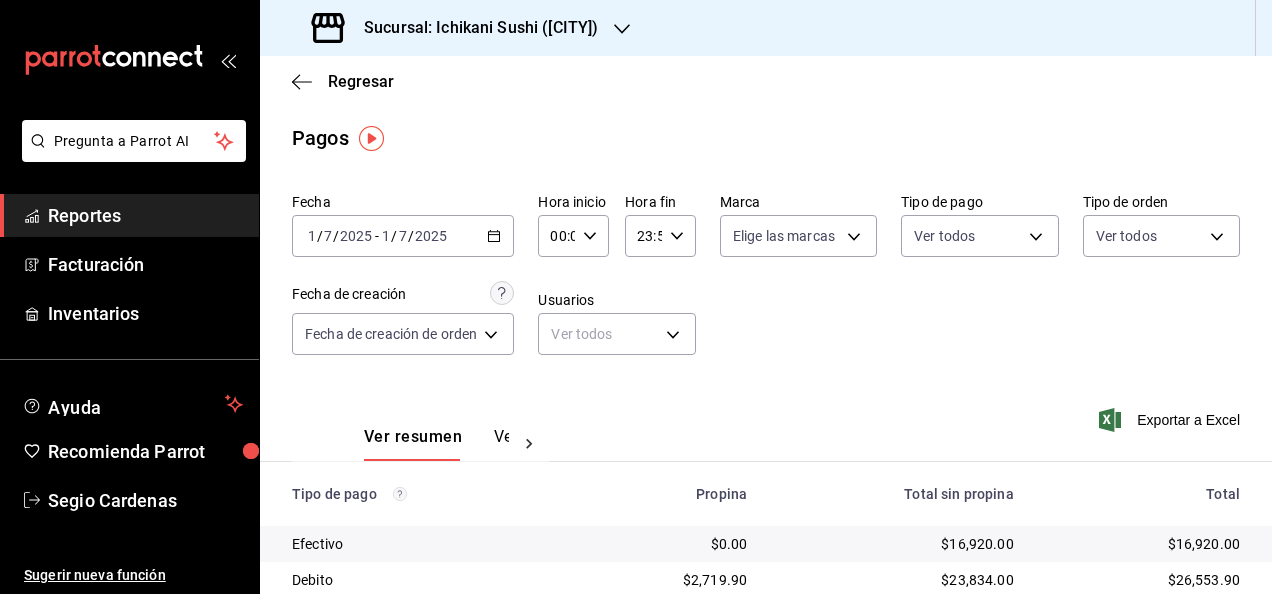 click on "7" at bounding box center [403, 236] 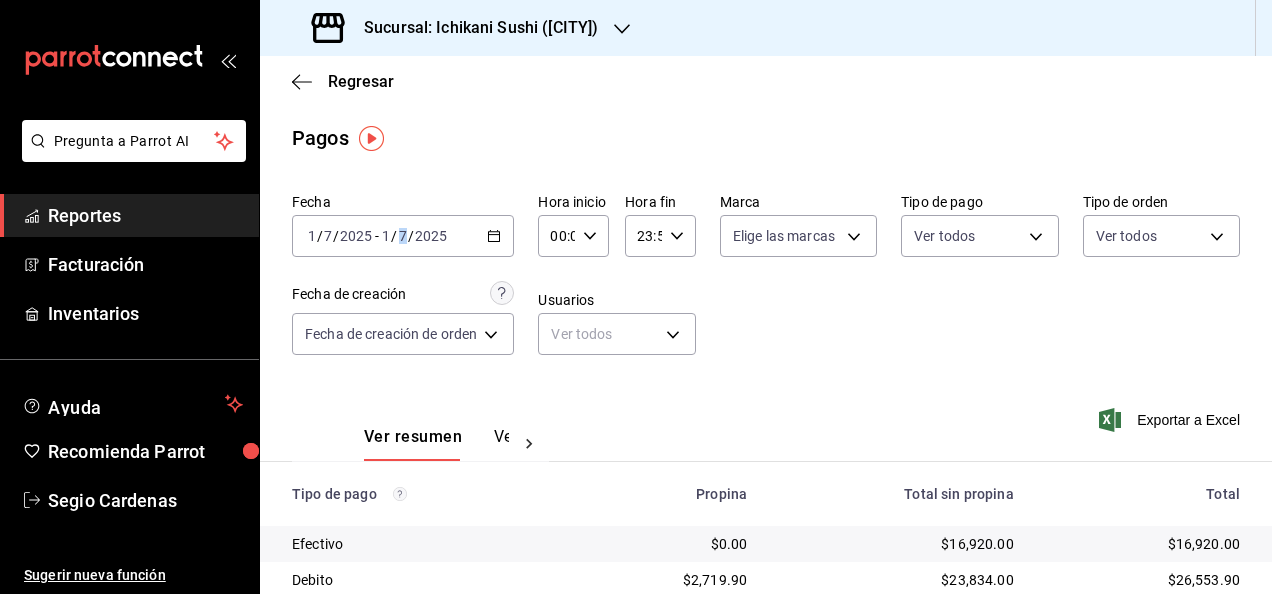 drag, startPoint x: 408, startPoint y: 228, endPoint x: 395, endPoint y: 229, distance: 13.038404 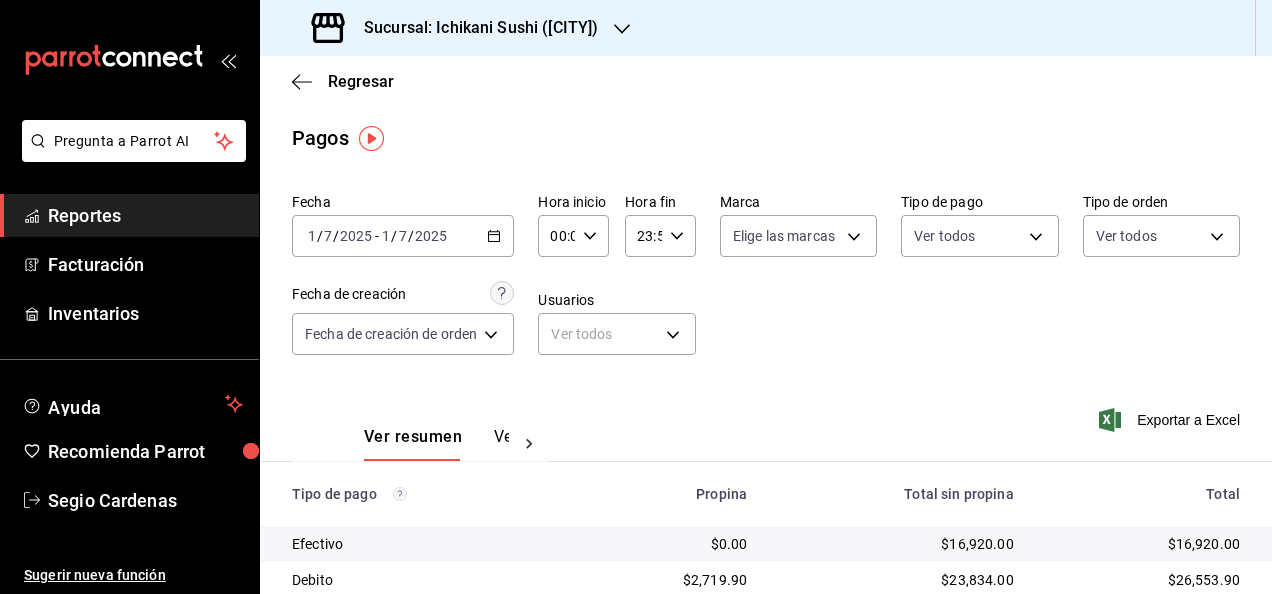 drag, startPoint x: 404, startPoint y: 232, endPoint x: 394, endPoint y: 236, distance: 10.770329 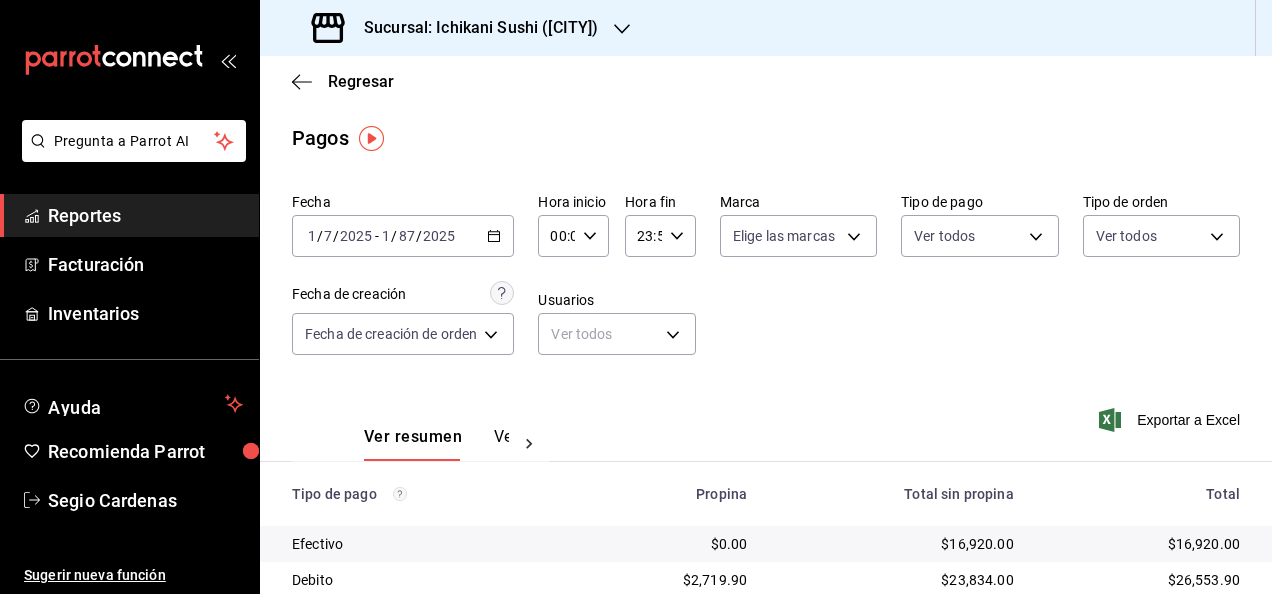 type on "87" 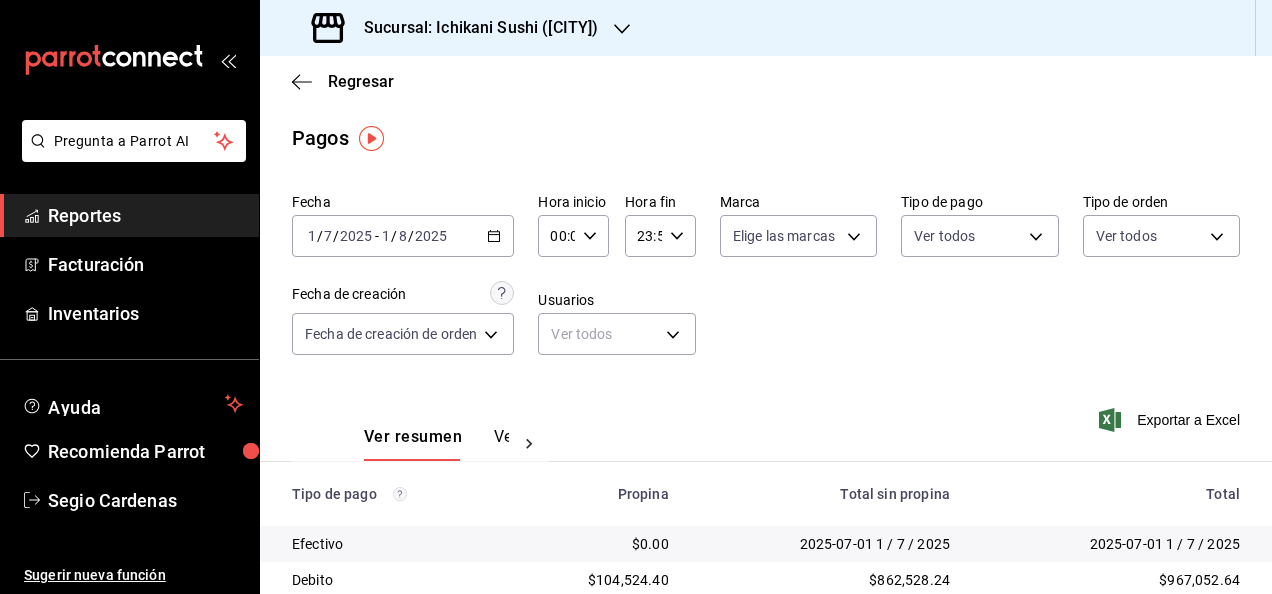 click on "00:00 Hora inicio" at bounding box center (573, 236) 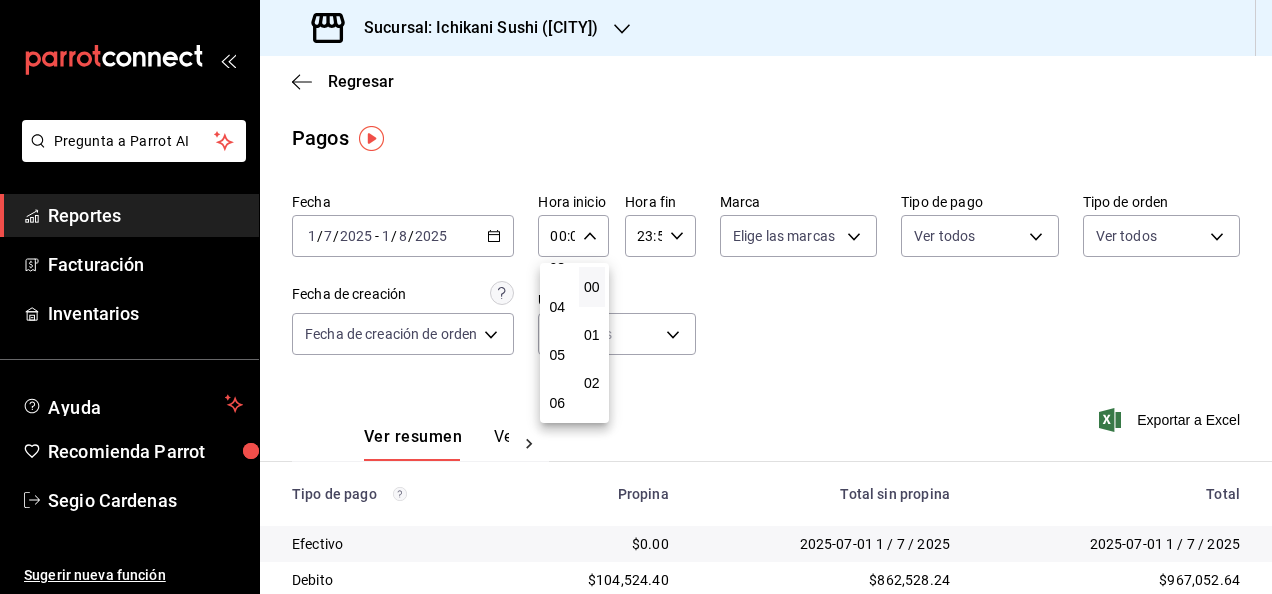 scroll, scrollTop: 200, scrollLeft: 0, axis: vertical 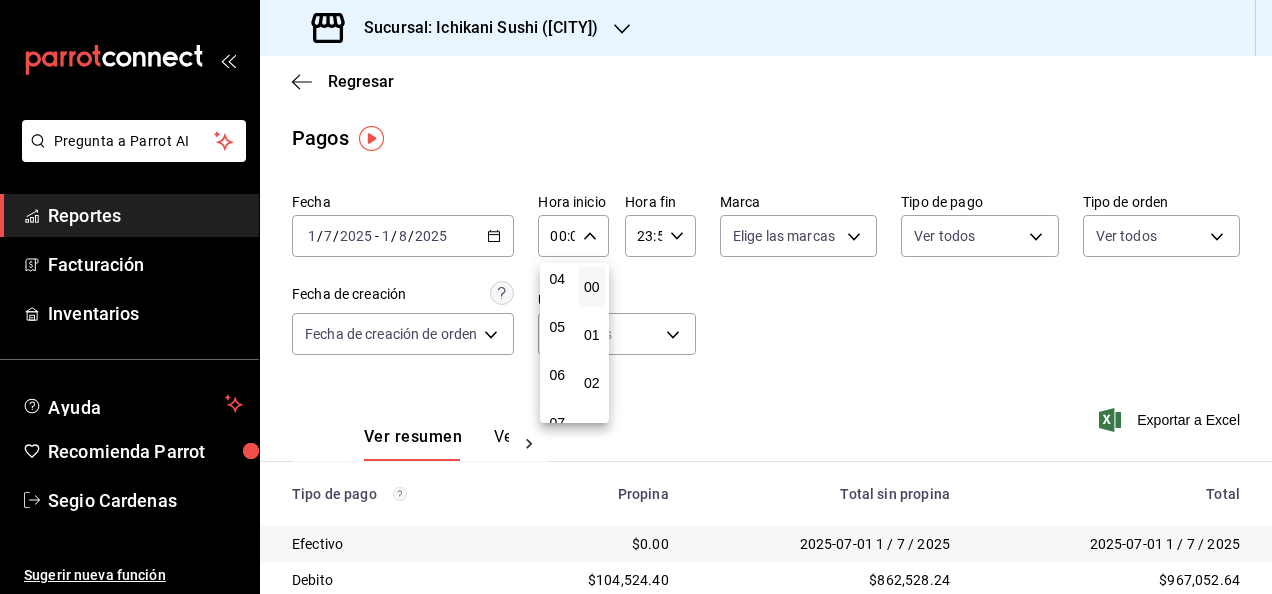 click on "05" at bounding box center (557, 327) 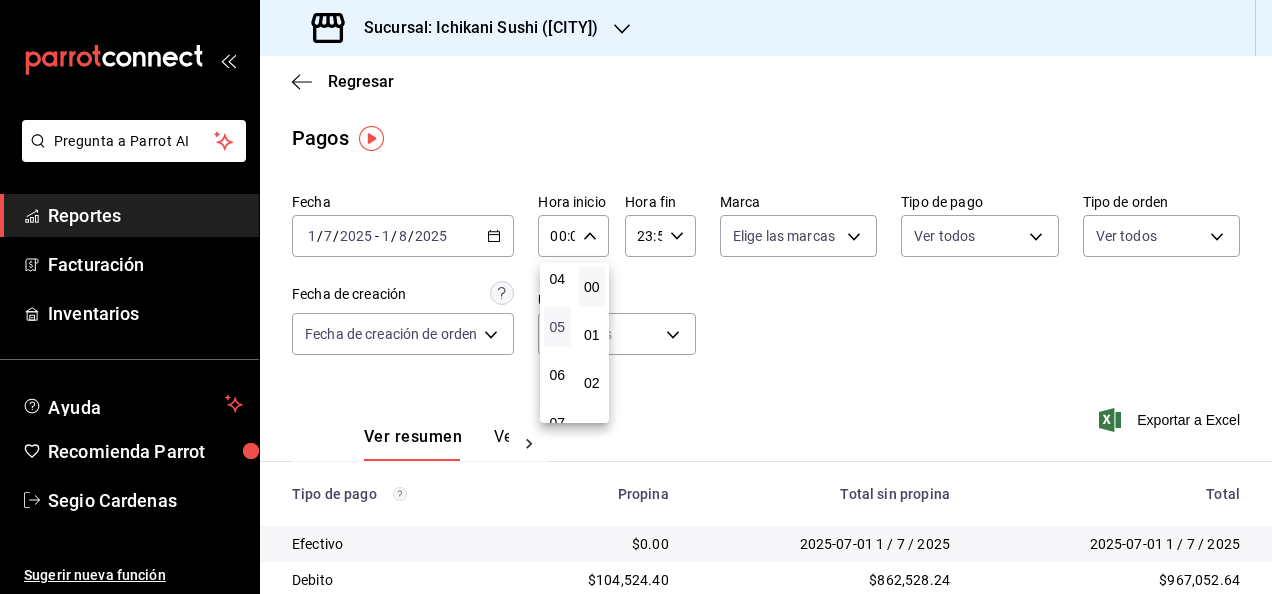 click on "05" at bounding box center [557, 327] 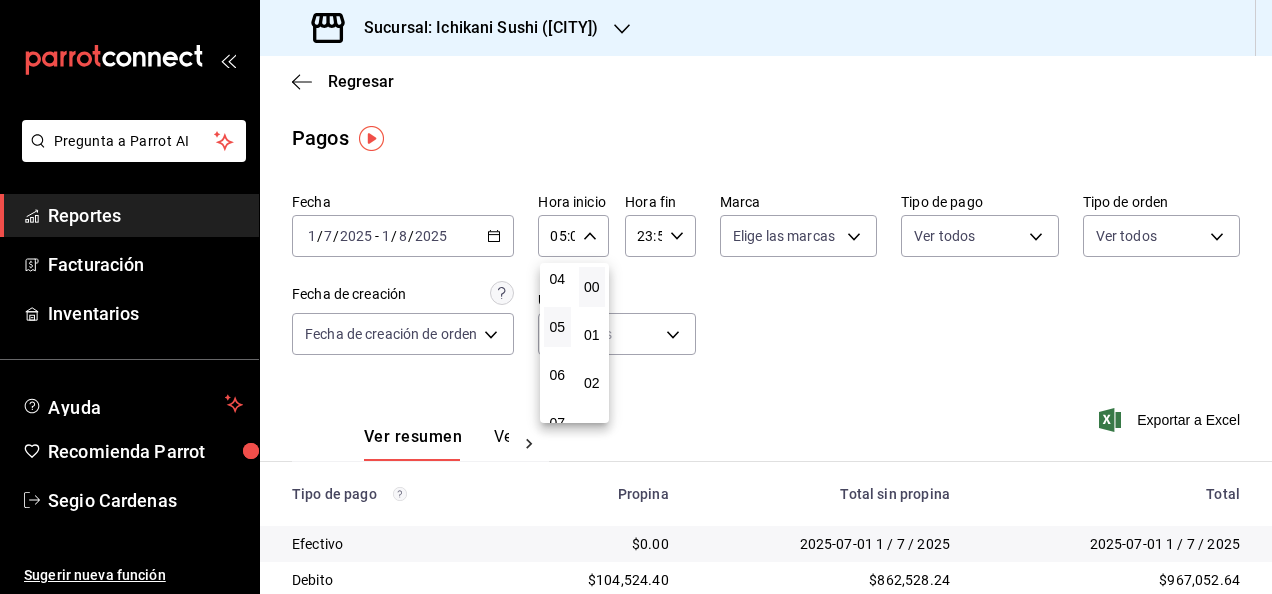 click at bounding box center (636, 297) 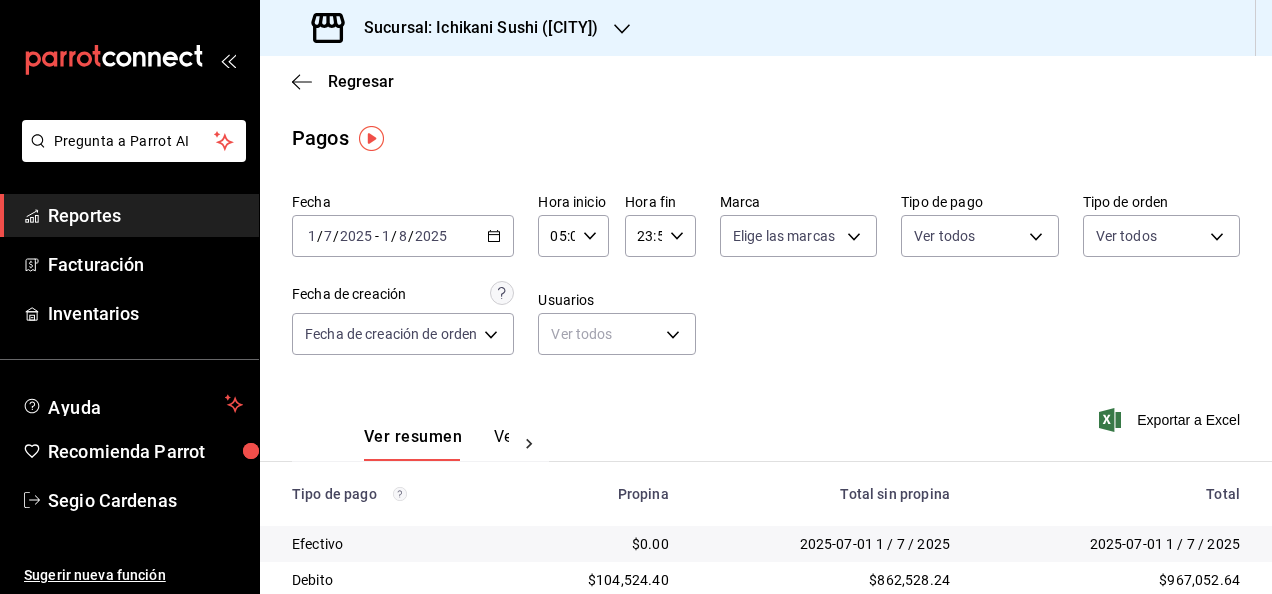 click on "23:59 Hora fin" at bounding box center (660, 236) 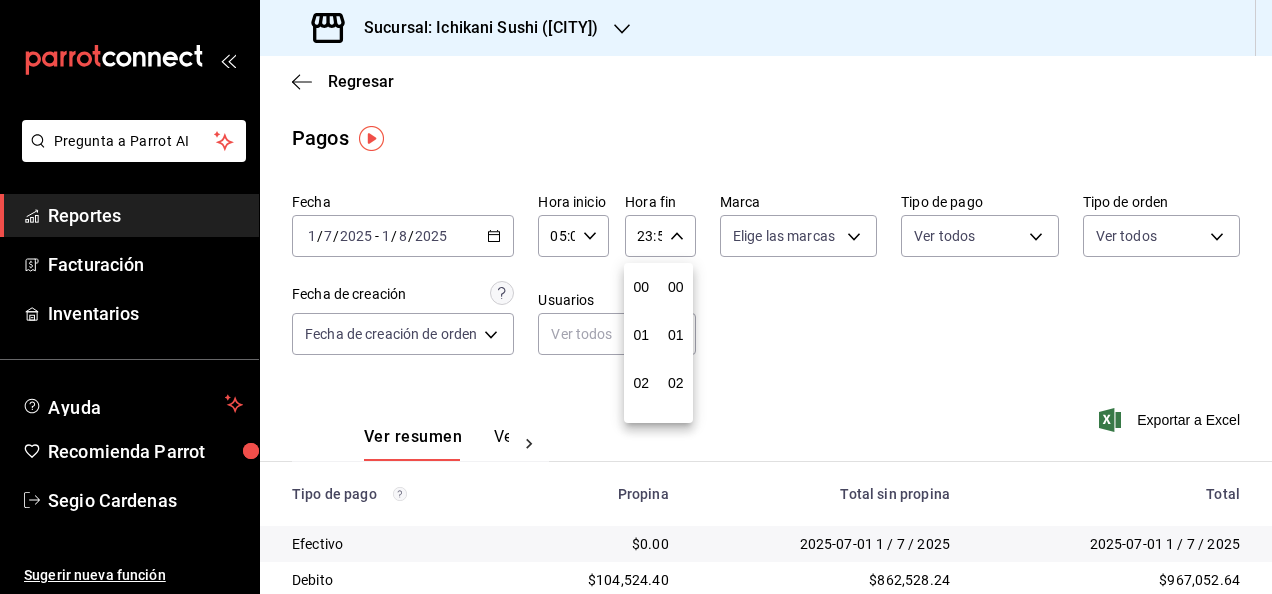 scroll, scrollTop: 992, scrollLeft: 0, axis: vertical 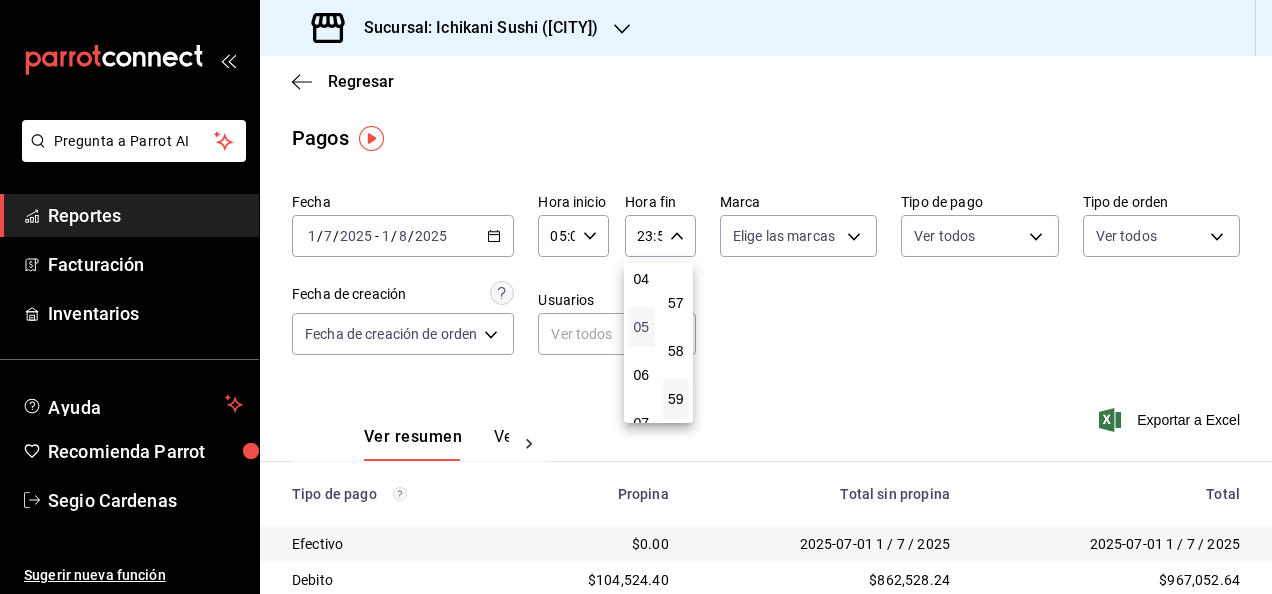 click on "05" at bounding box center [641, 327] 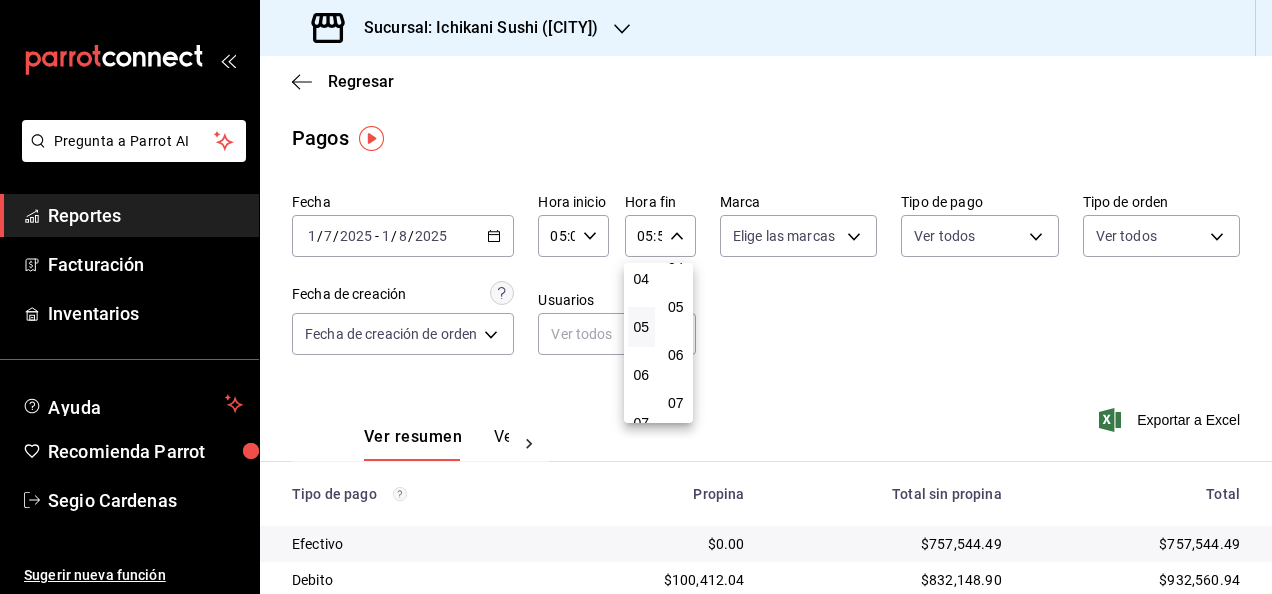 scroll, scrollTop: 0, scrollLeft: 0, axis: both 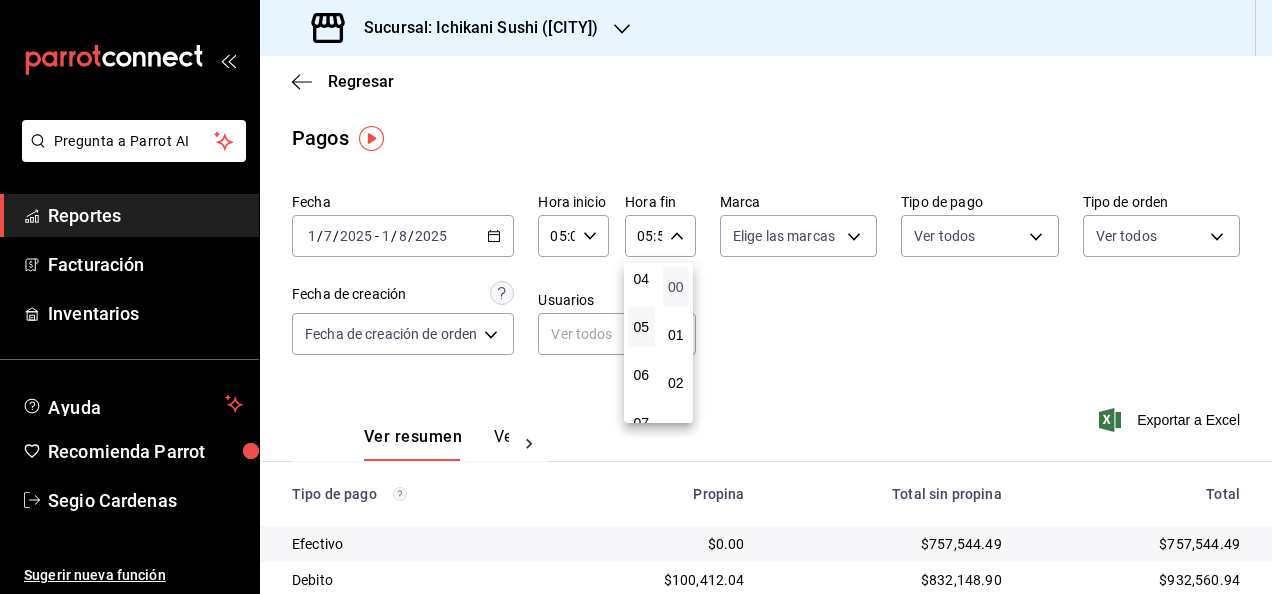 click on "00" at bounding box center (676, 287) 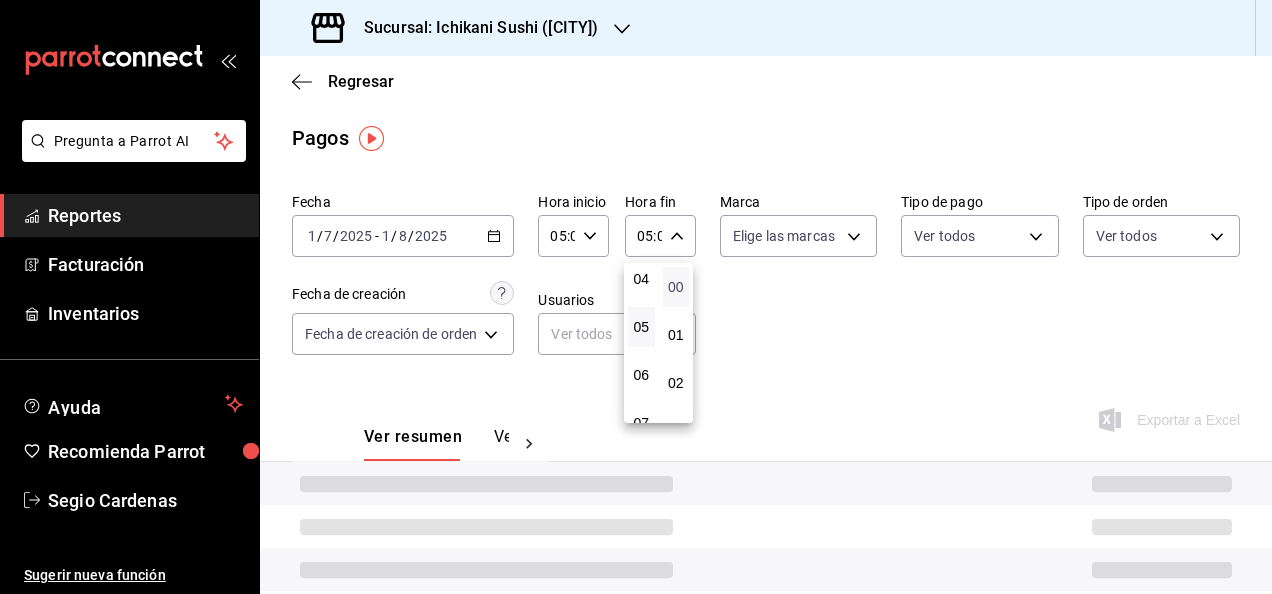 click on "00" at bounding box center (676, 287) 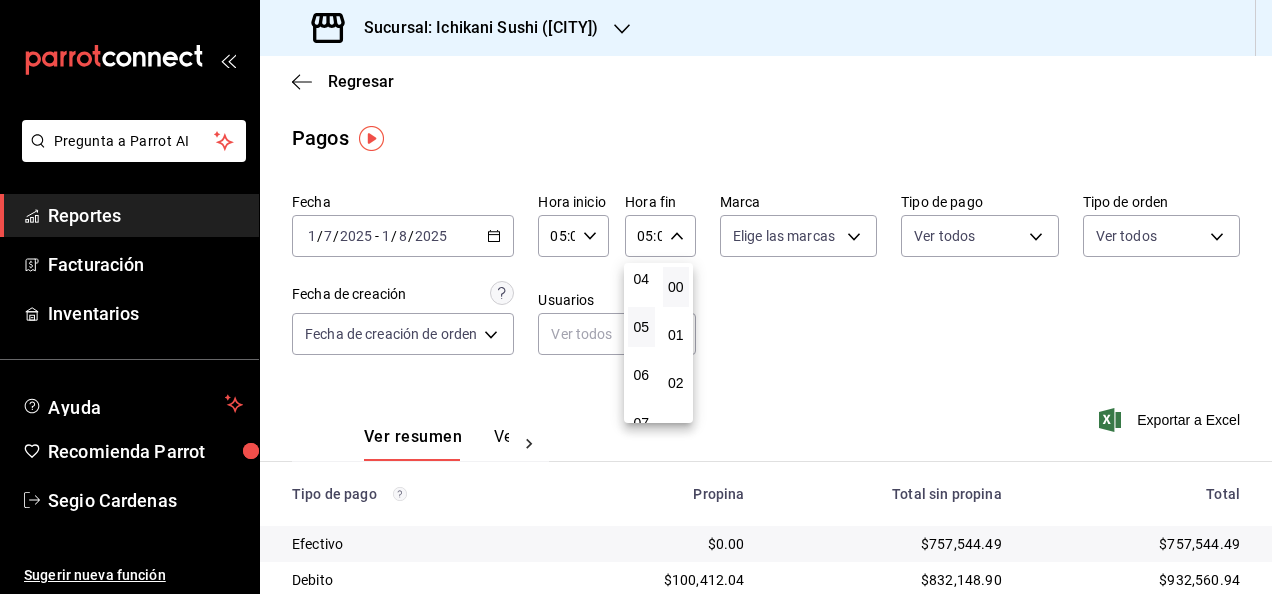 click at bounding box center (636, 297) 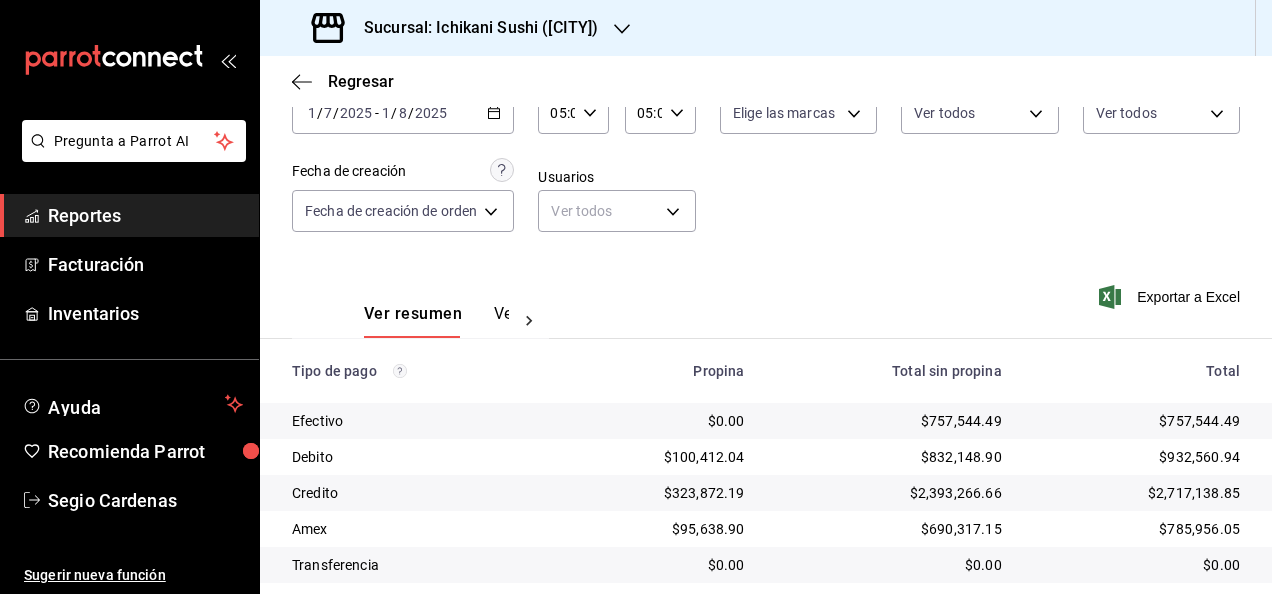 scroll, scrollTop: 252, scrollLeft: 0, axis: vertical 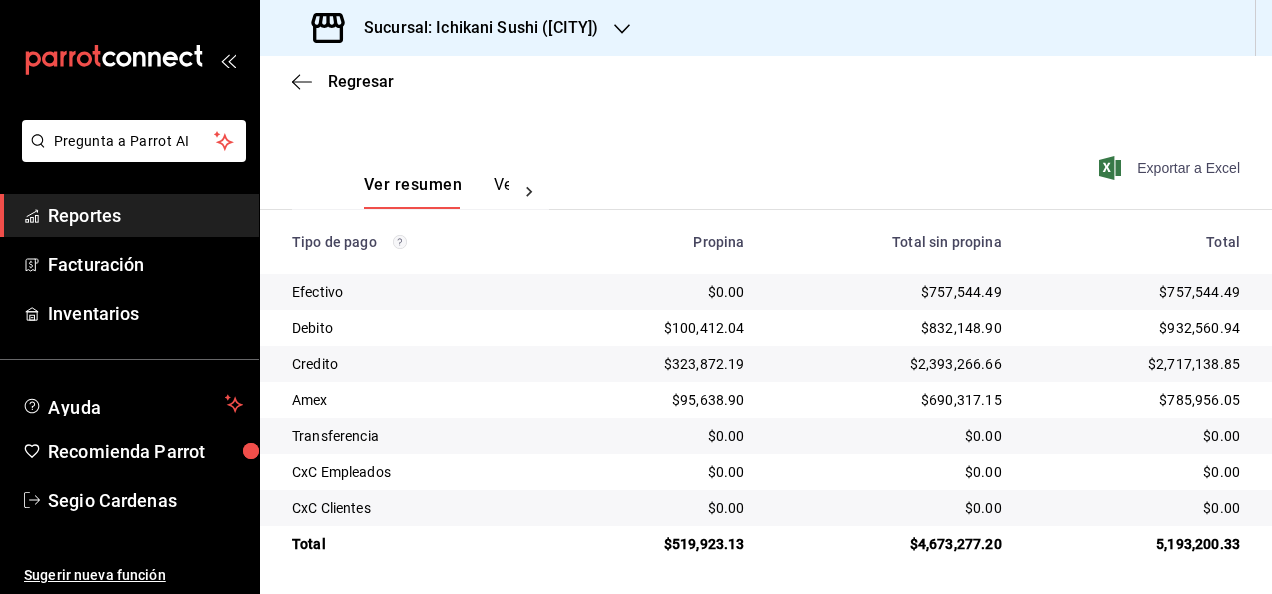 click on "Exportar a Excel" at bounding box center [1171, 168] 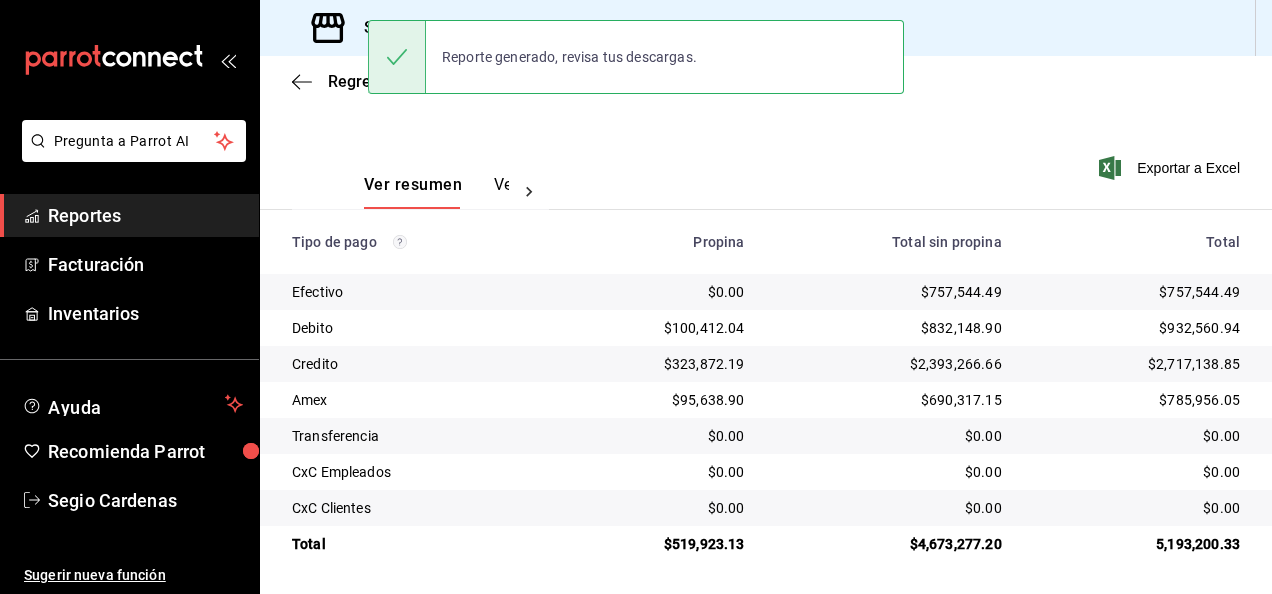 click on "Ver resumen Ver pagos Exportar a Excel" at bounding box center (766, 180) 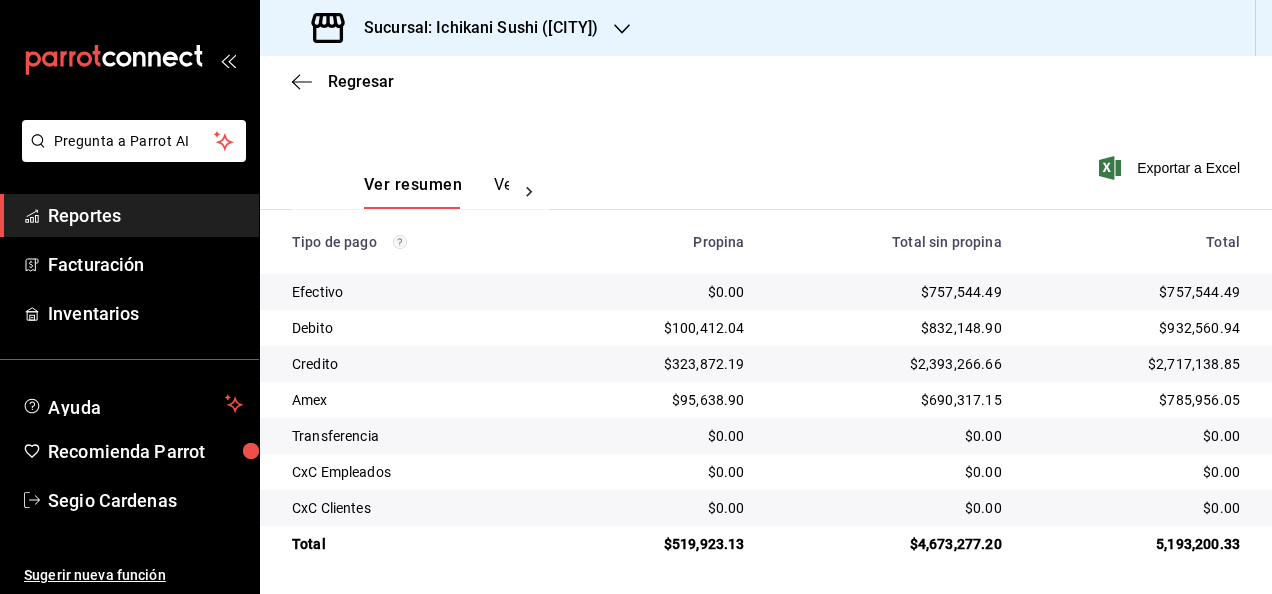 click on "Sucursal: Ichikani Sushi ([CITY])" at bounding box center [457, 28] 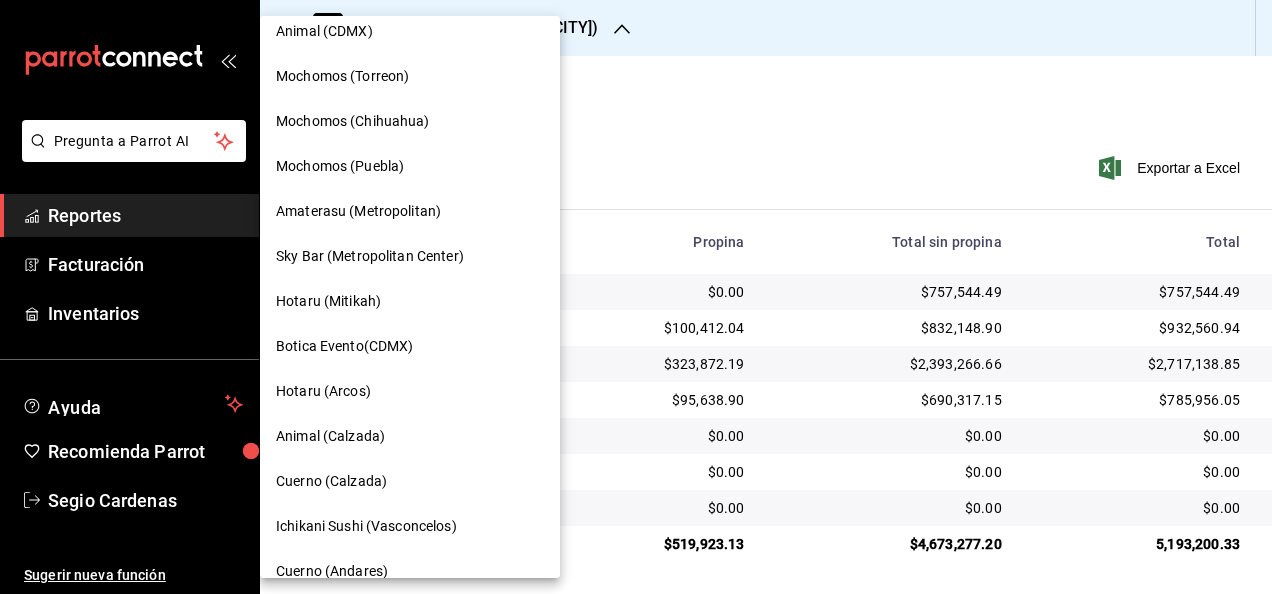 scroll, scrollTop: 800, scrollLeft: 0, axis: vertical 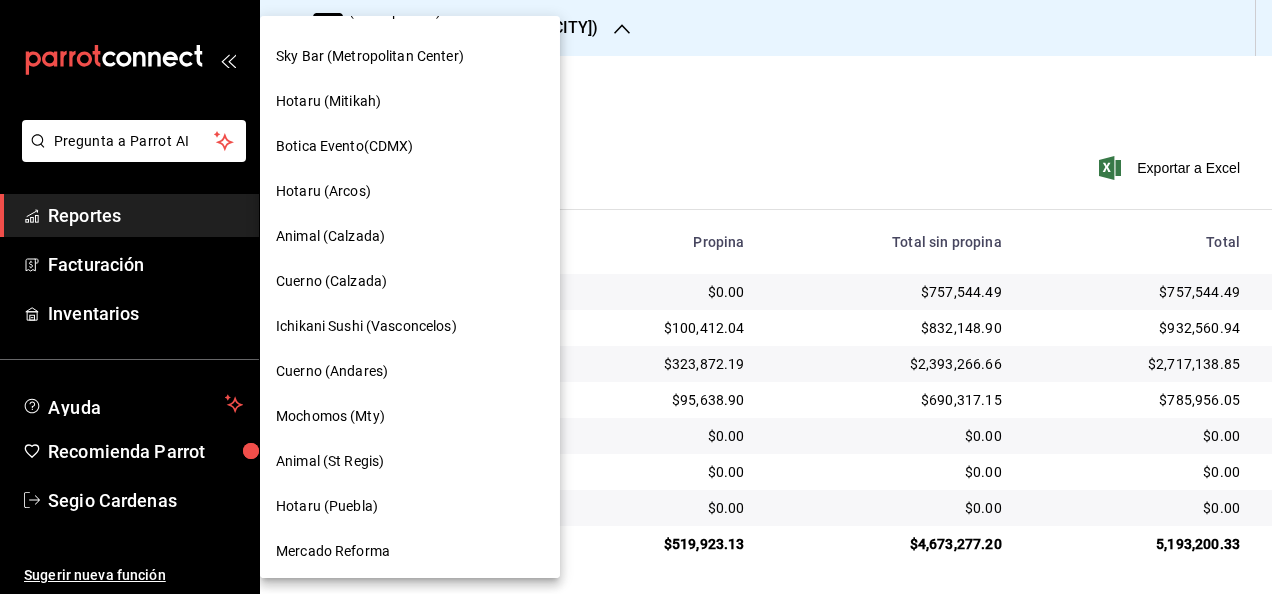 click on "Ichikani Sushi (Vasconcelos)" at bounding box center [366, 326] 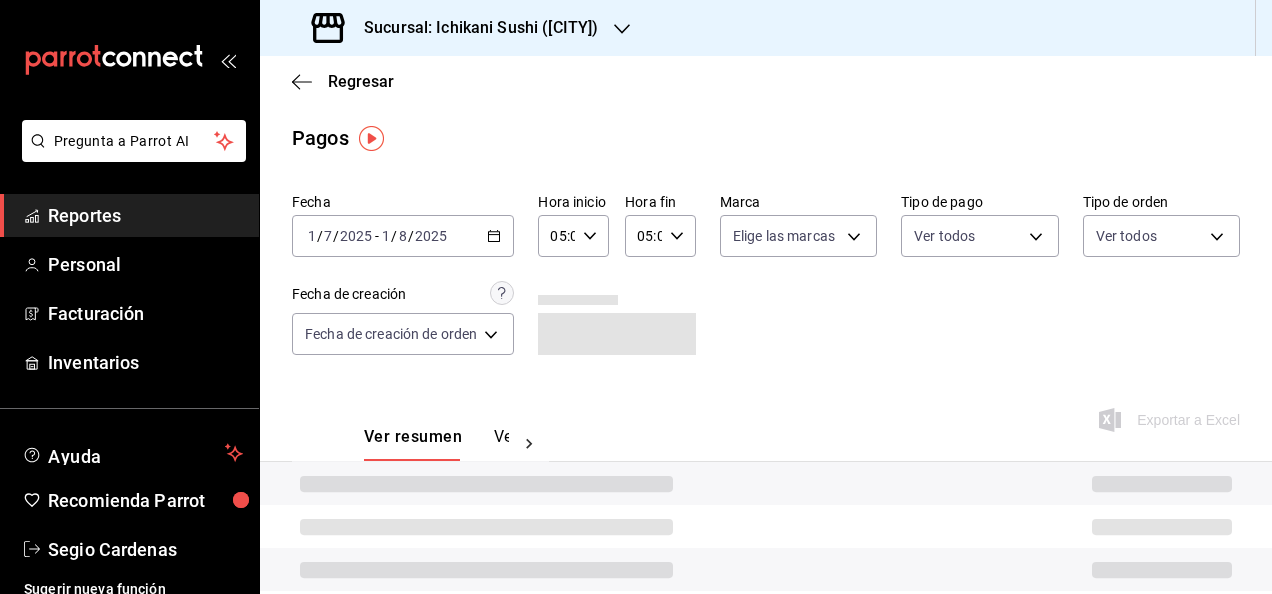 click 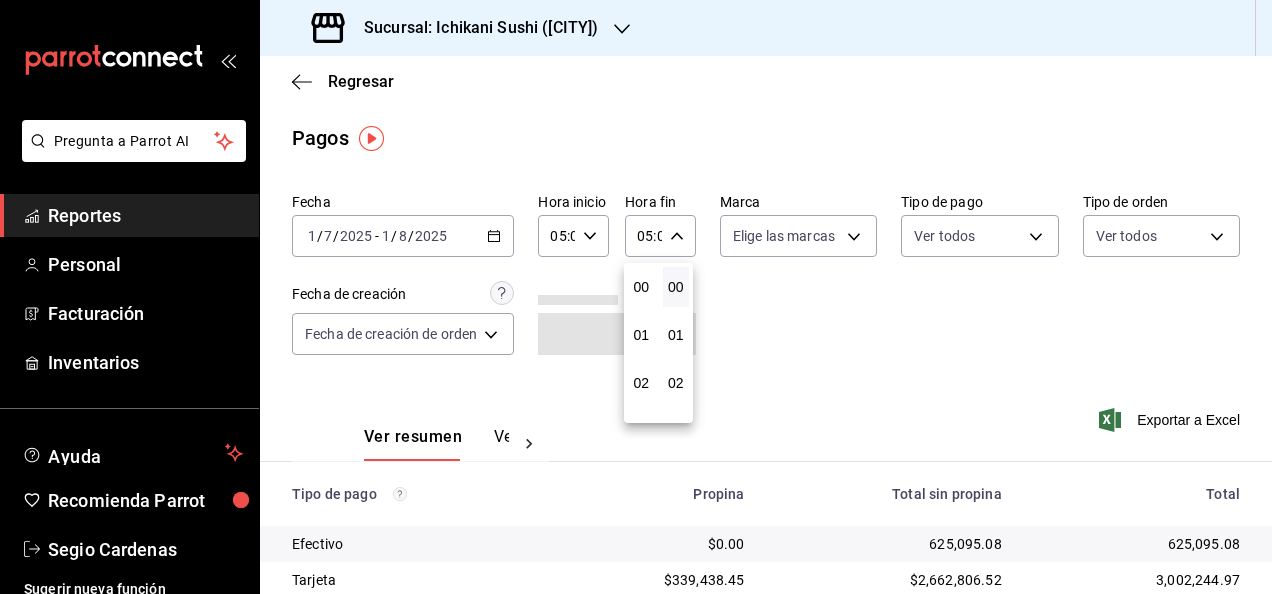 scroll, scrollTop: 240, scrollLeft: 0, axis: vertical 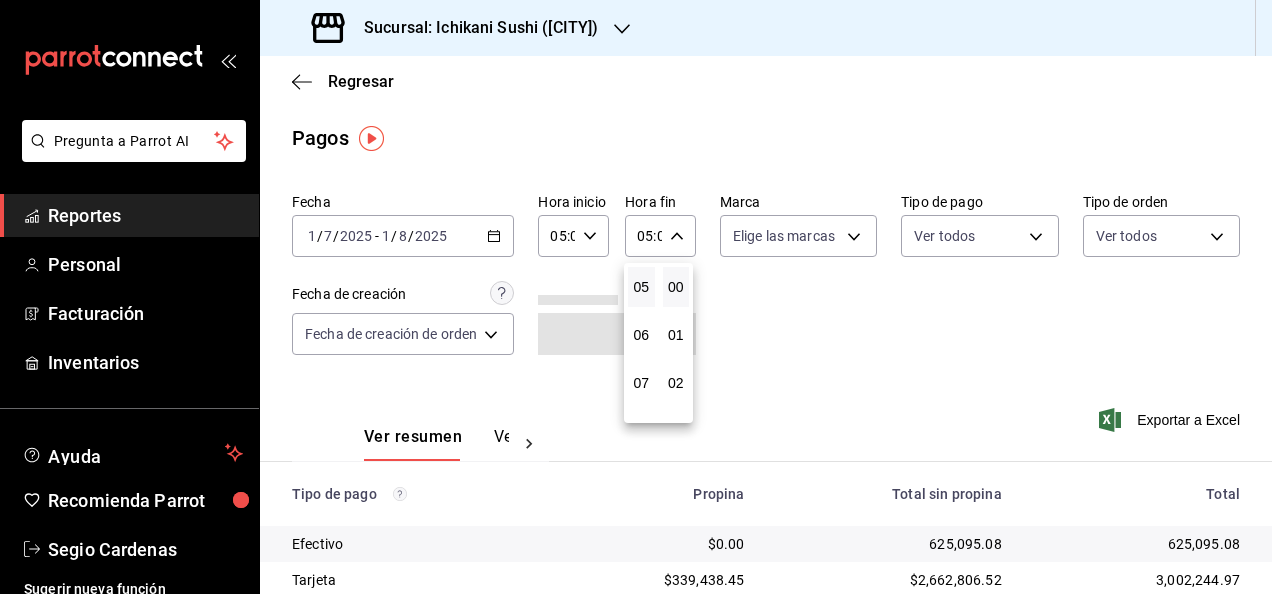 click on "00" at bounding box center (676, 287) 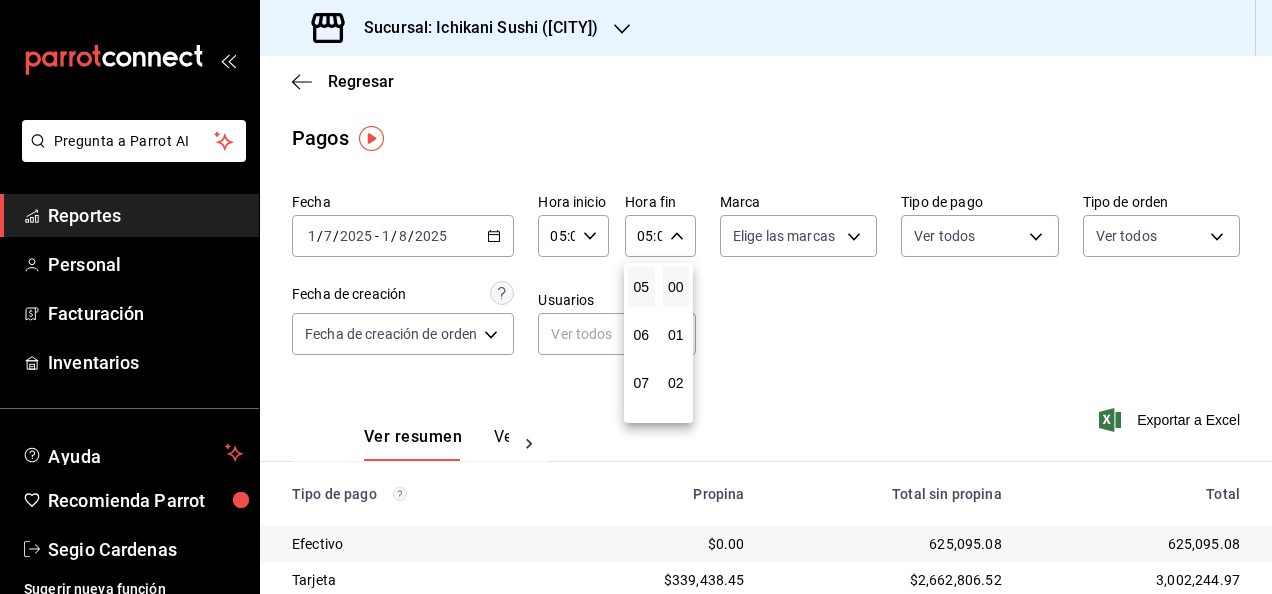 click on "00" at bounding box center (676, 287) 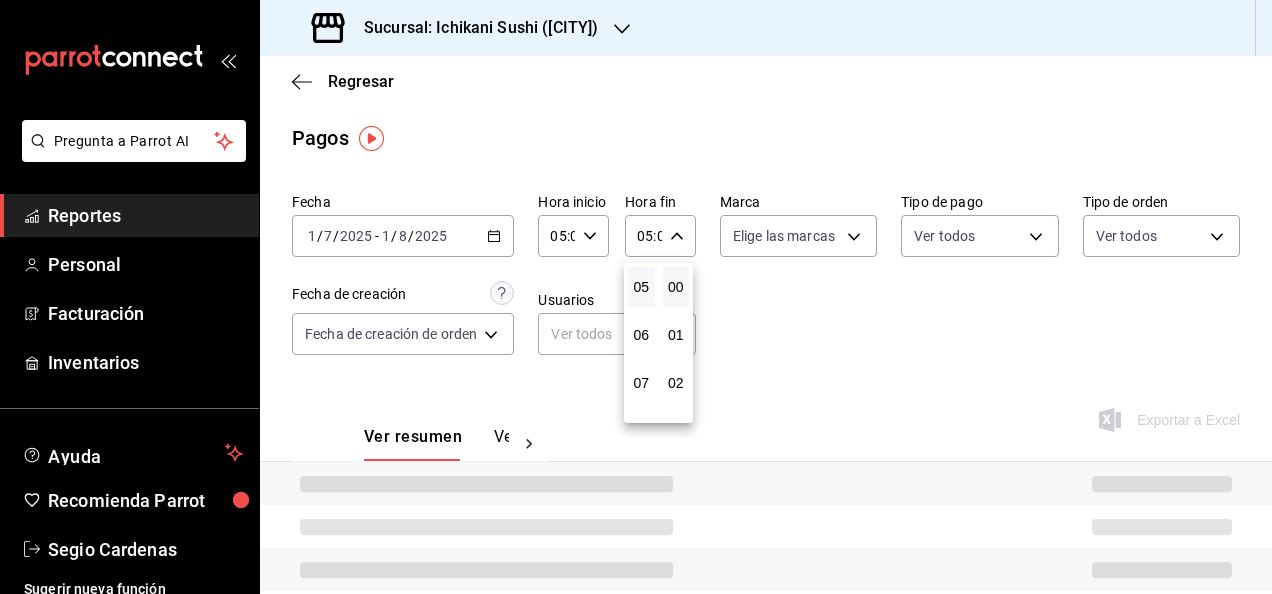 click at bounding box center (636, 297) 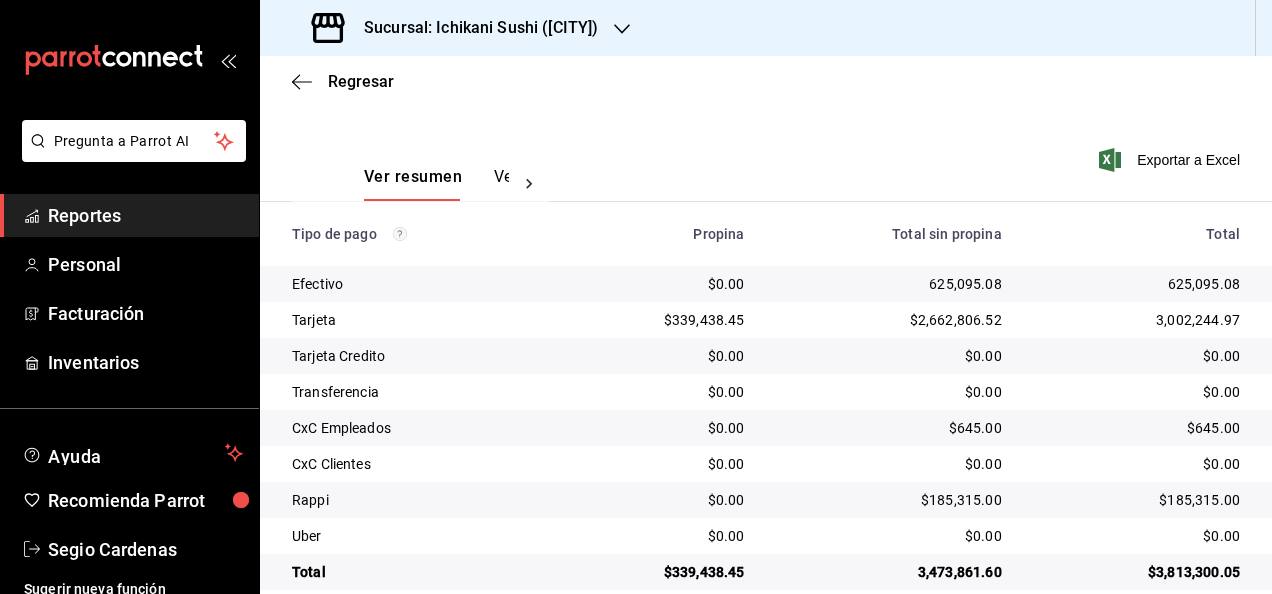 scroll, scrollTop: 288, scrollLeft: 0, axis: vertical 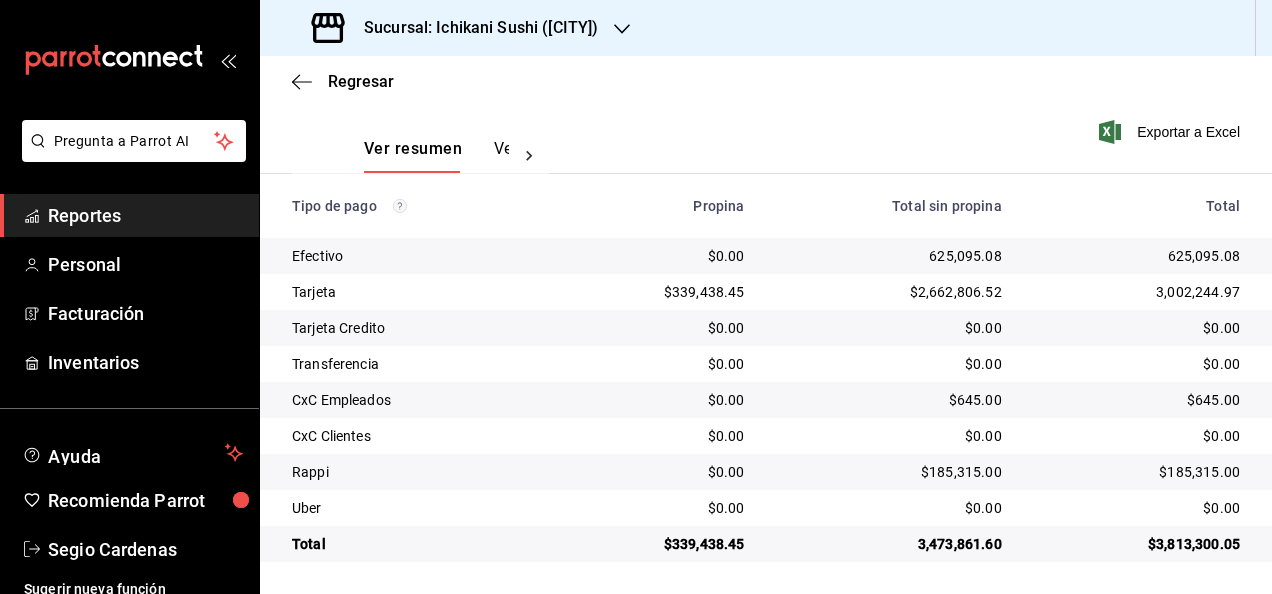 type 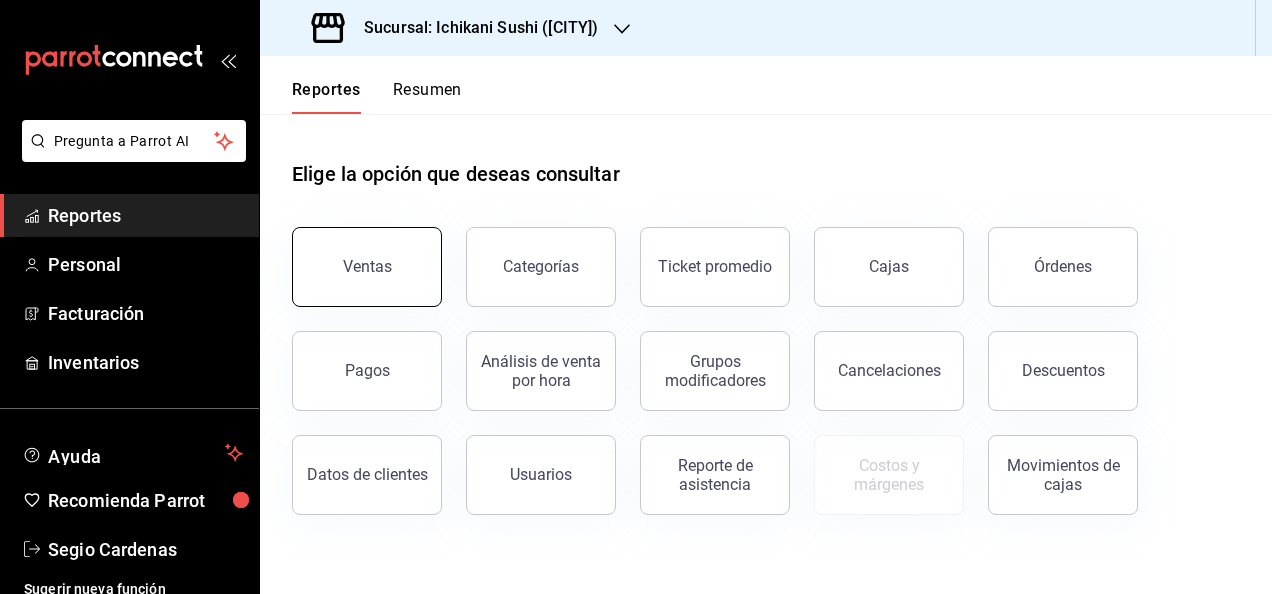 click on "Ventas" at bounding box center (367, 267) 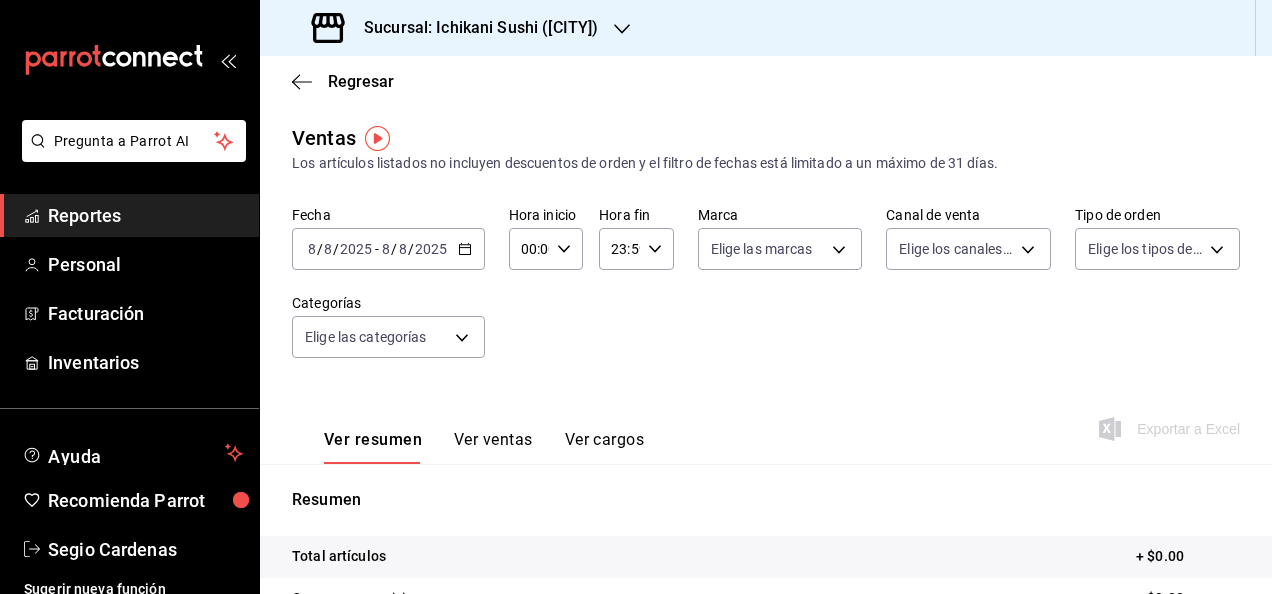 click 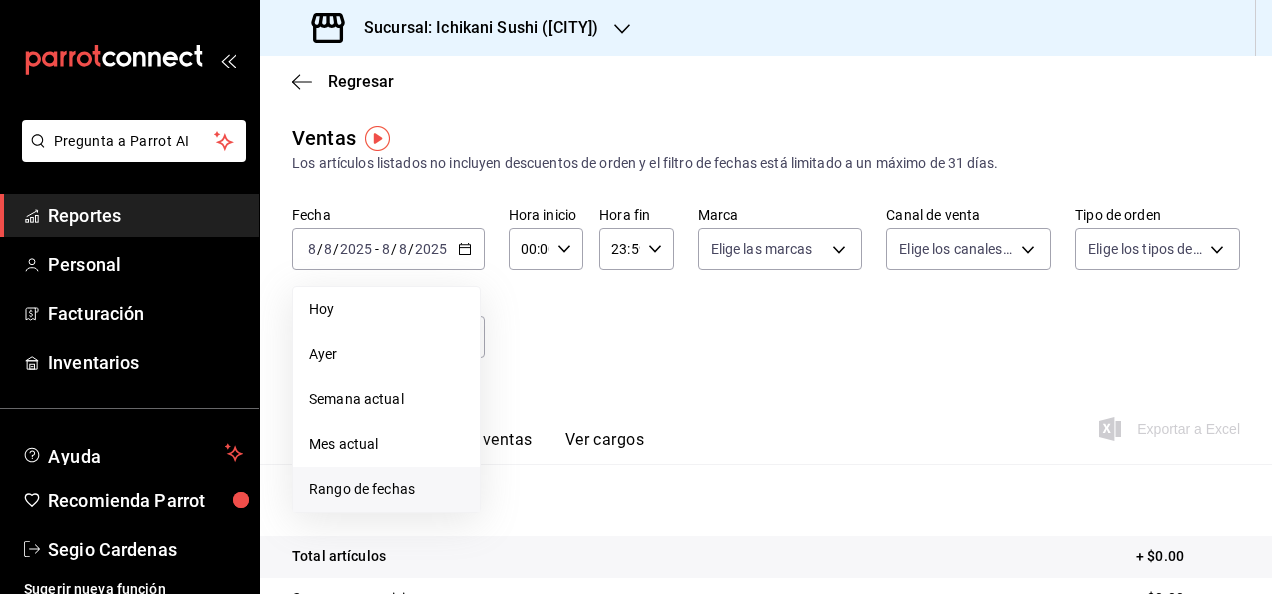 click on "Rango de fechas" at bounding box center [386, 489] 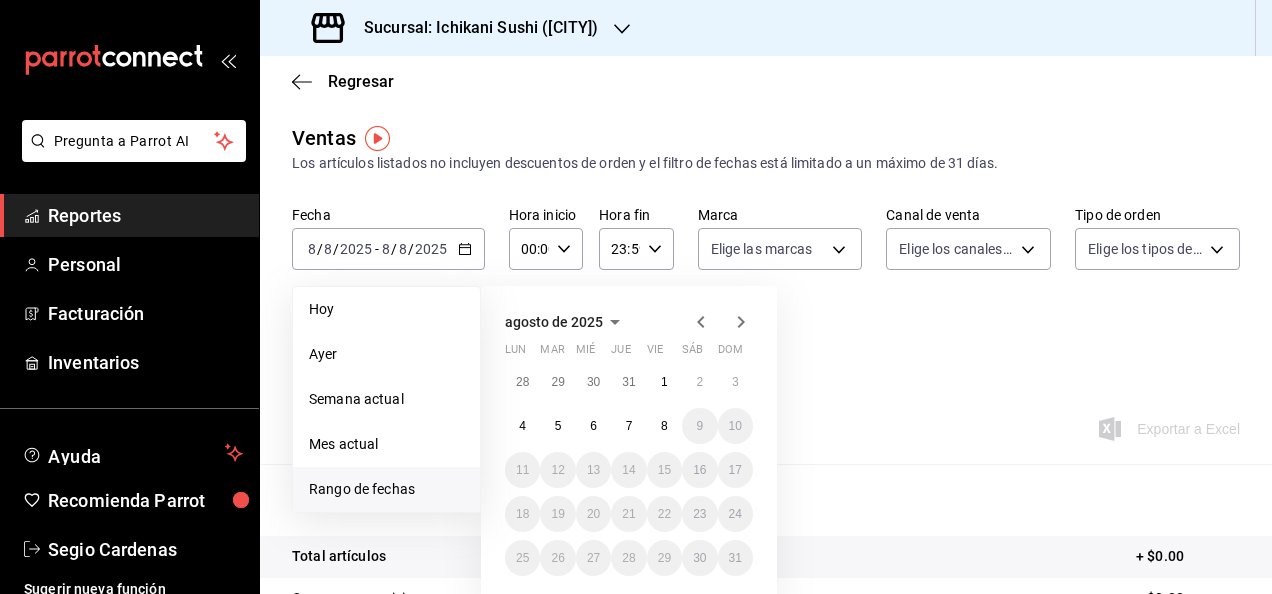 click 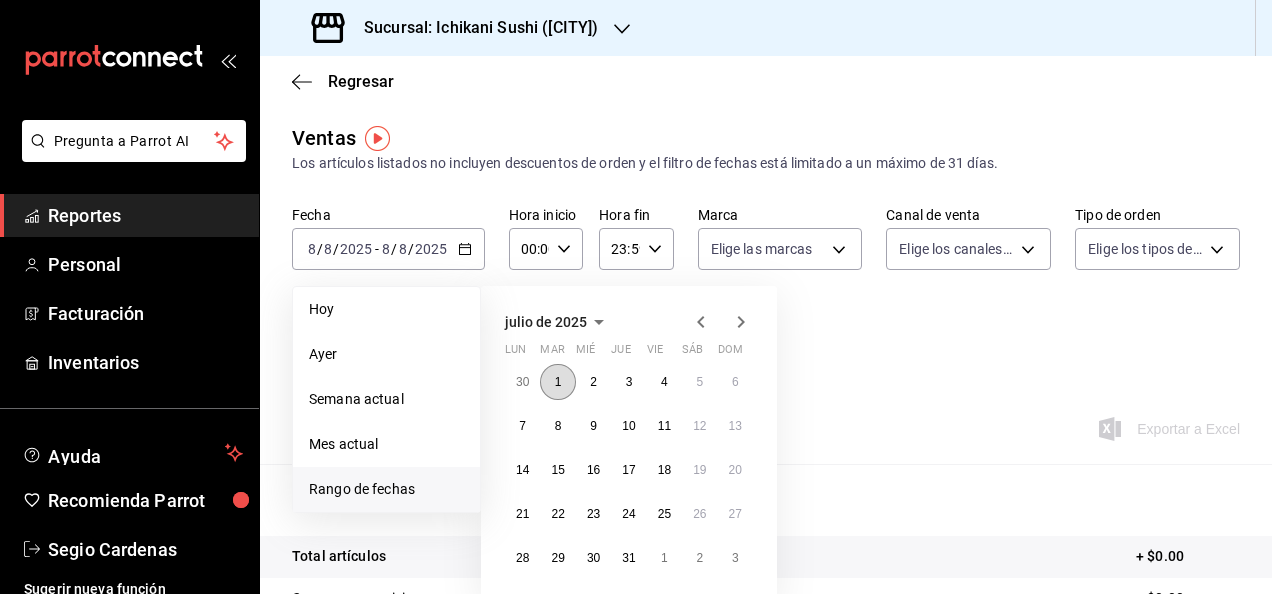 click on "1" at bounding box center [557, 382] 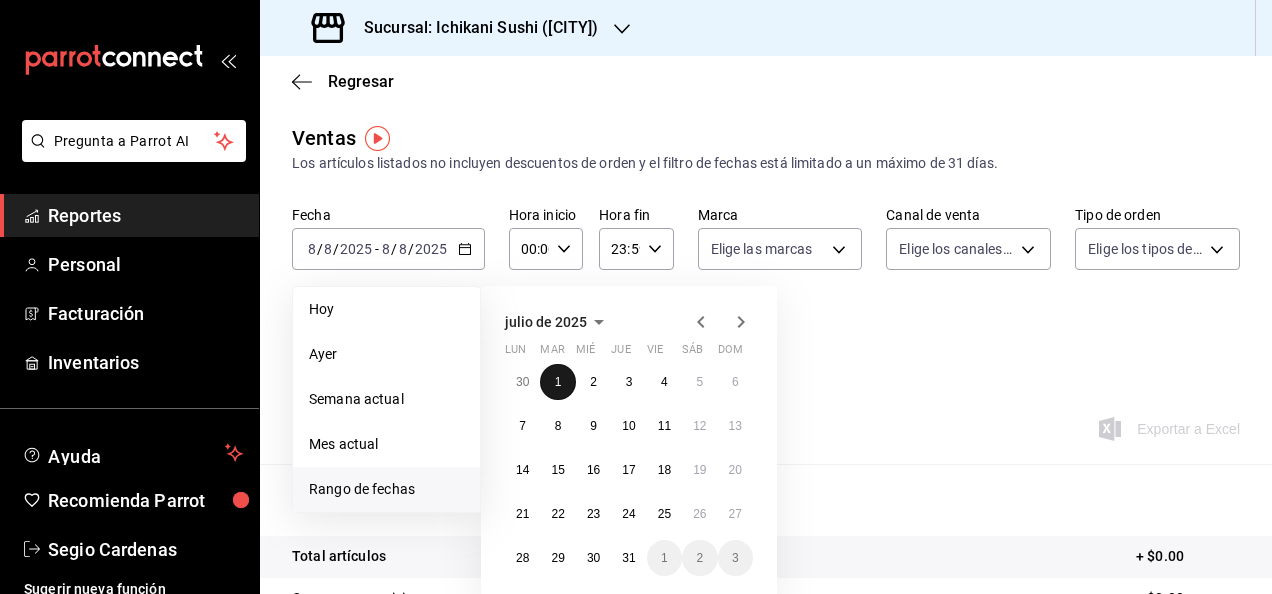 click on "1" at bounding box center [558, 382] 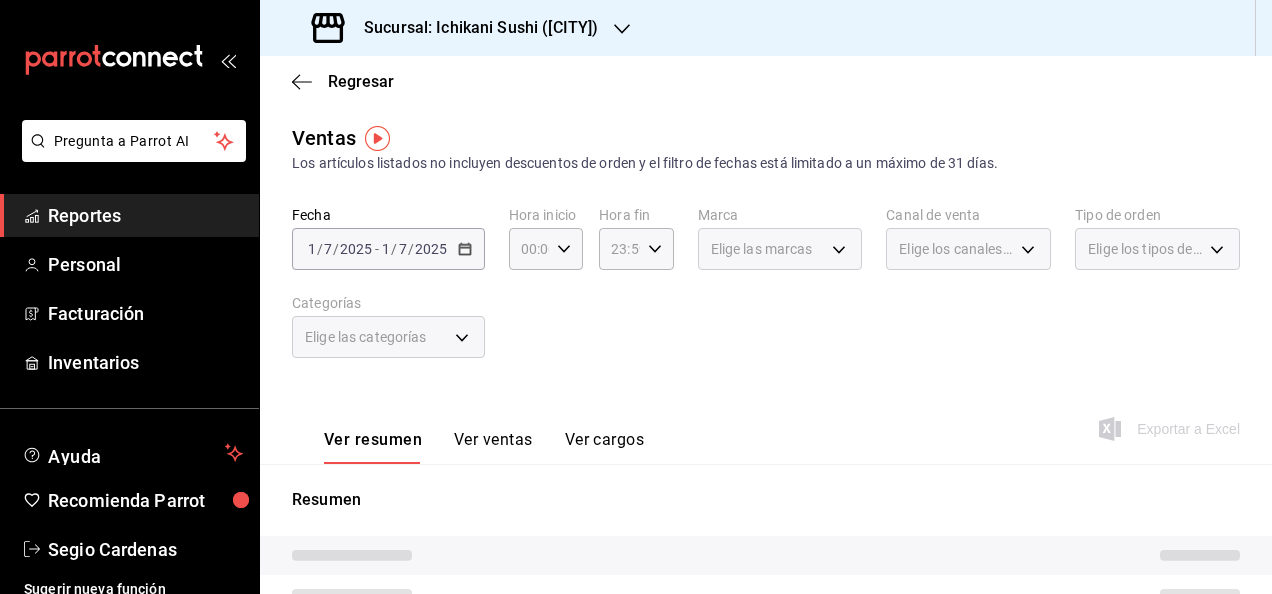 click on "[DATE] [DATE]" at bounding box center [414, 249] 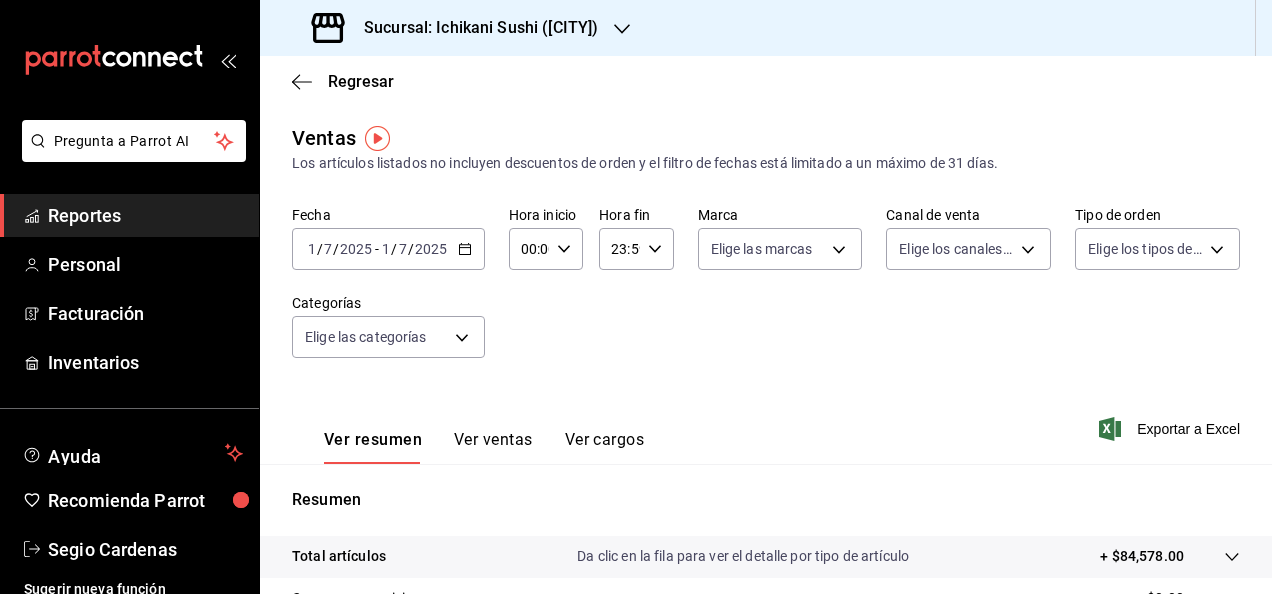 click on "7" at bounding box center [403, 249] 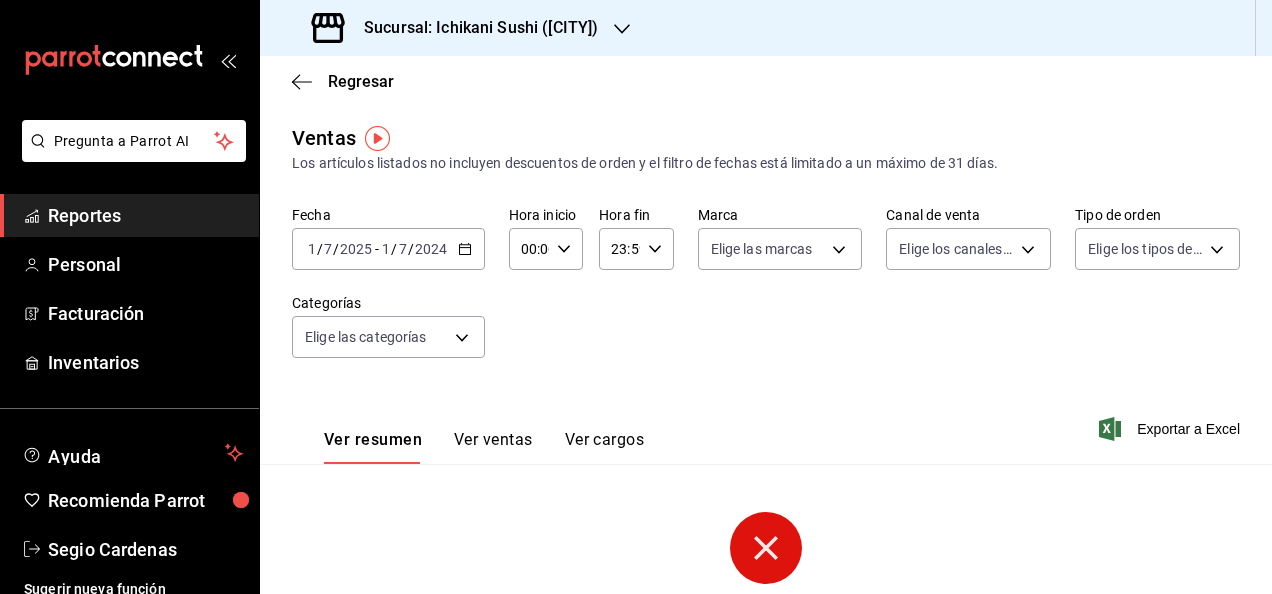 click 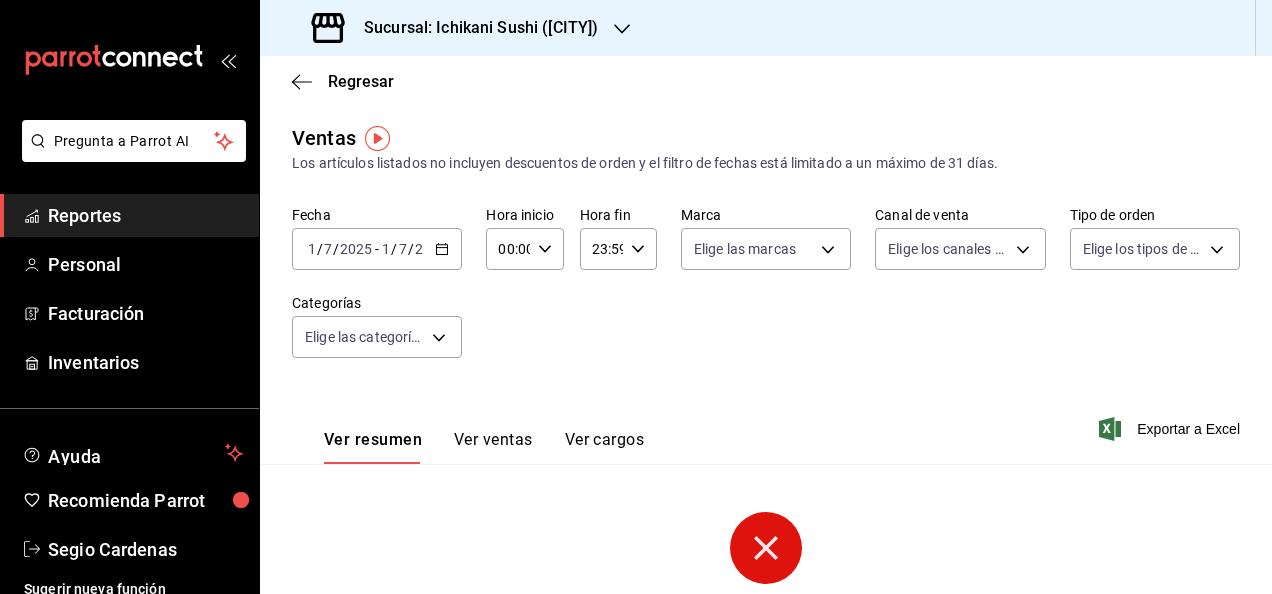 click 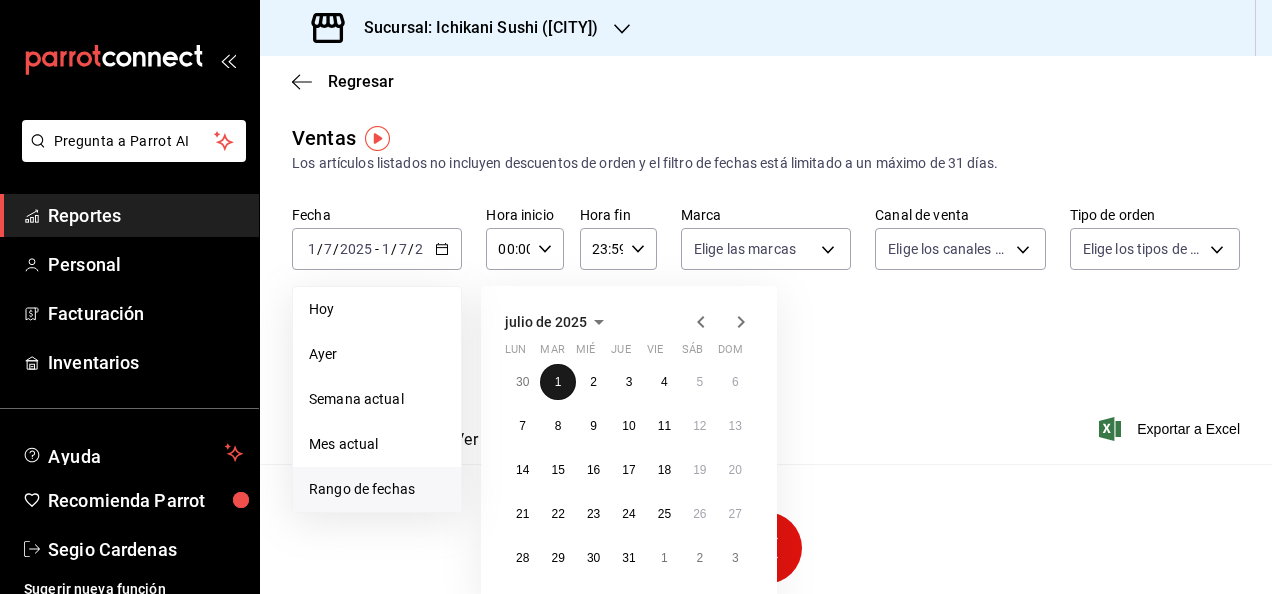 click on "1" at bounding box center [557, 382] 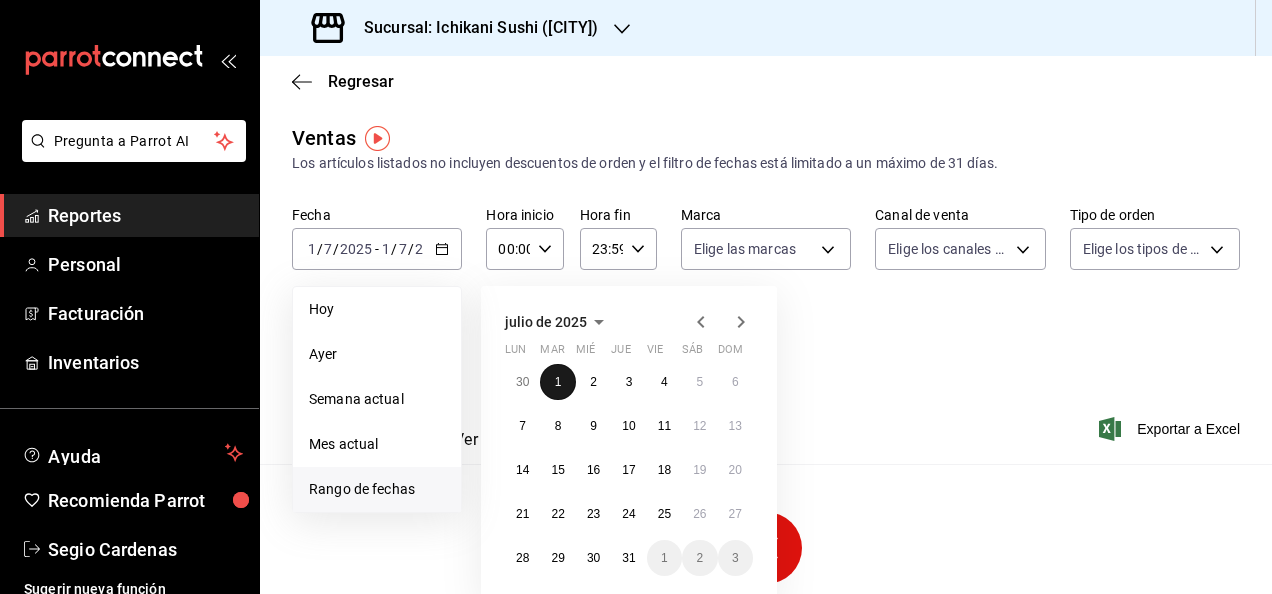click on "1" at bounding box center (557, 382) 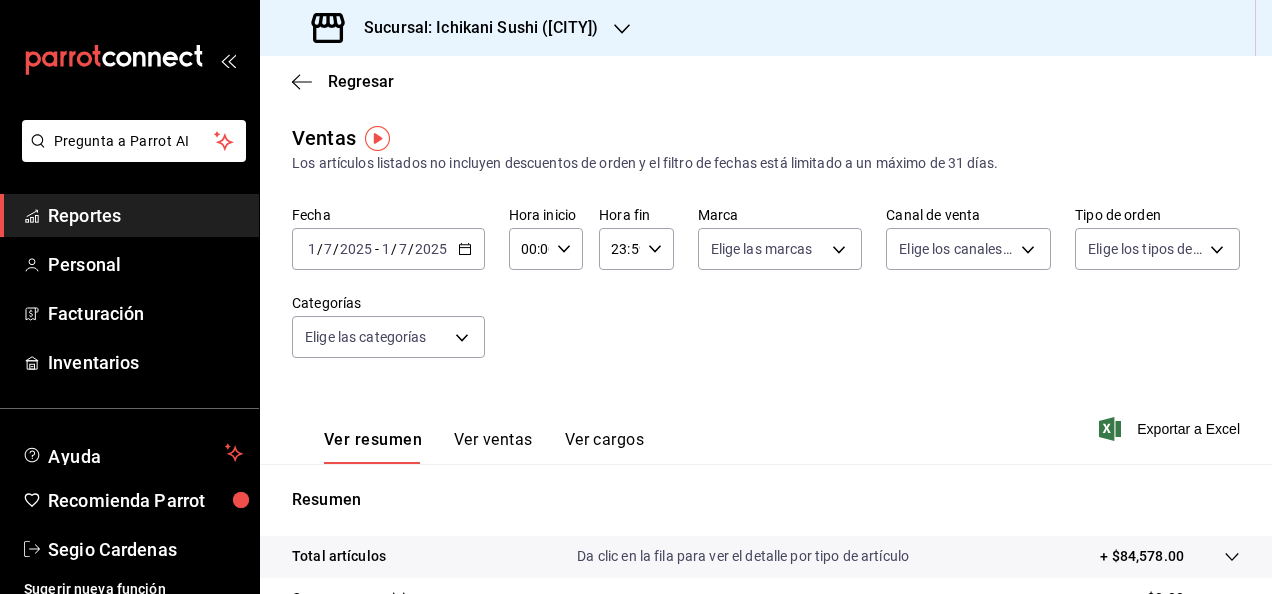 click on "7" at bounding box center (403, 249) 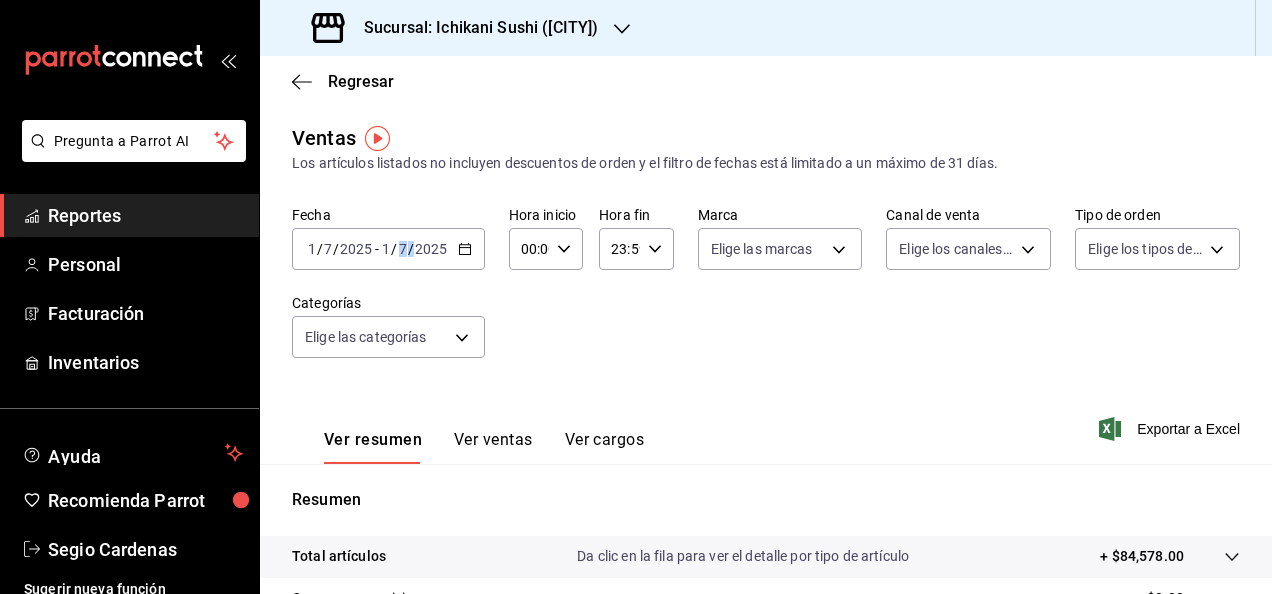 click on "[DATE] [DATE]" at bounding box center [414, 249] 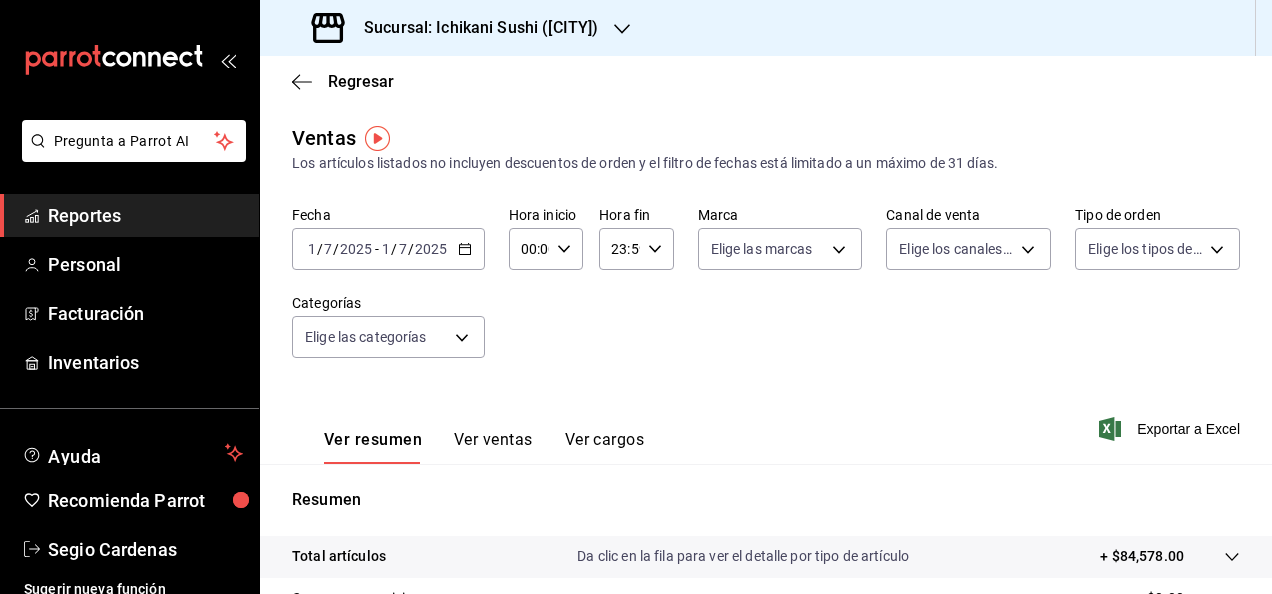 click on "7" at bounding box center (403, 249) 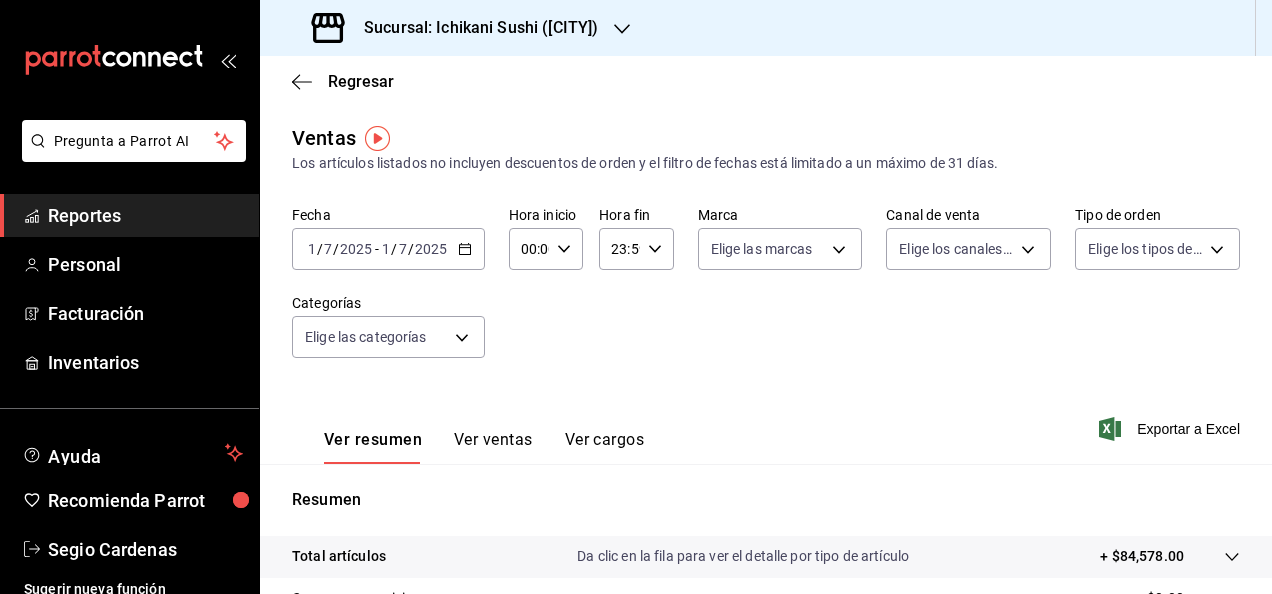 click on "7" at bounding box center (403, 249) 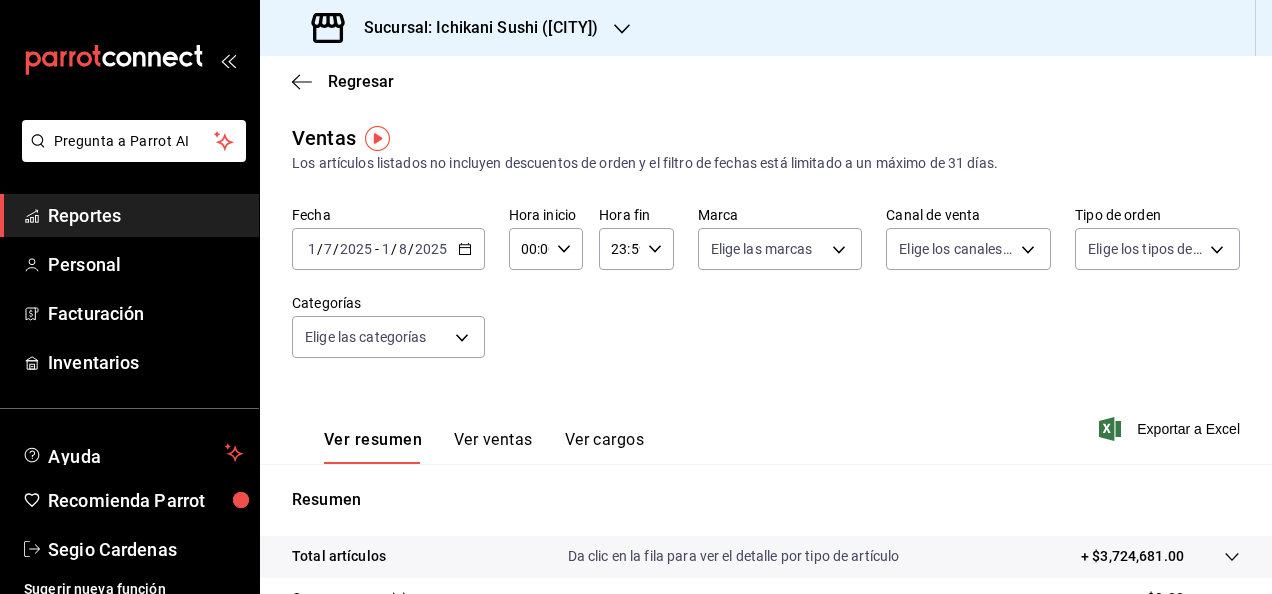 click on "00:00 Hora inicio" at bounding box center (546, 249) 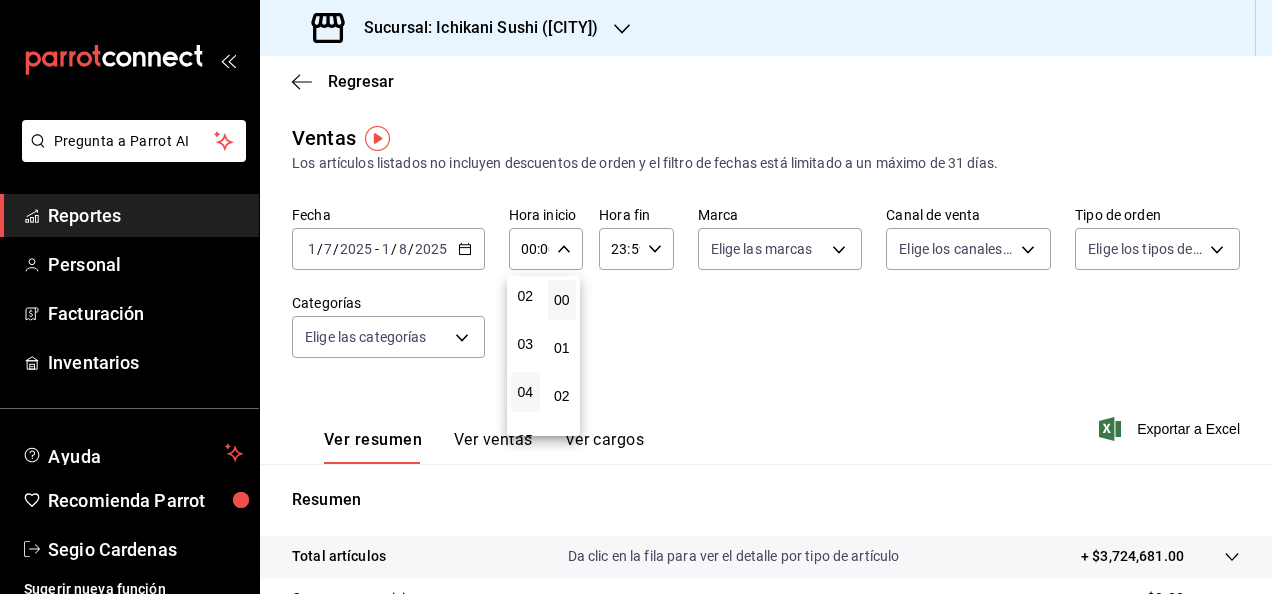 scroll, scrollTop: 200, scrollLeft: 0, axis: vertical 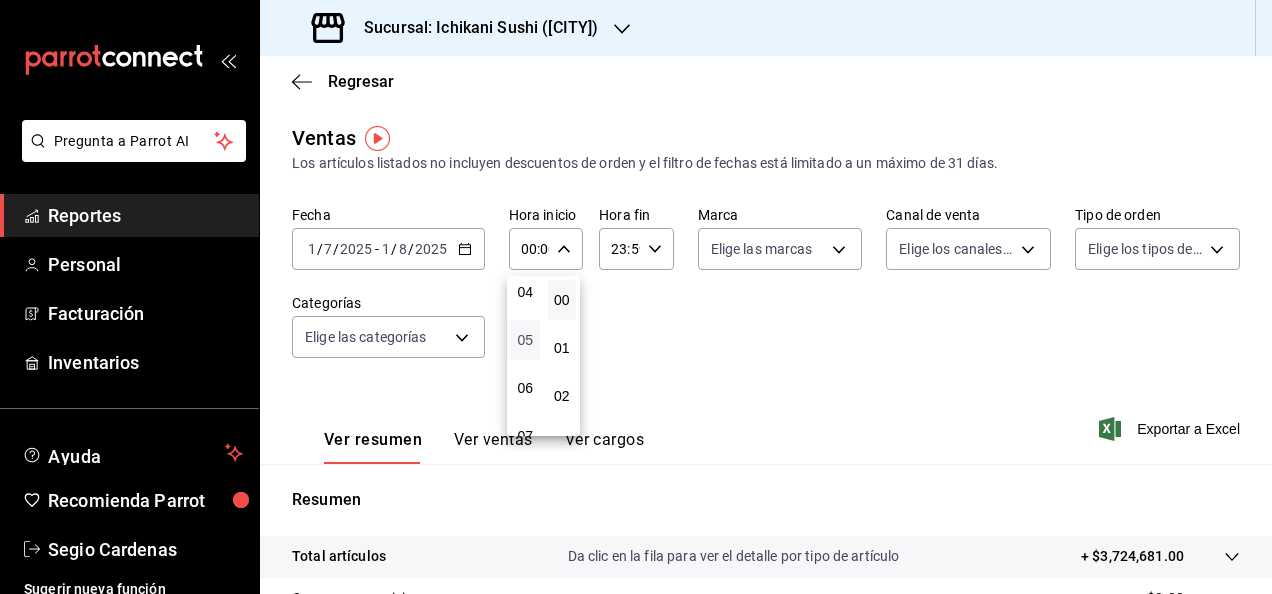 click on "05" at bounding box center [525, 340] 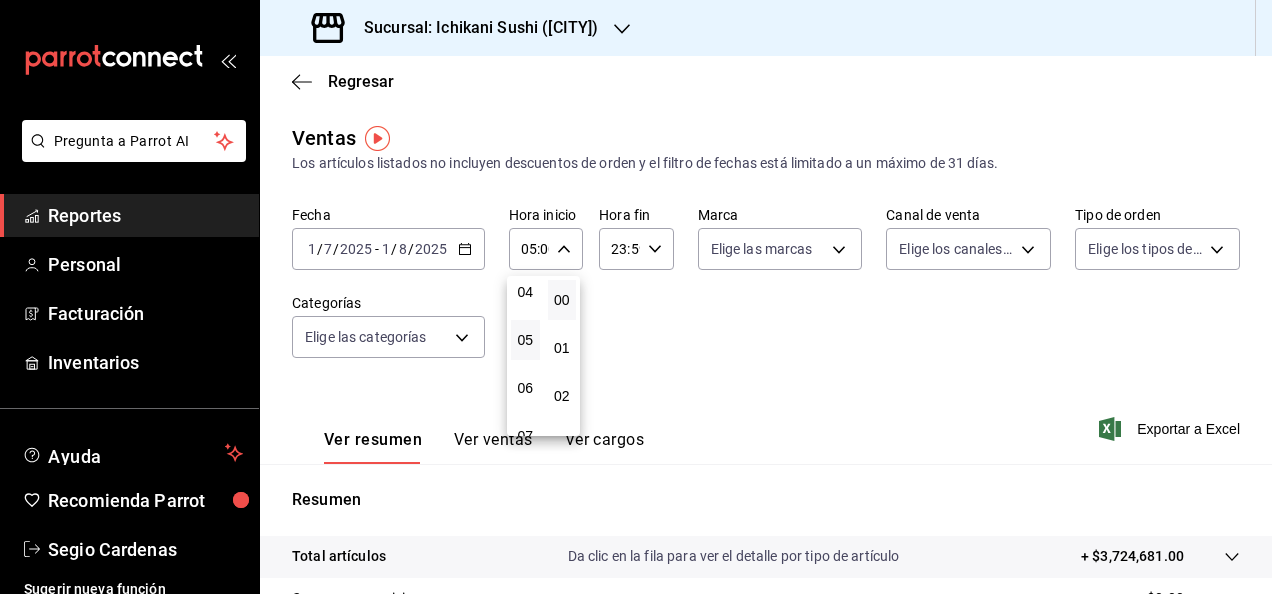click at bounding box center [636, 297] 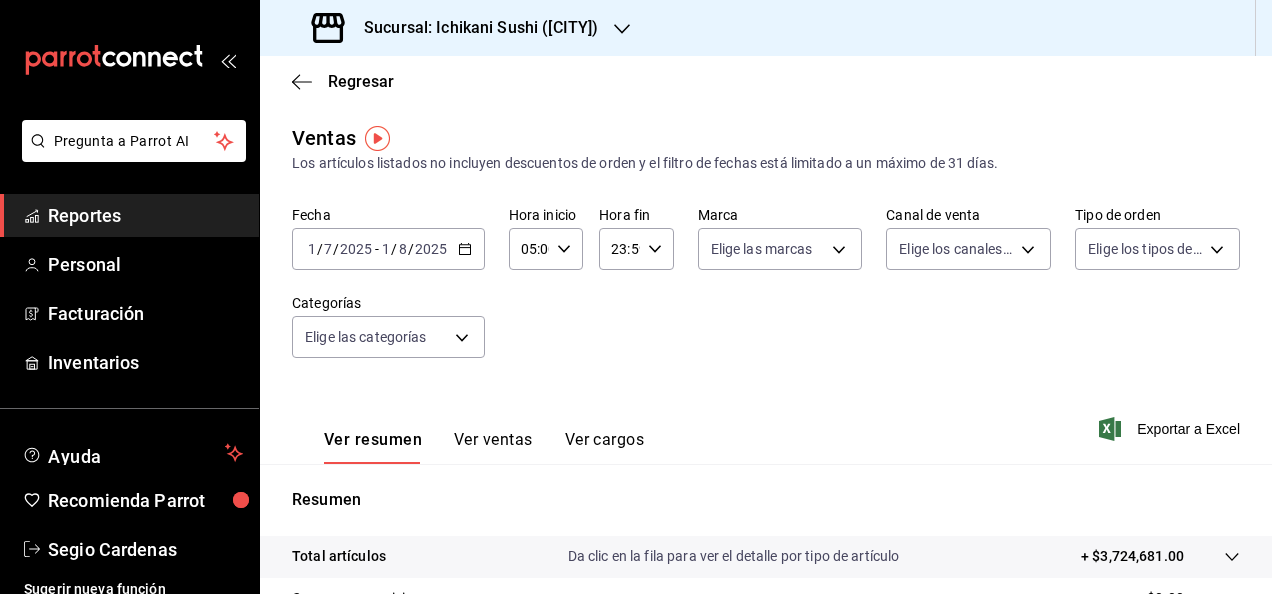 click 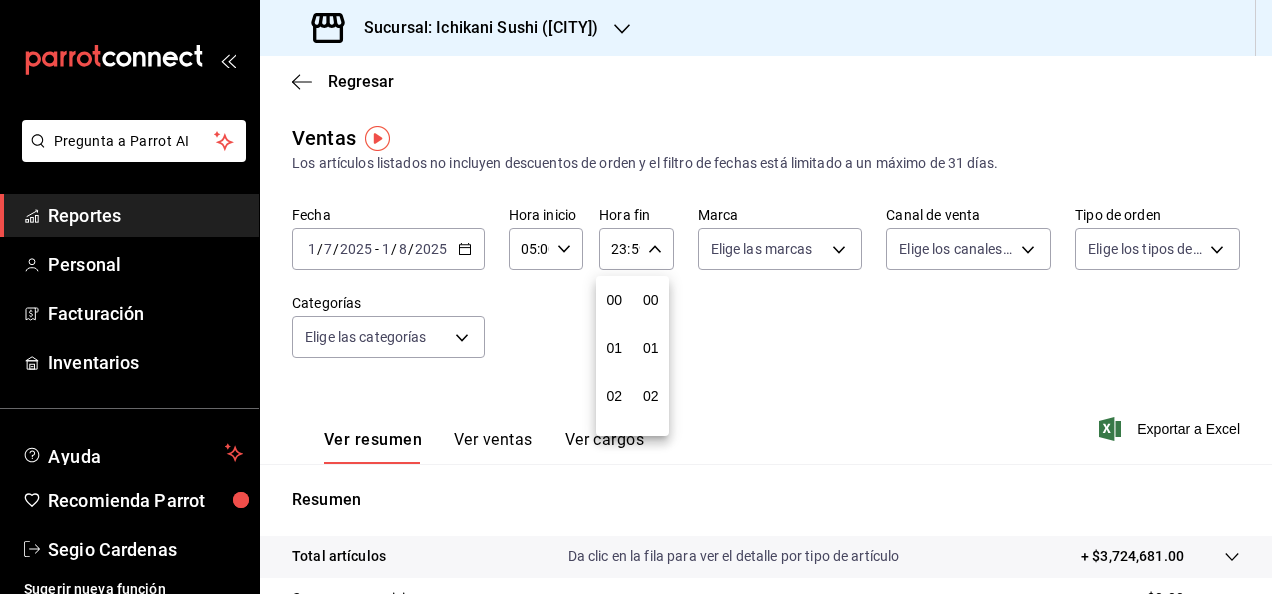 scroll, scrollTop: 992, scrollLeft: 0, axis: vertical 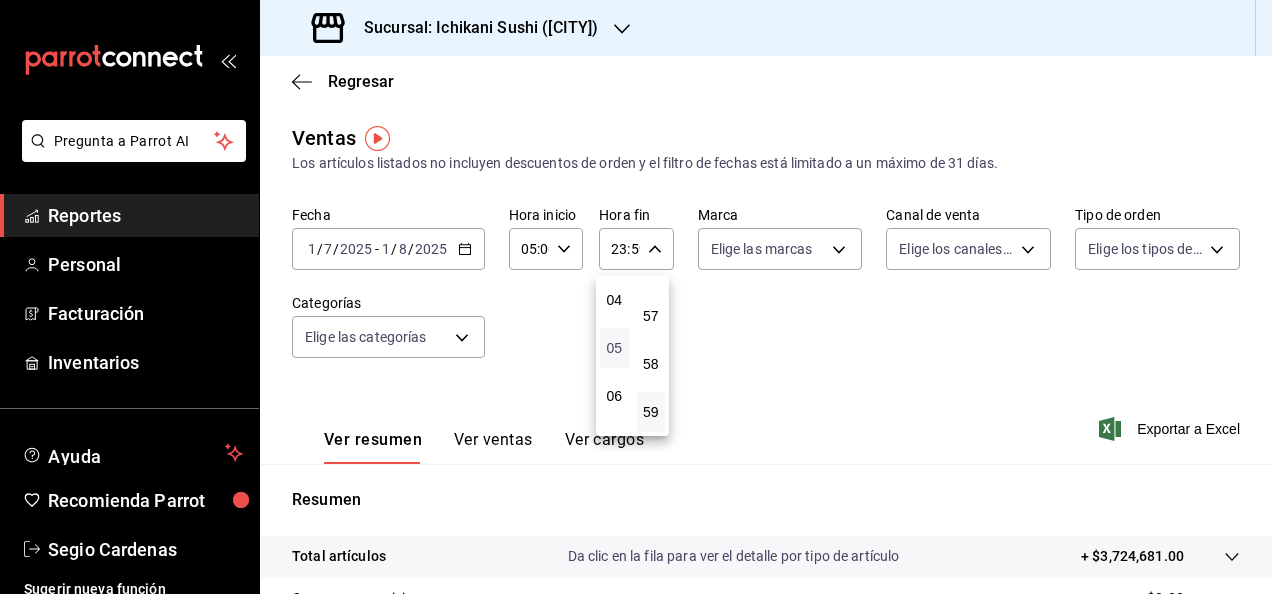 click on "05" at bounding box center [614, 348] 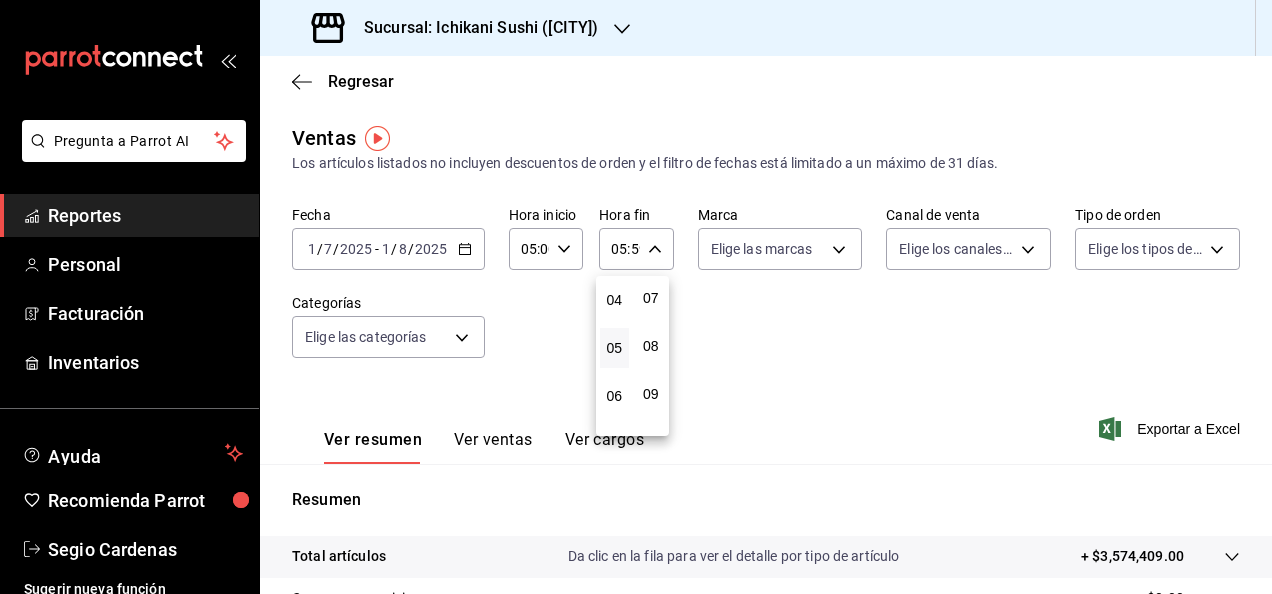 scroll, scrollTop: 0, scrollLeft: 0, axis: both 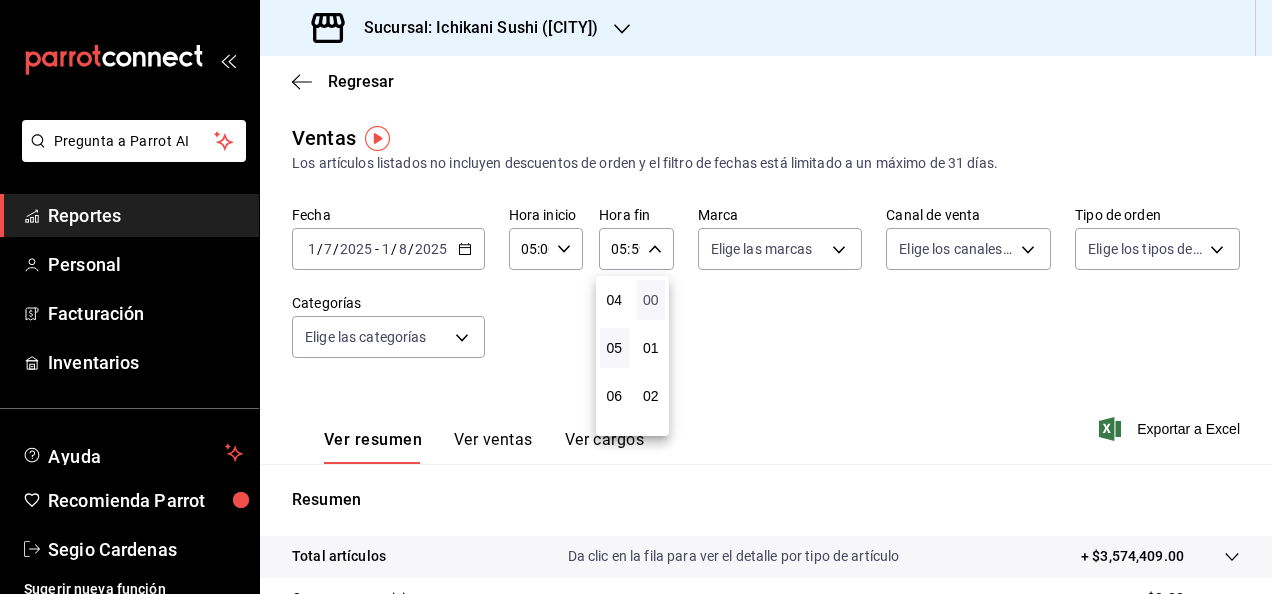 click on "00" at bounding box center [651, 300] 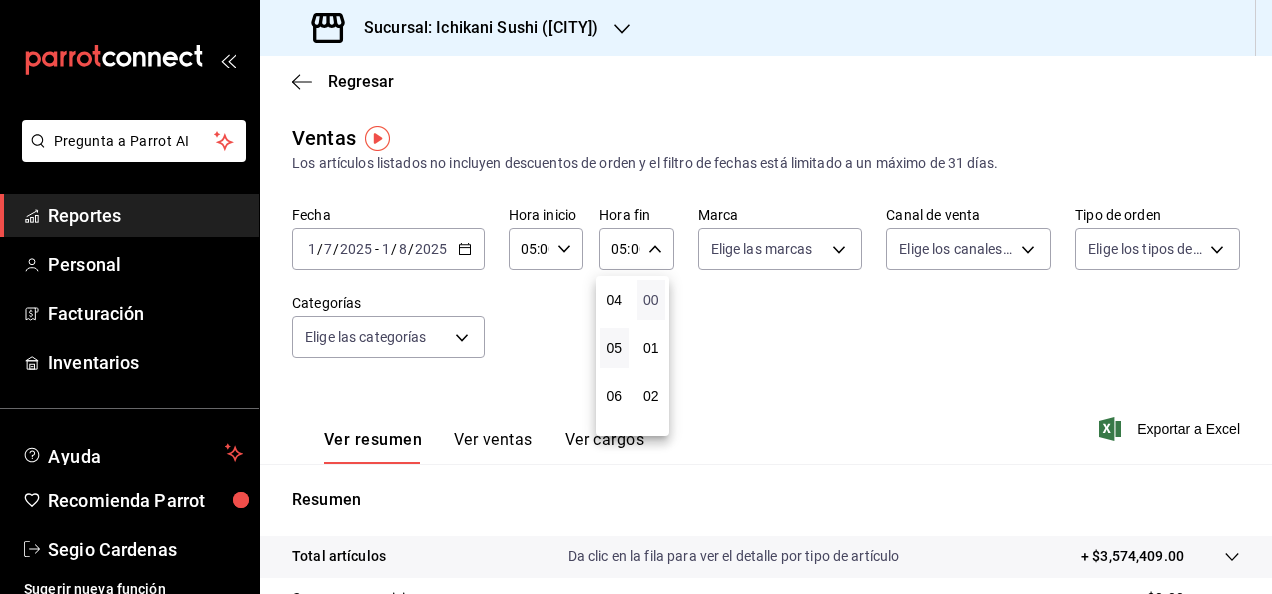 click on "00" at bounding box center (651, 300) 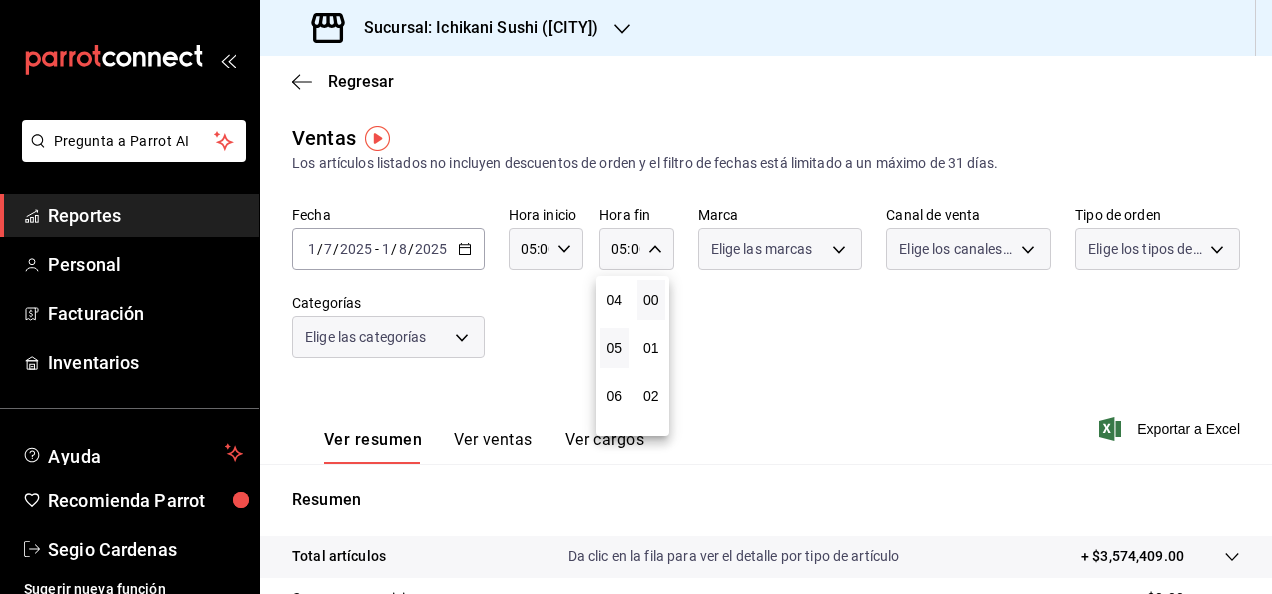 click on "00" at bounding box center (651, 300) 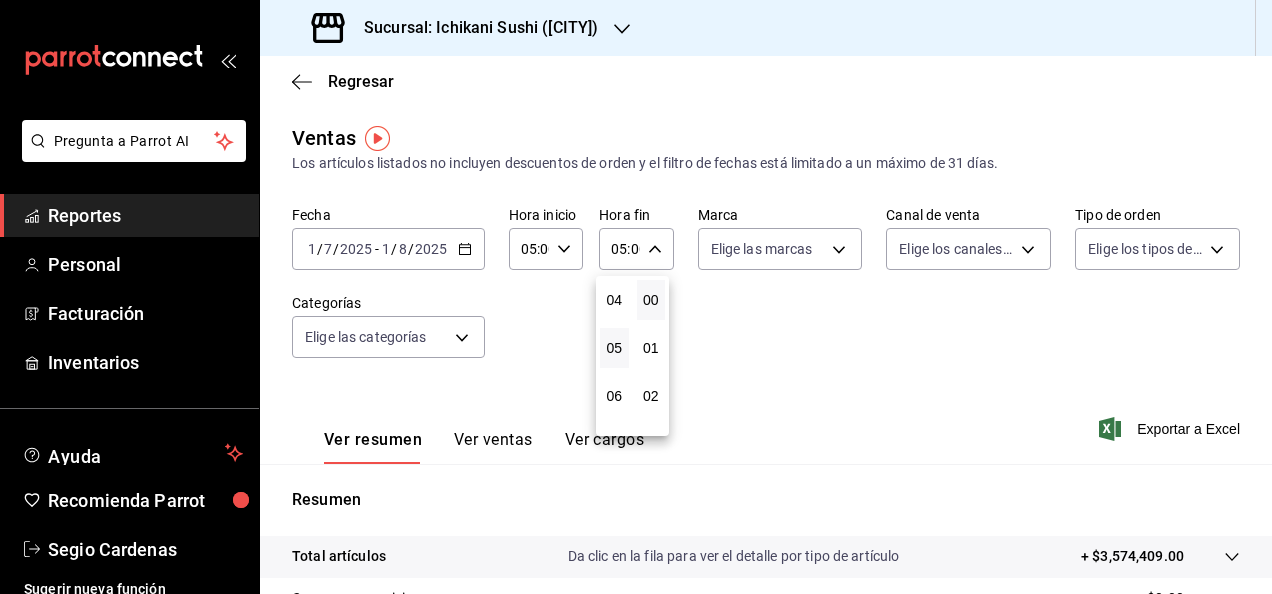 click on "00" at bounding box center (651, 300) 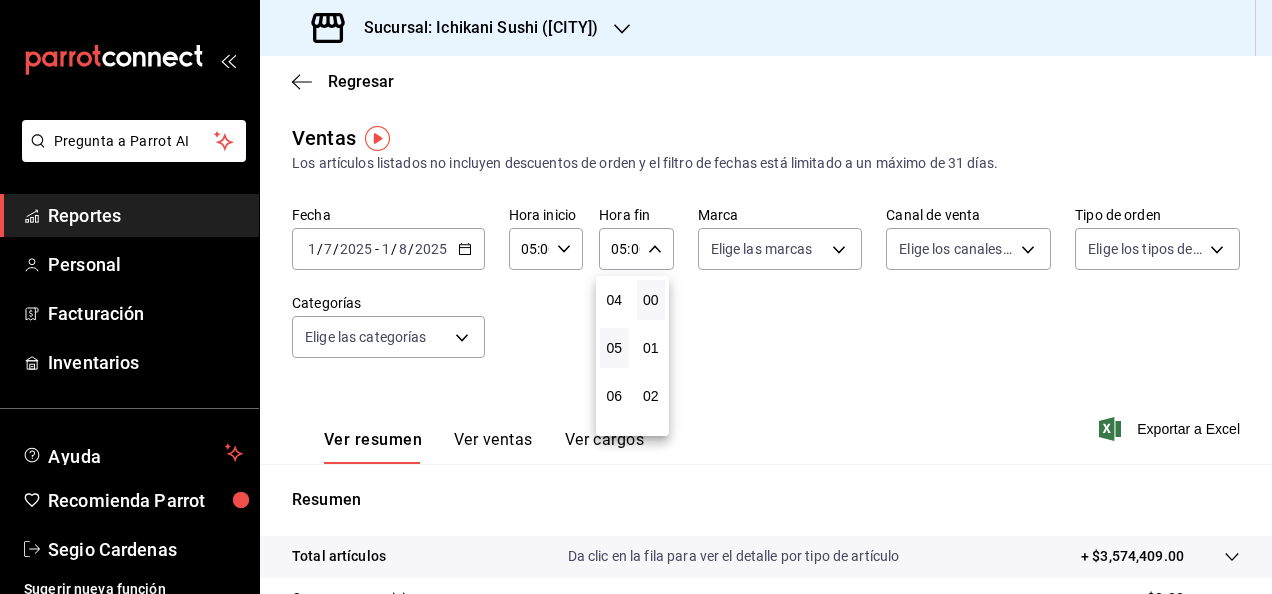 click at bounding box center [636, 297] 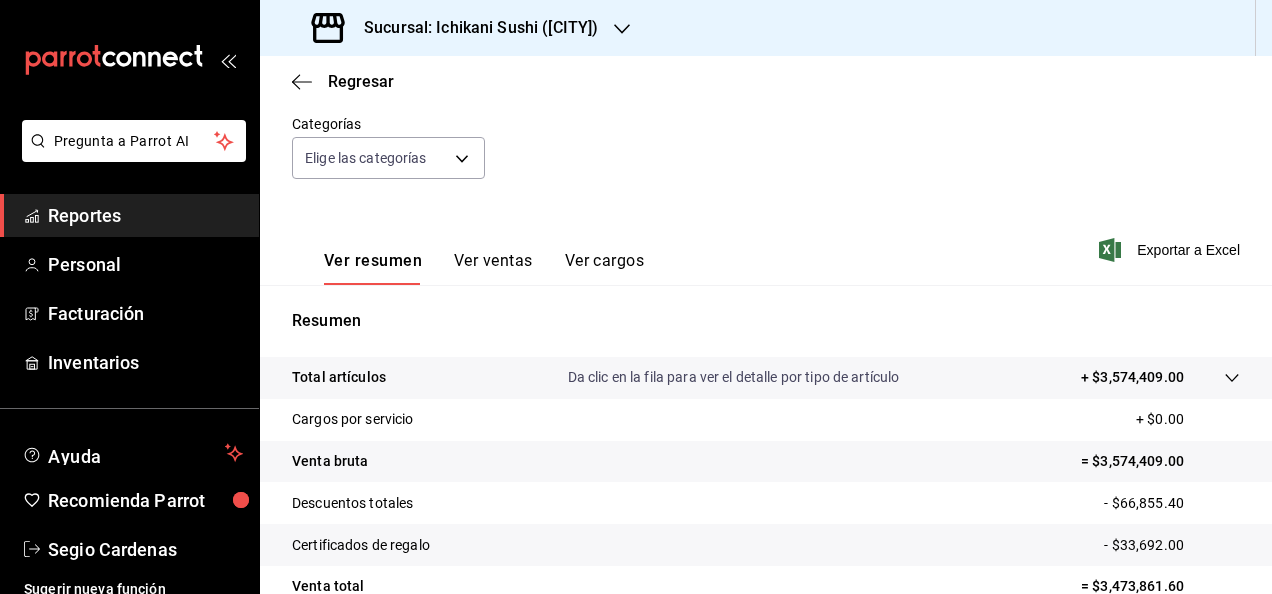 scroll, scrollTop: 364, scrollLeft: 0, axis: vertical 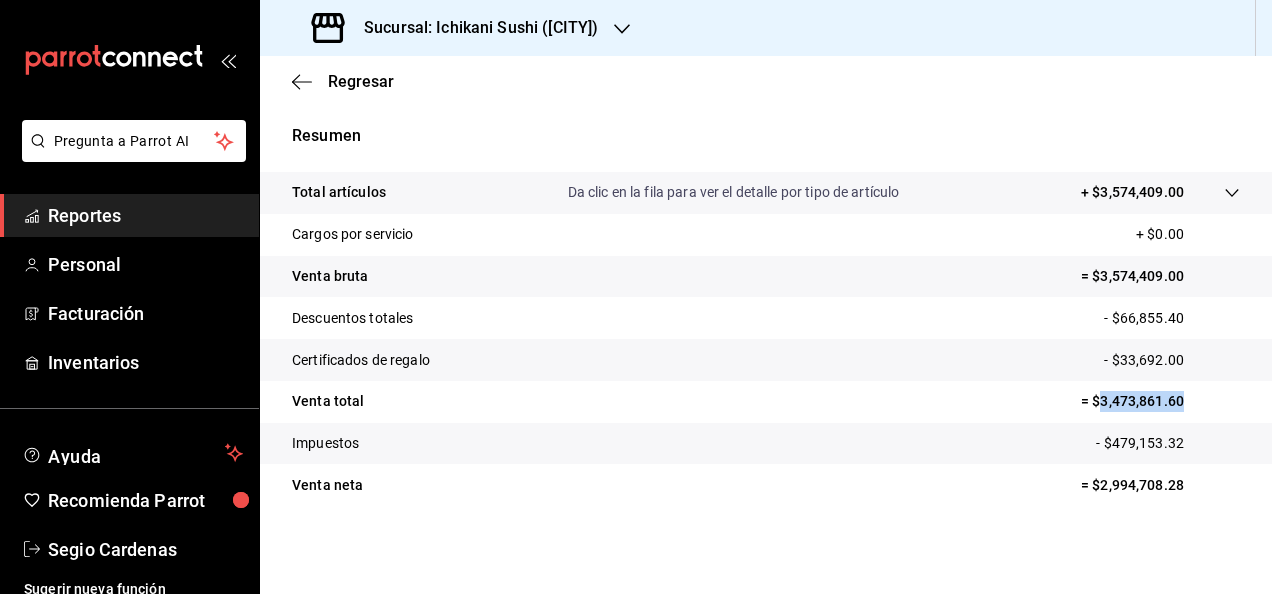 drag, startPoint x: 1086, startPoint y: 400, endPoint x: 1176, endPoint y: 401, distance: 90.005554 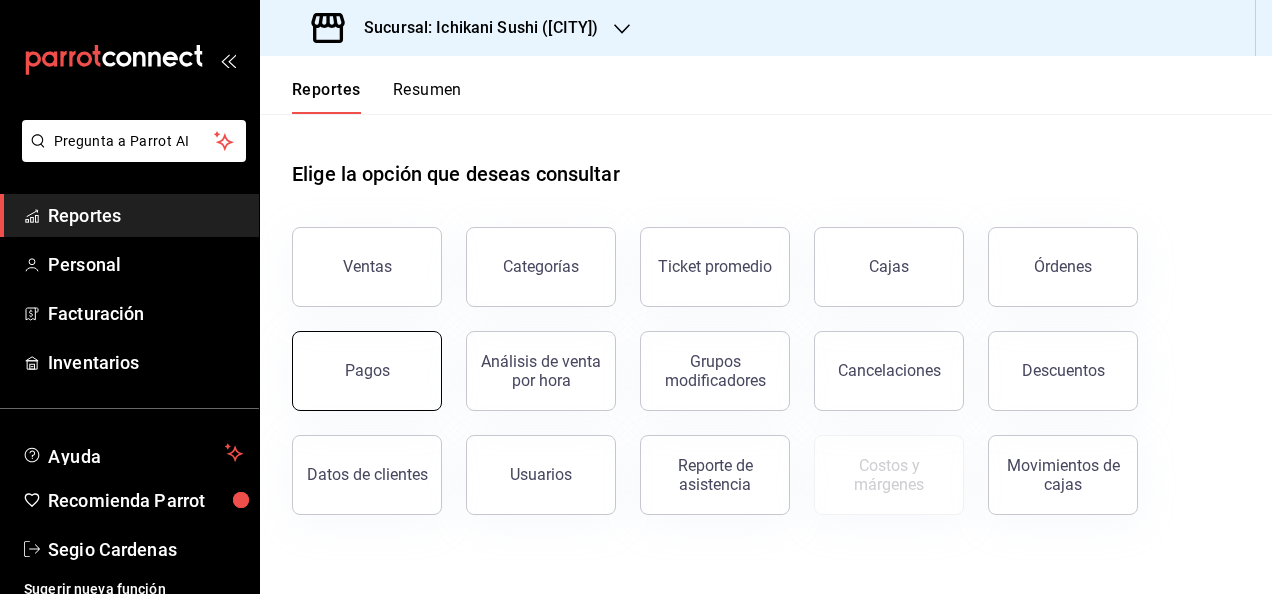 click on "Pagos" at bounding box center [367, 371] 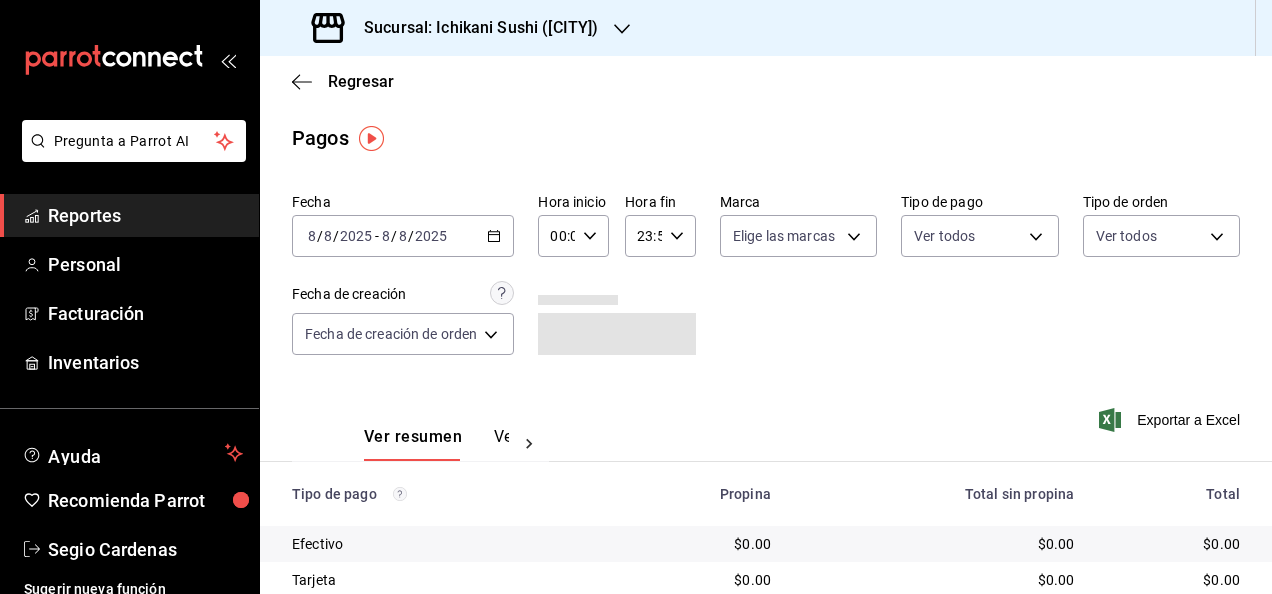 click on "2025-08-08 8 / 8 / 2025 - 2025-08-08 8 / 8 / 2025" at bounding box center [403, 236] 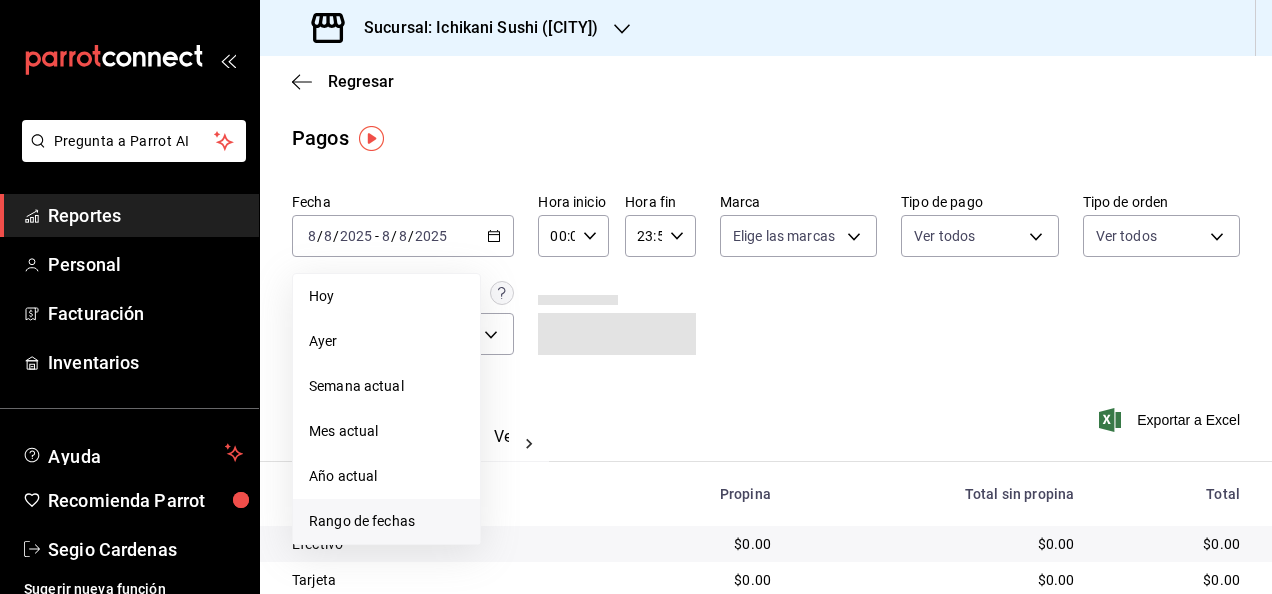 click on "Rango de fechas" at bounding box center (386, 521) 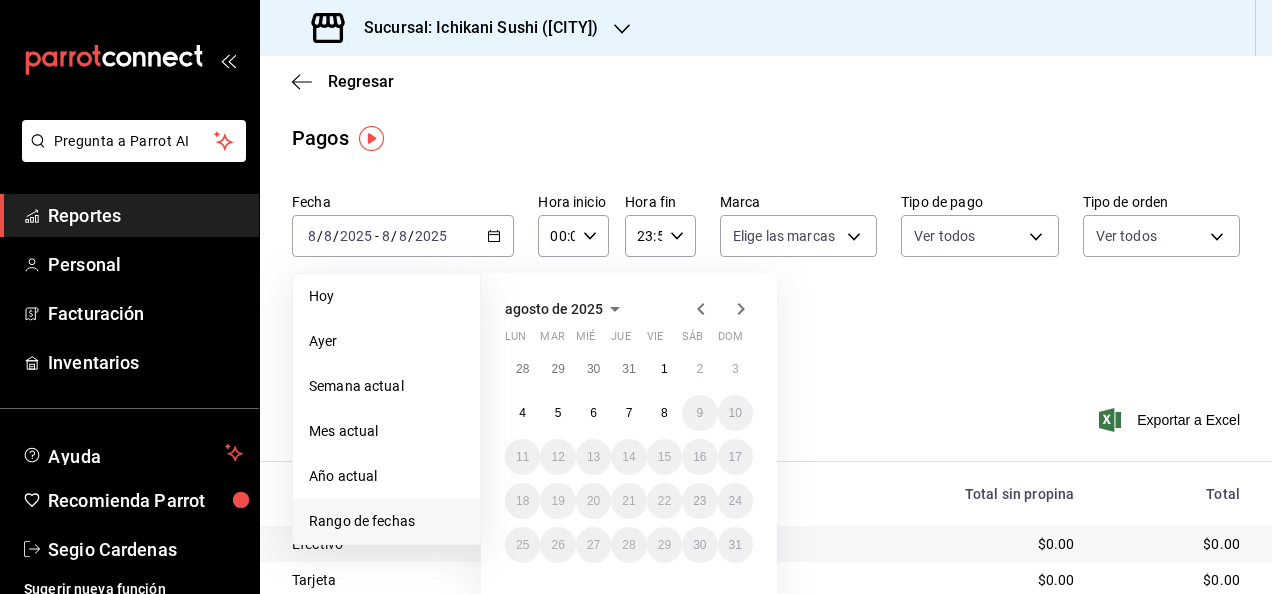 click 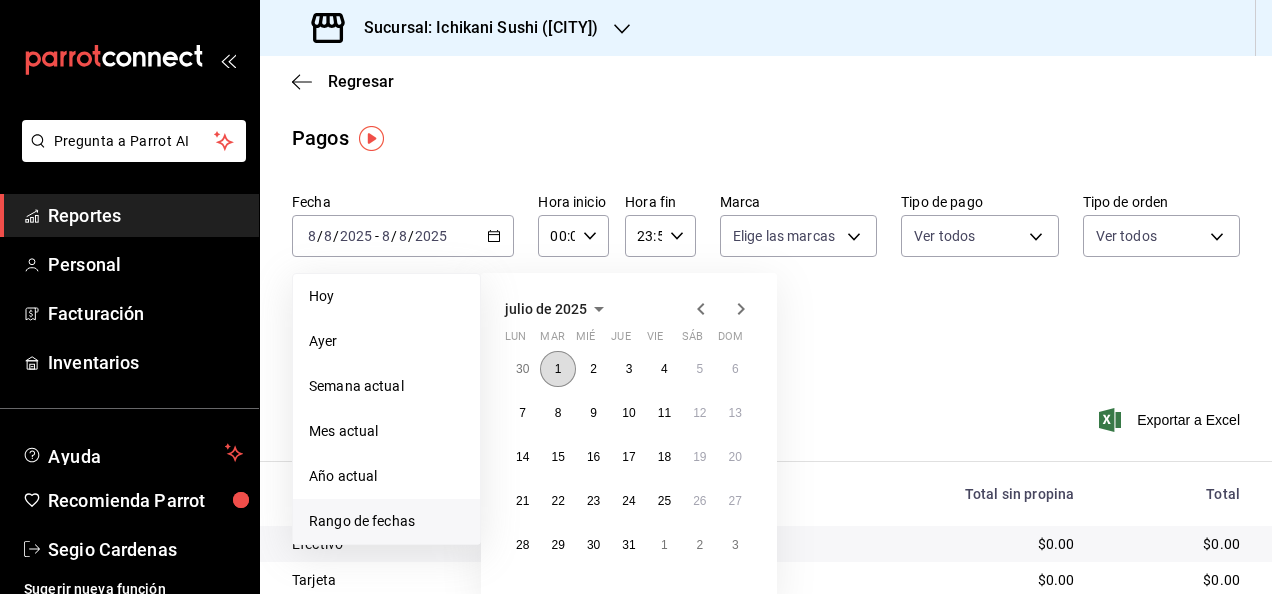 click on "1" at bounding box center [558, 369] 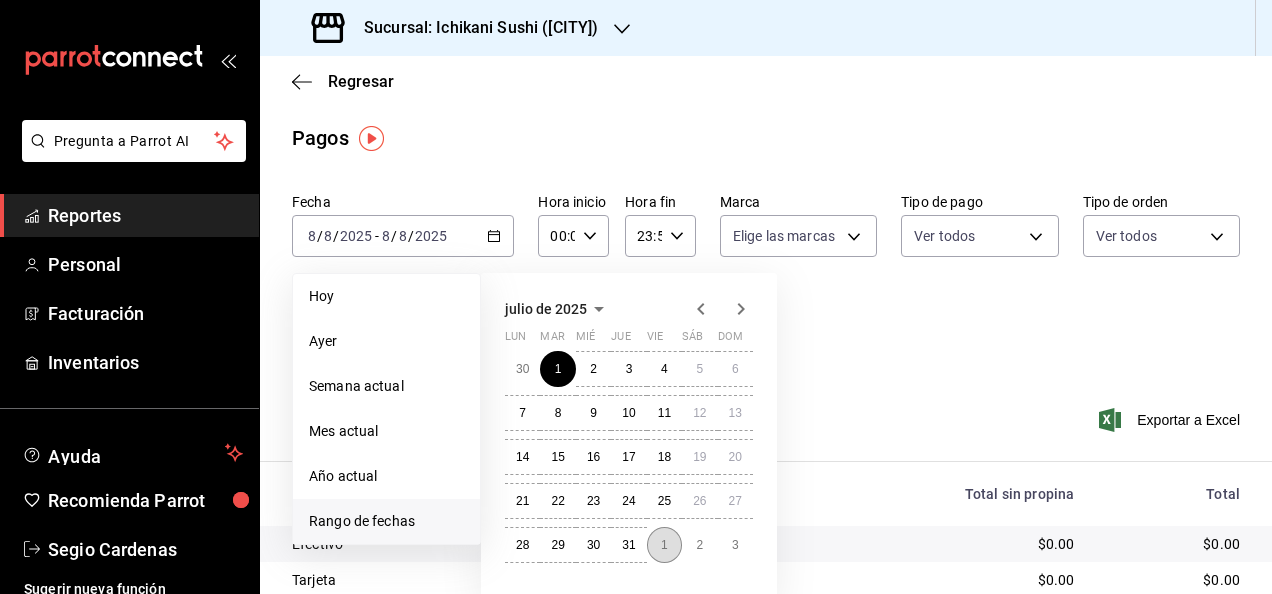 click on "1" at bounding box center [664, 545] 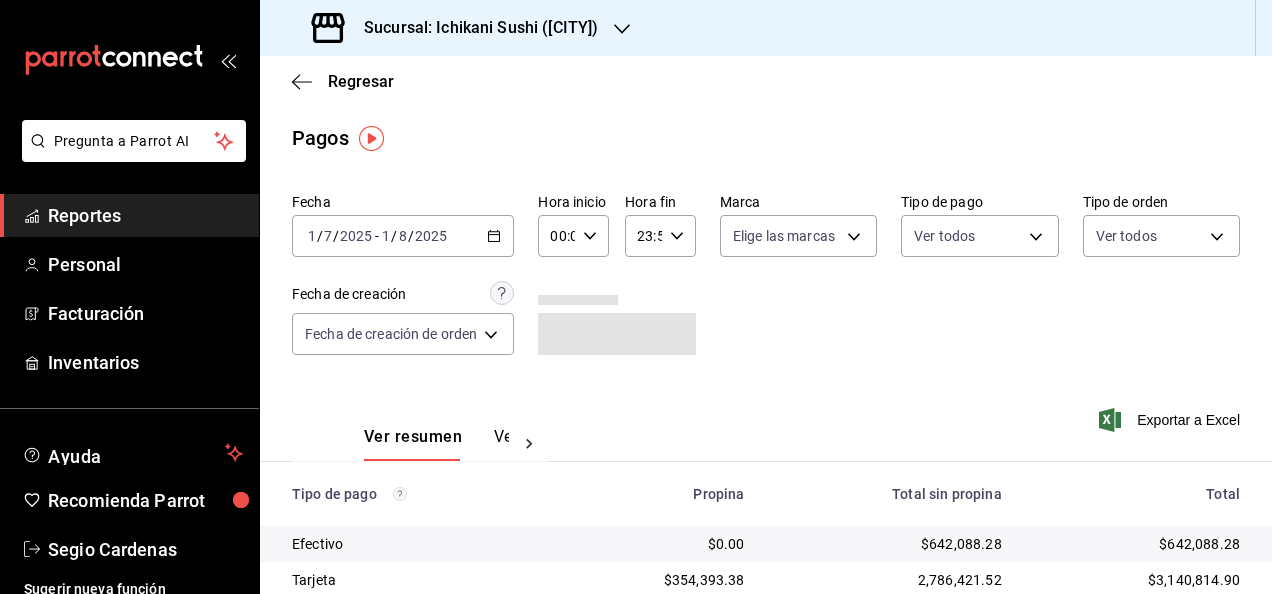 click 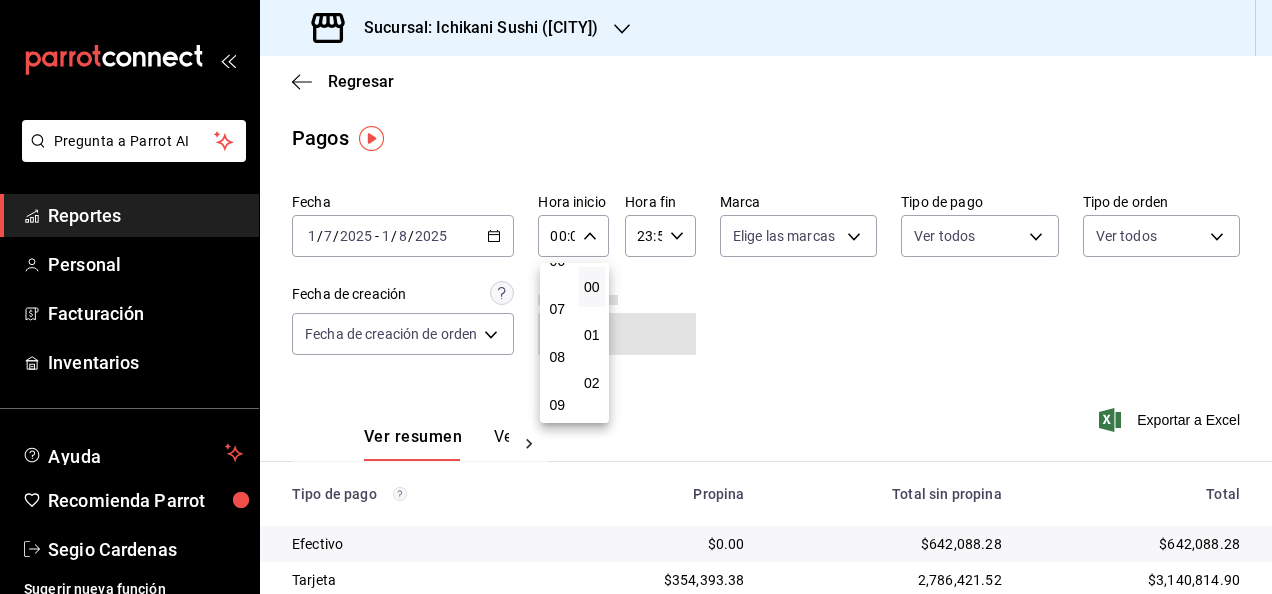 scroll, scrollTop: 200, scrollLeft: 0, axis: vertical 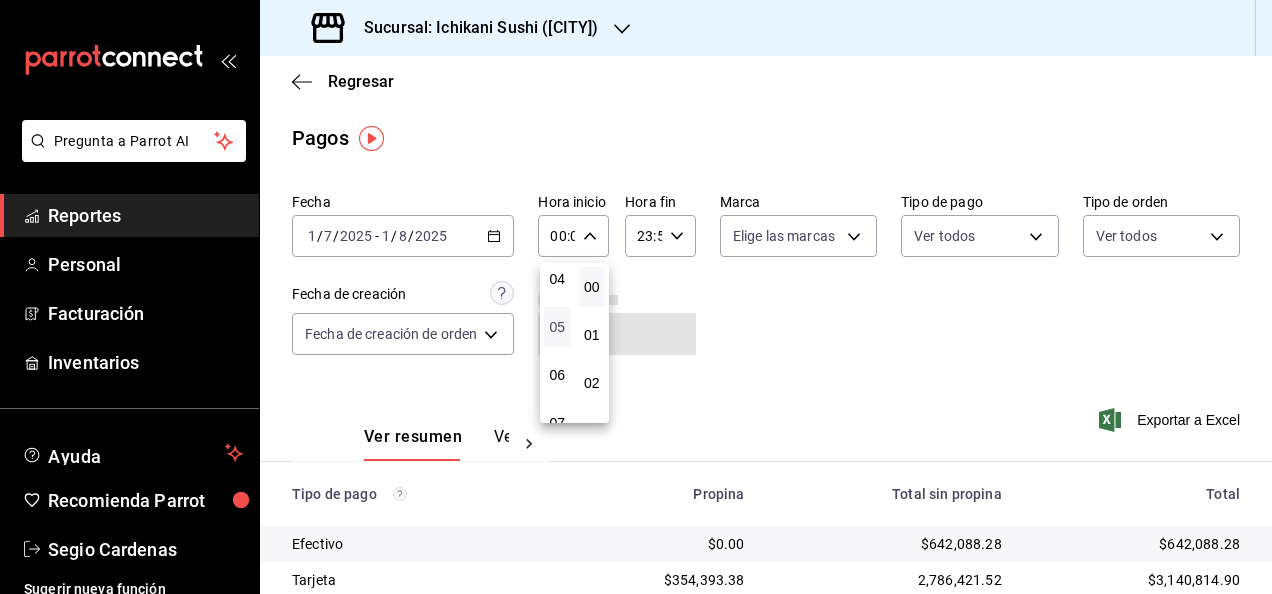 click on "05" at bounding box center [557, 327] 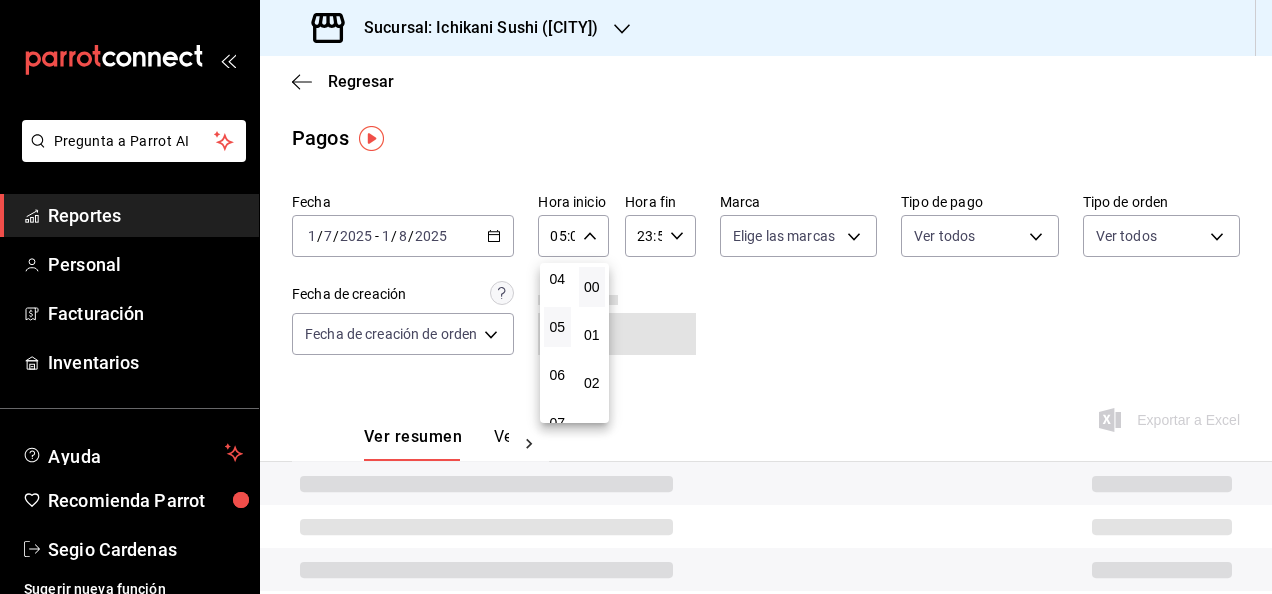 click at bounding box center (636, 297) 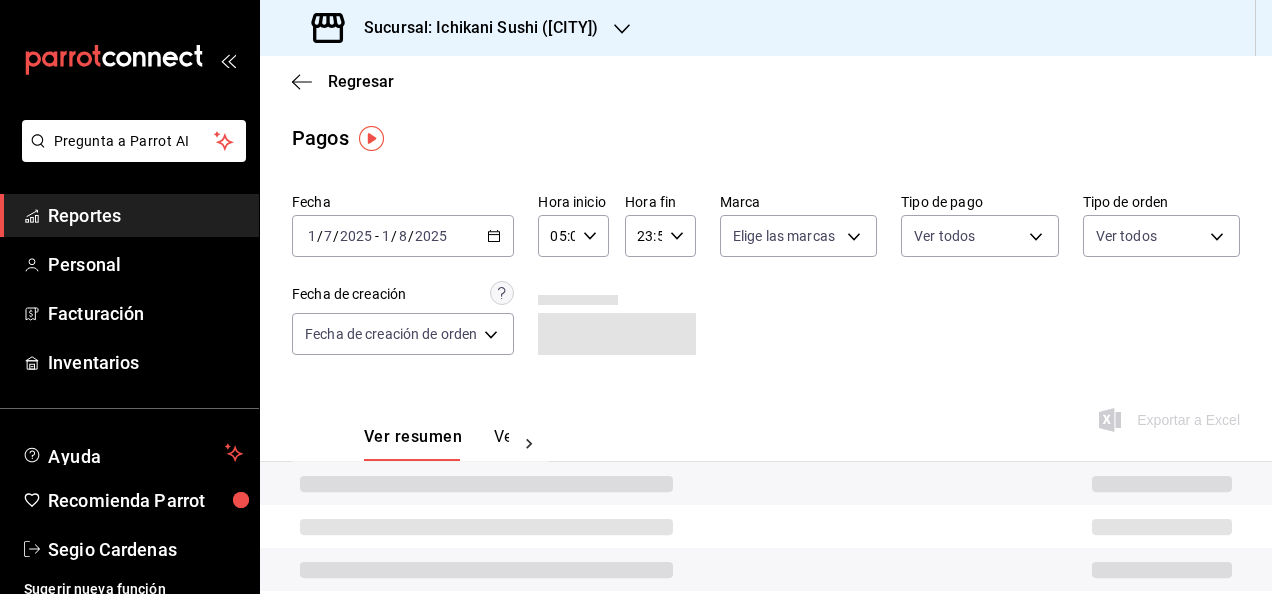 click 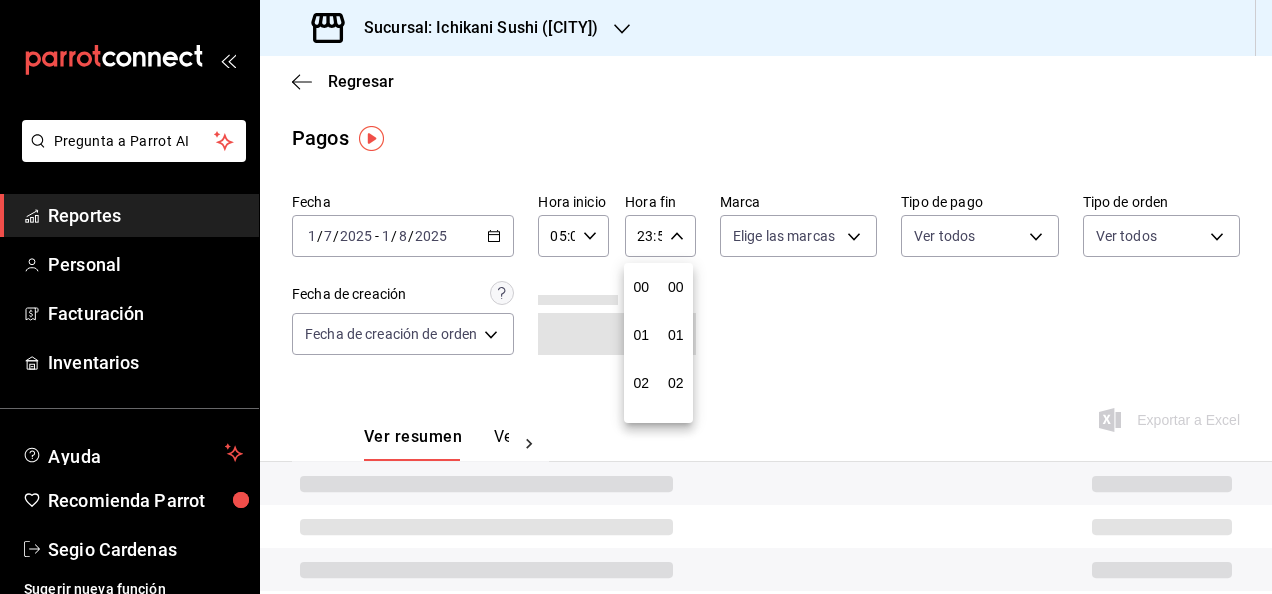 scroll, scrollTop: 992, scrollLeft: 0, axis: vertical 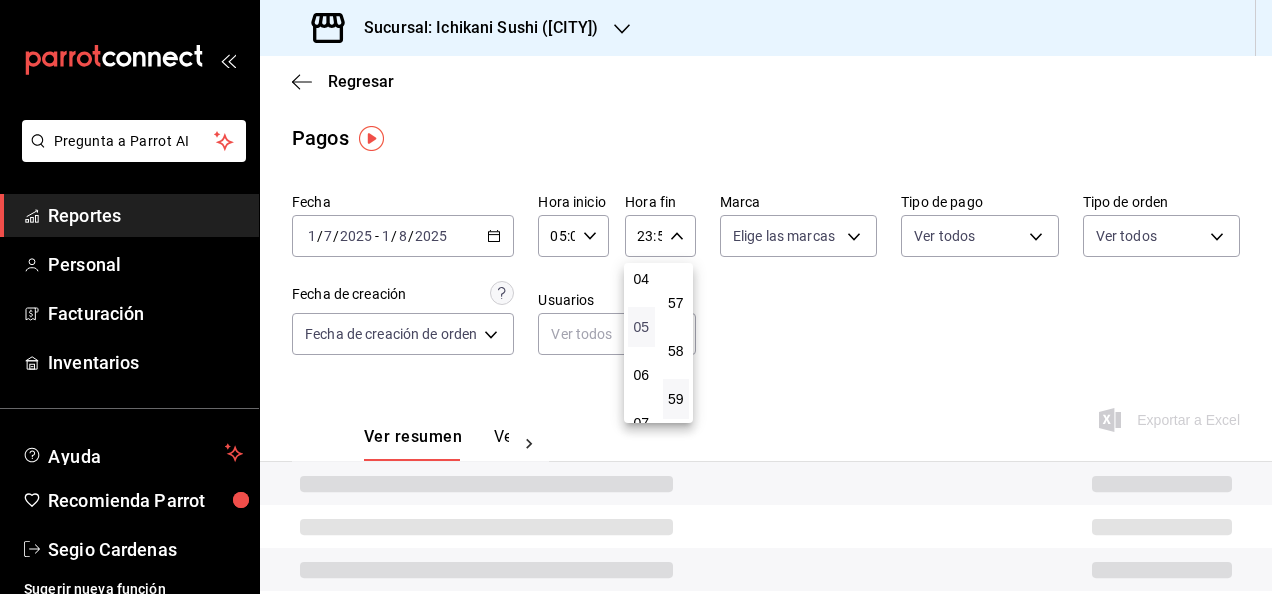 click on "05" at bounding box center [641, 327] 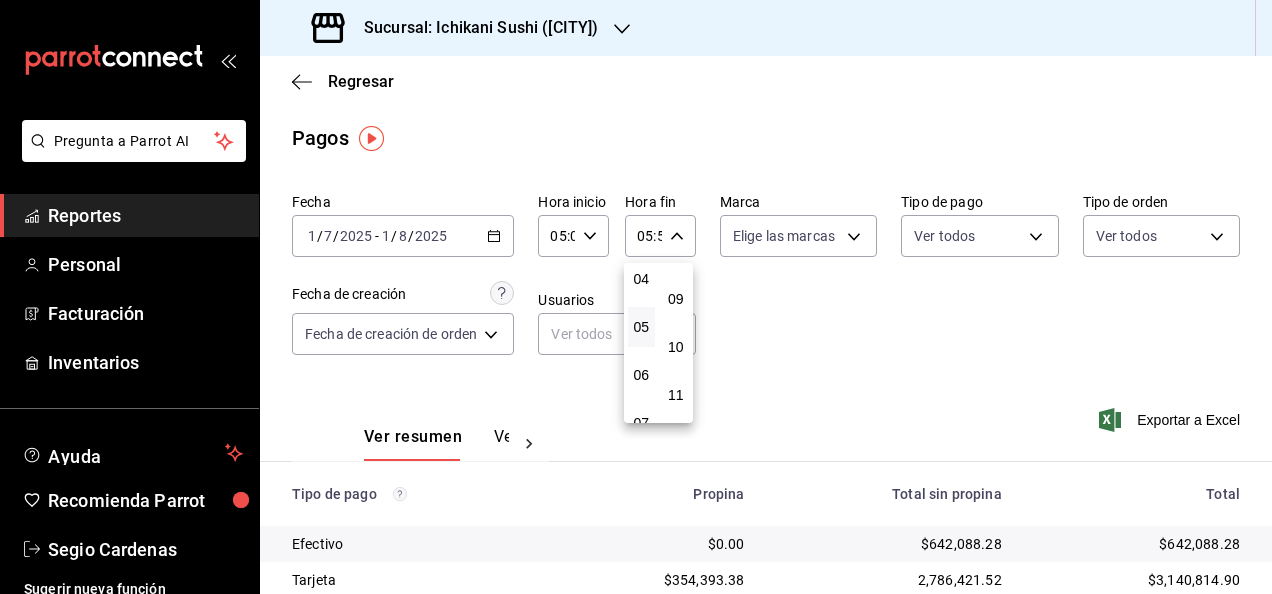 scroll, scrollTop: 0, scrollLeft: 0, axis: both 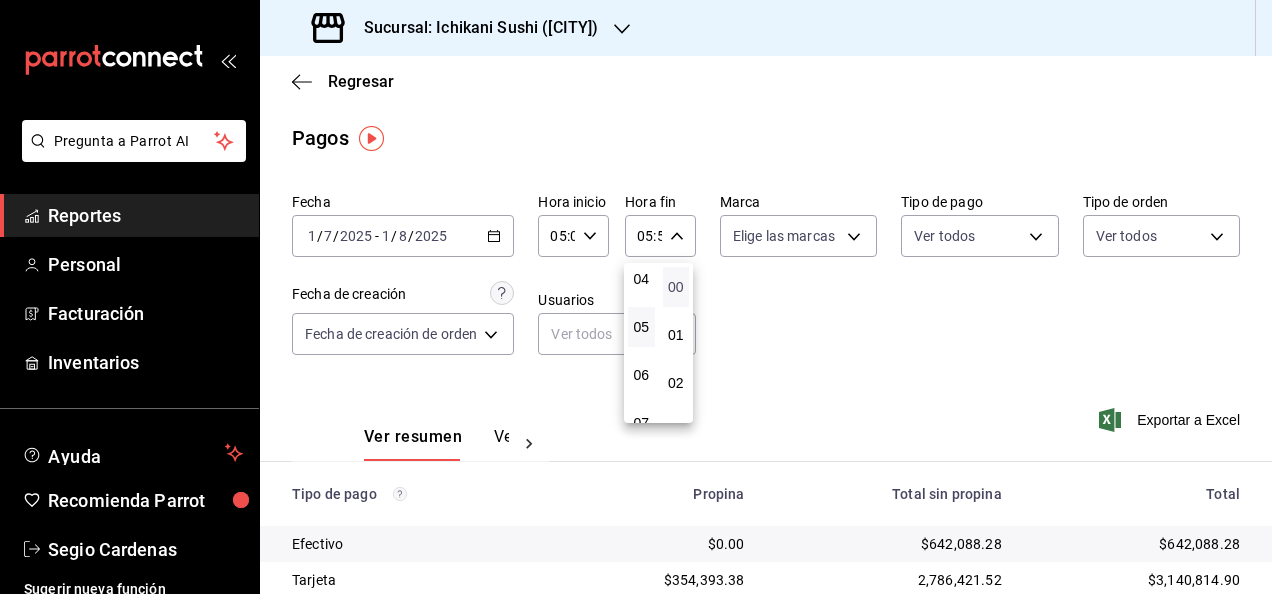 click on "00" at bounding box center (676, 287) 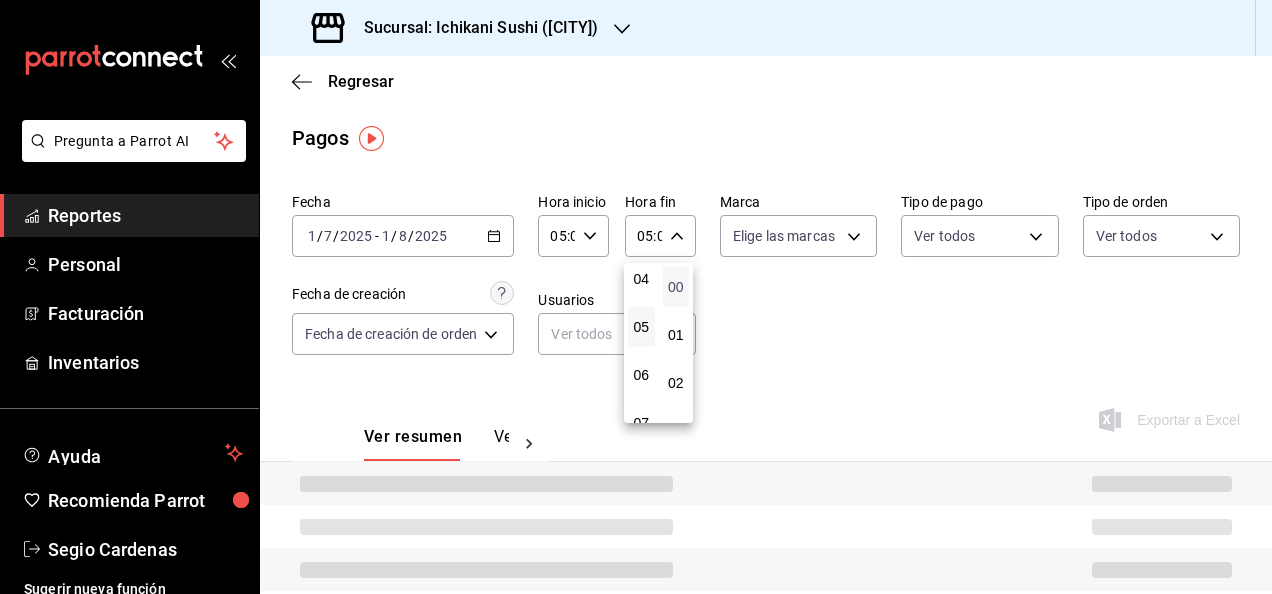 click on "00" at bounding box center [676, 287] 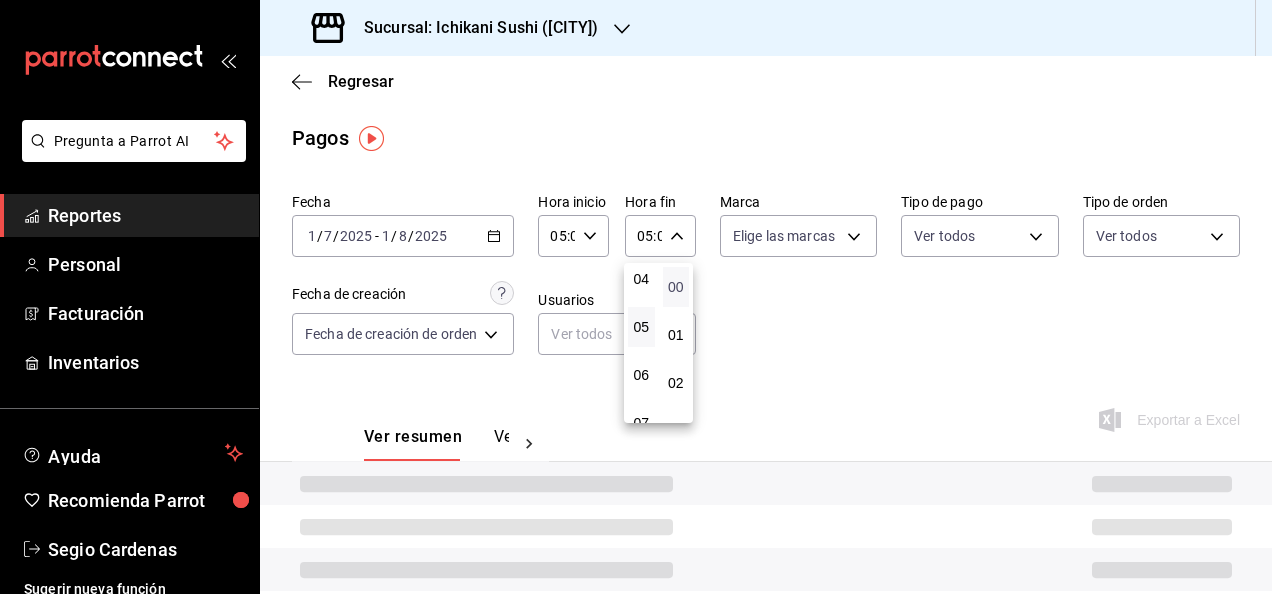 click on "00" at bounding box center (676, 287) 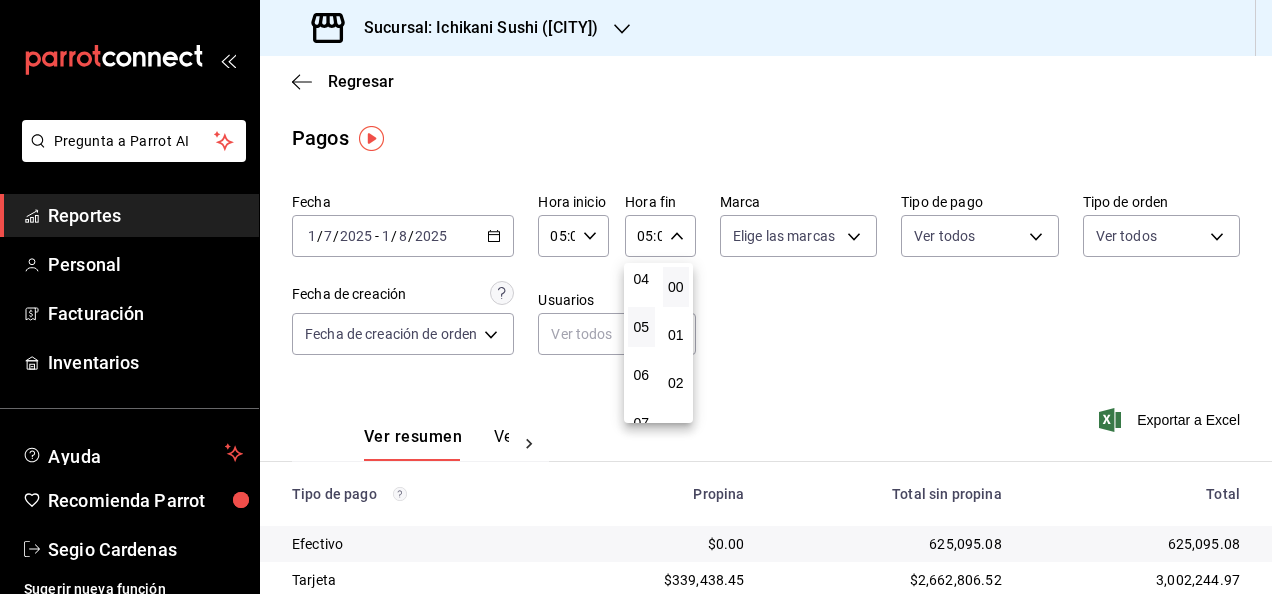 click at bounding box center (636, 297) 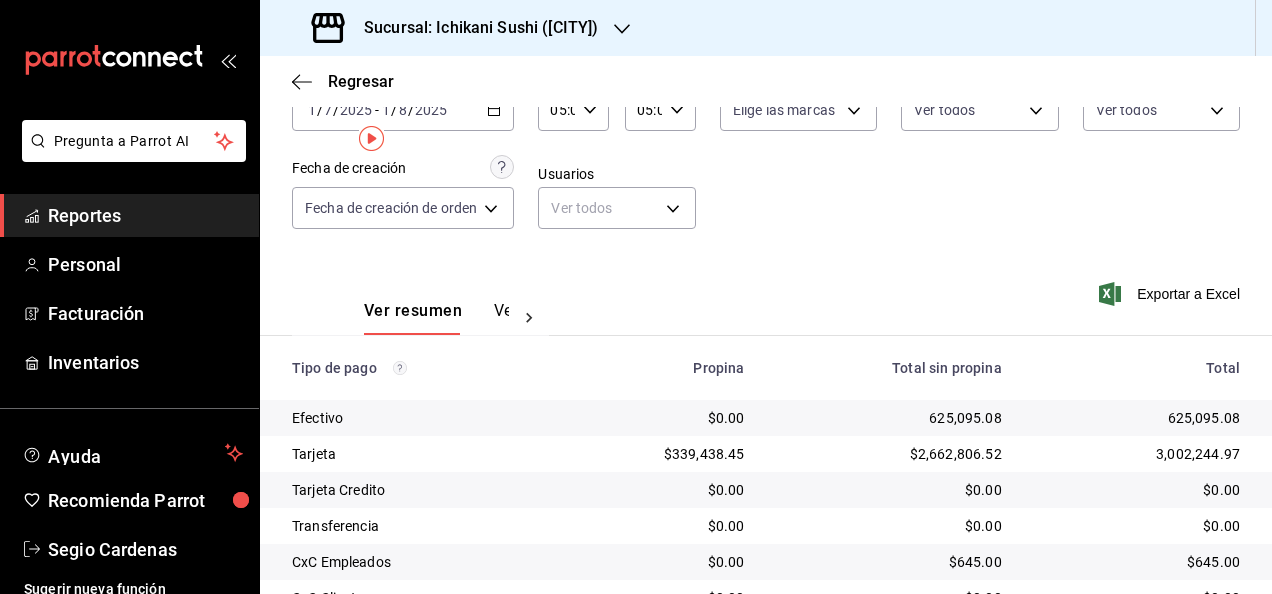 scroll, scrollTop: 288, scrollLeft: 0, axis: vertical 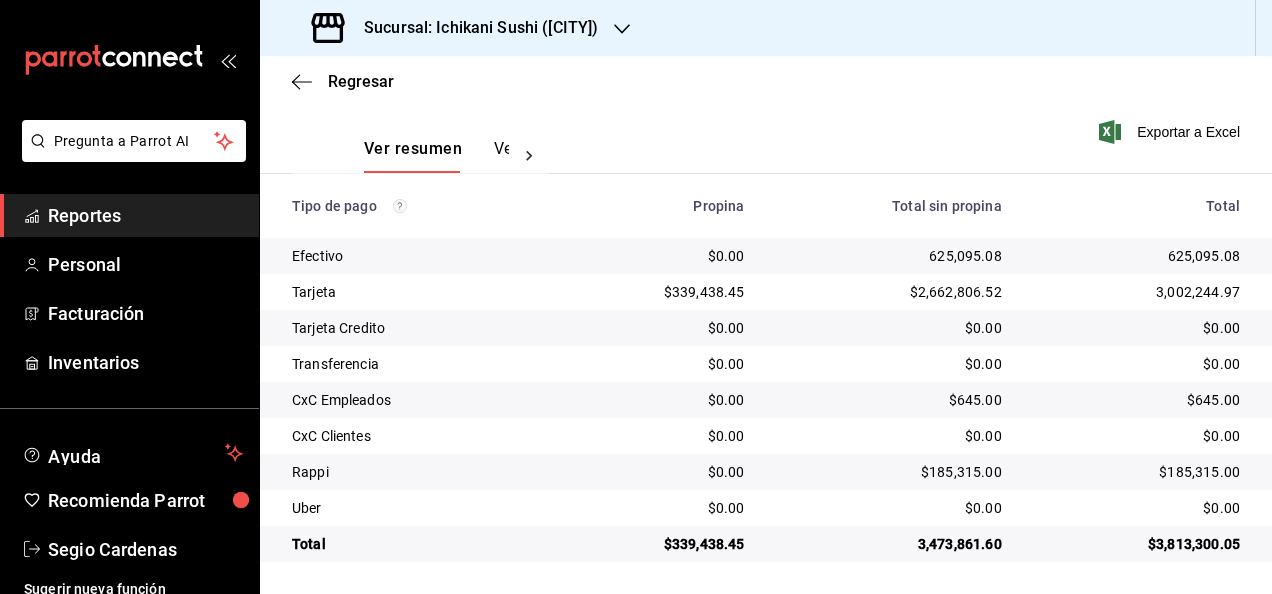 type 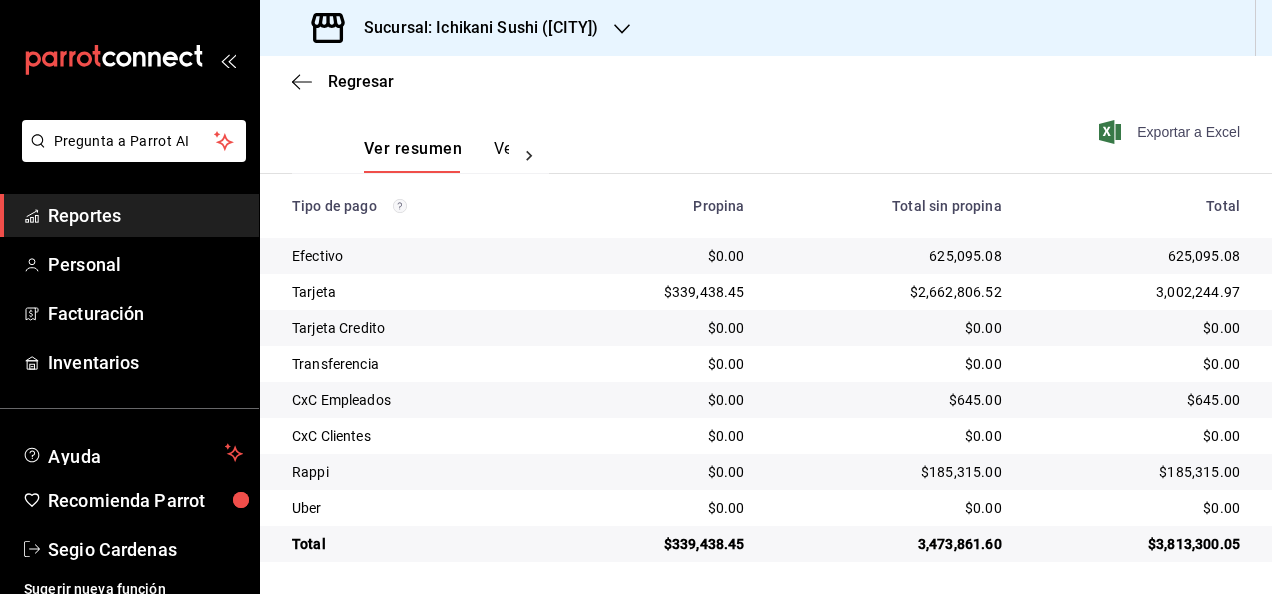 click on "Exportar a Excel" at bounding box center (1171, 132) 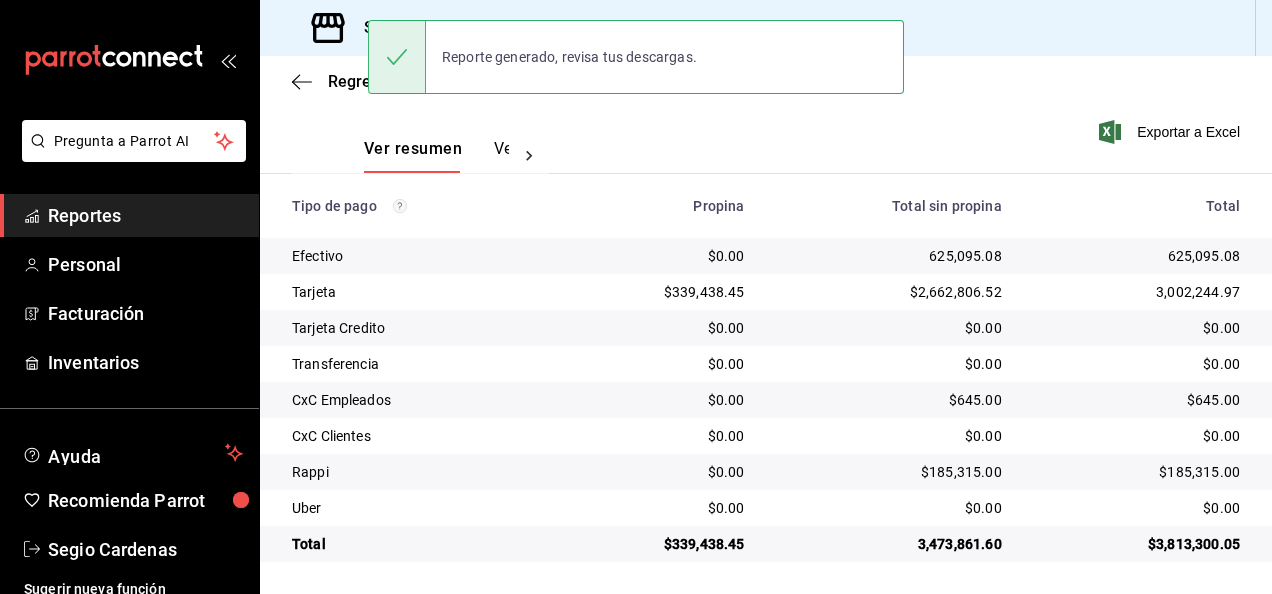 click on "Regresar" at bounding box center [766, 81] 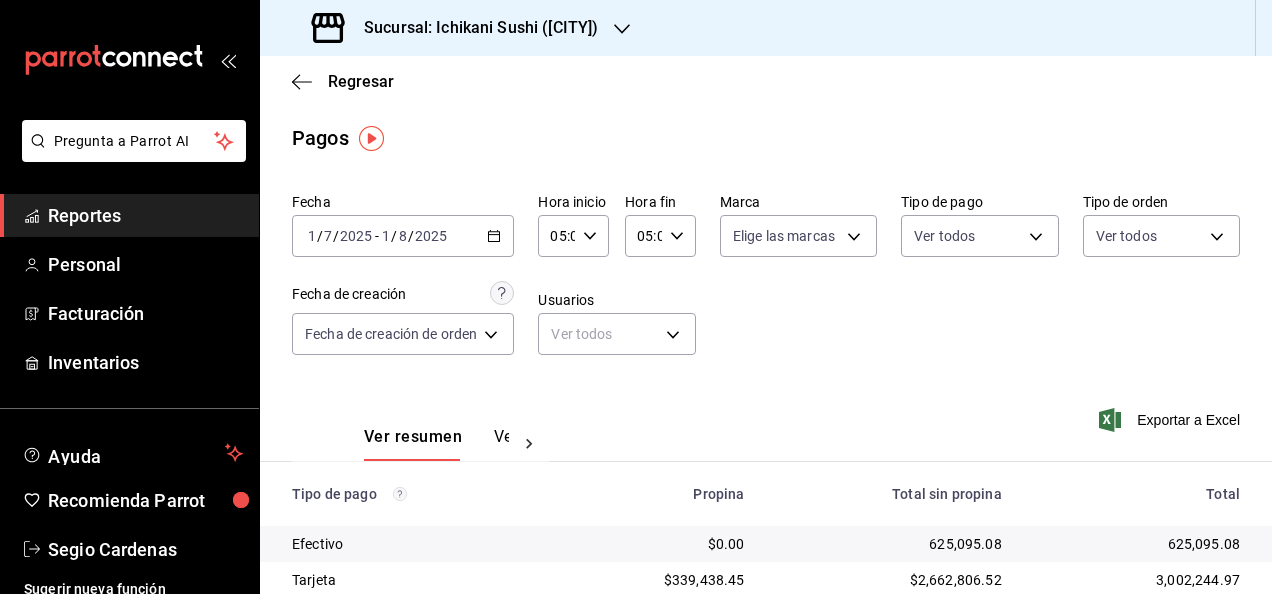 click 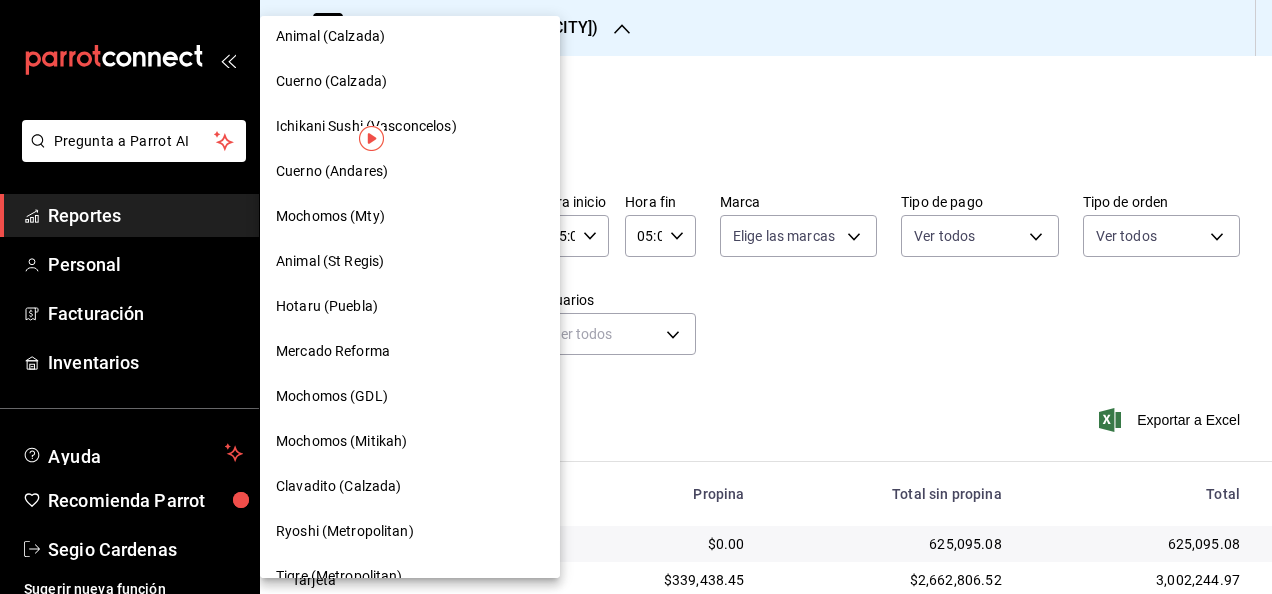 scroll, scrollTop: 1100, scrollLeft: 0, axis: vertical 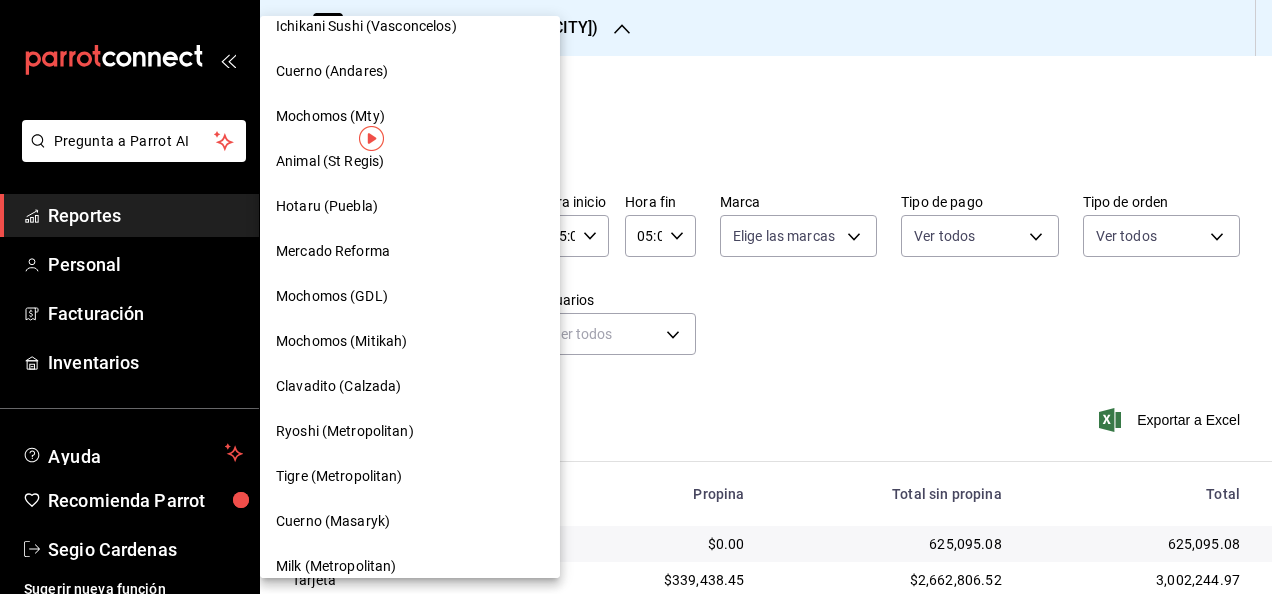 click on "Ryoshi (Metropolitan)" at bounding box center [345, 431] 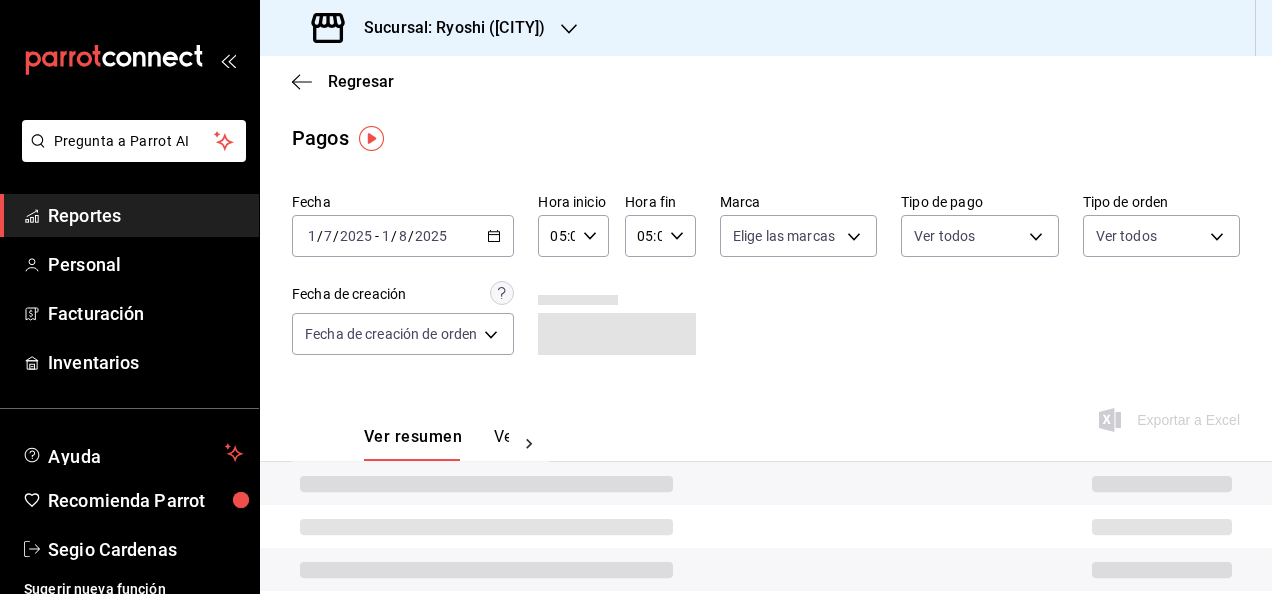 click on "Reportes" at bounding box center (145, 215) 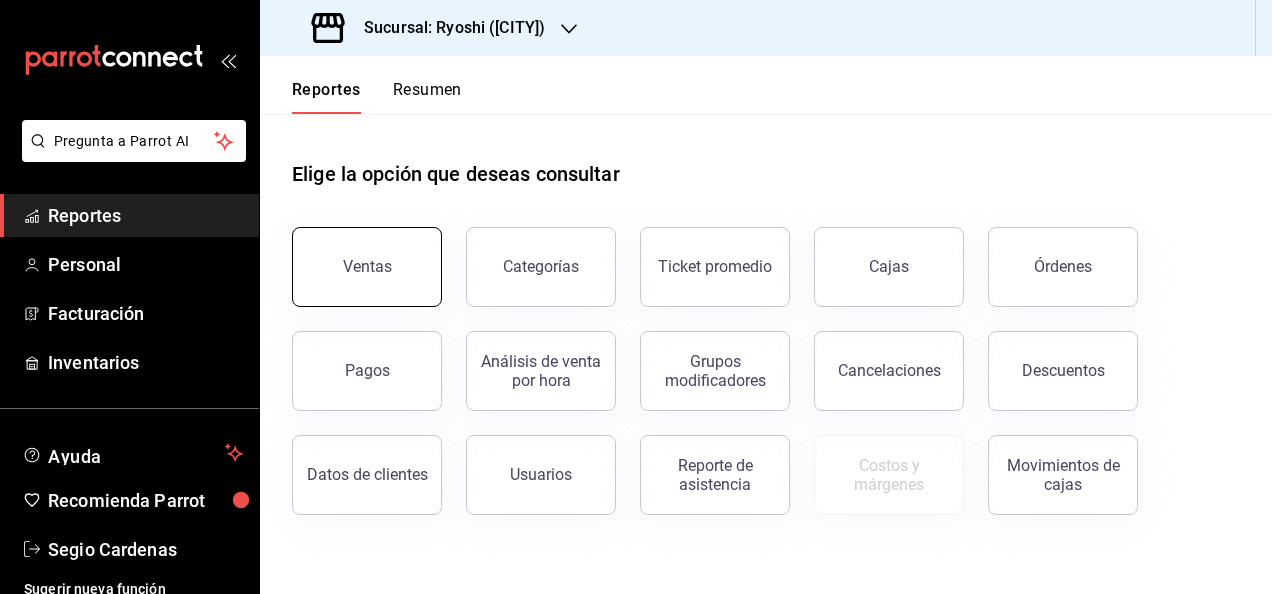click on "Ventas" at bounding box center [367, 267] 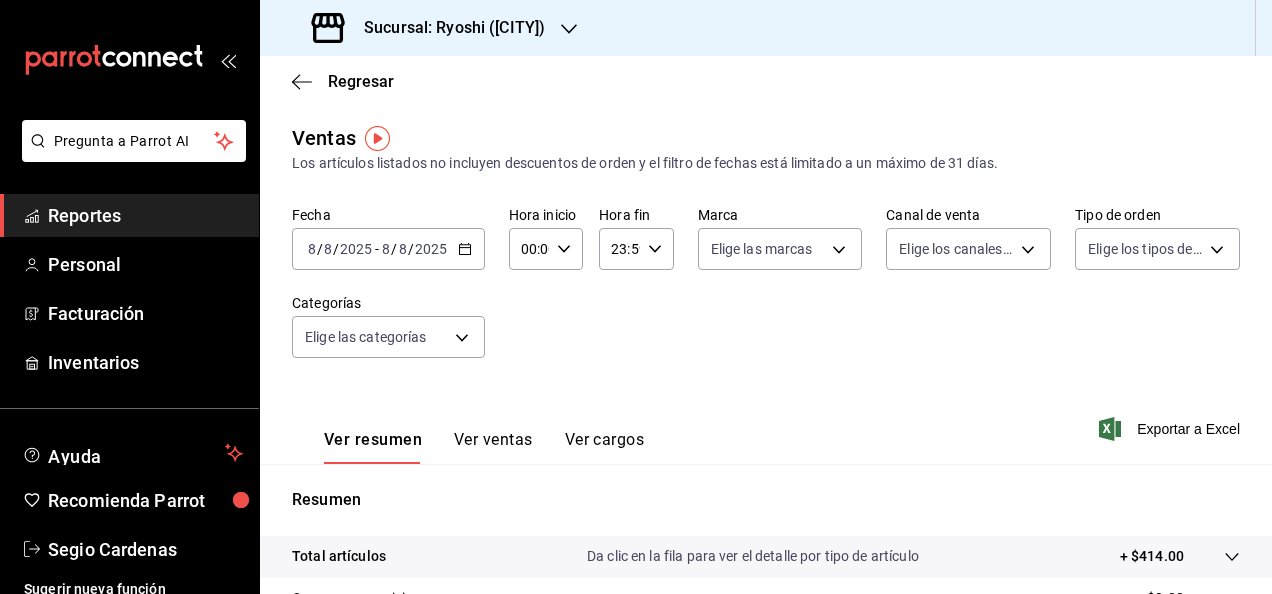 click 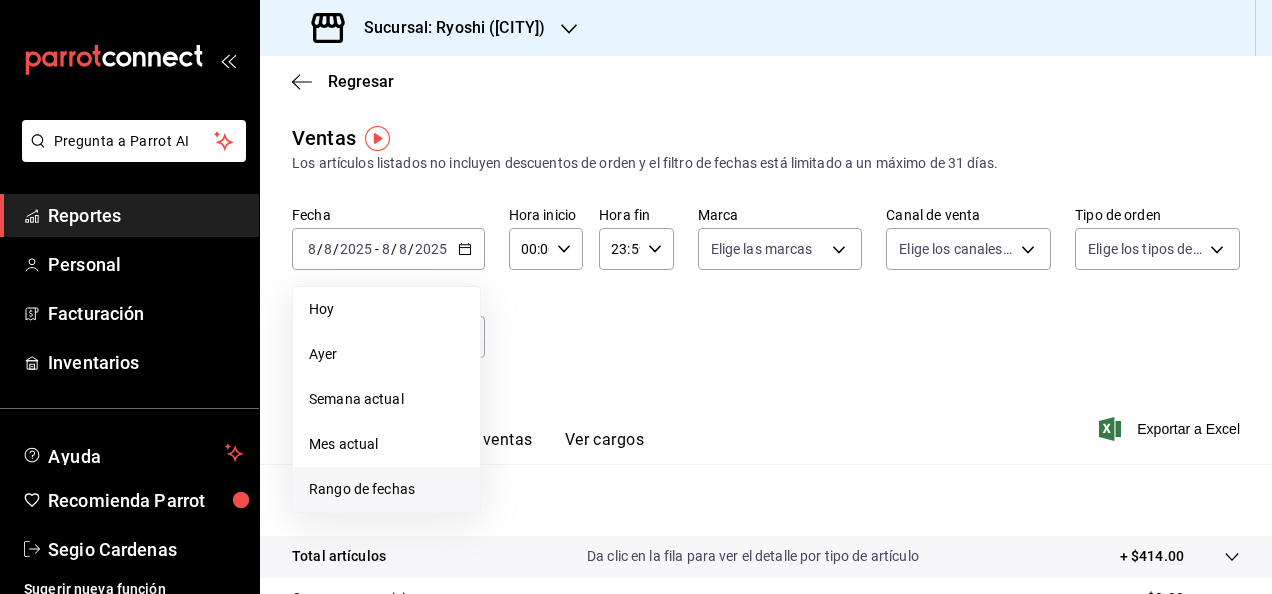 click on "Rango de fechas" at bounding box center (386, 489) 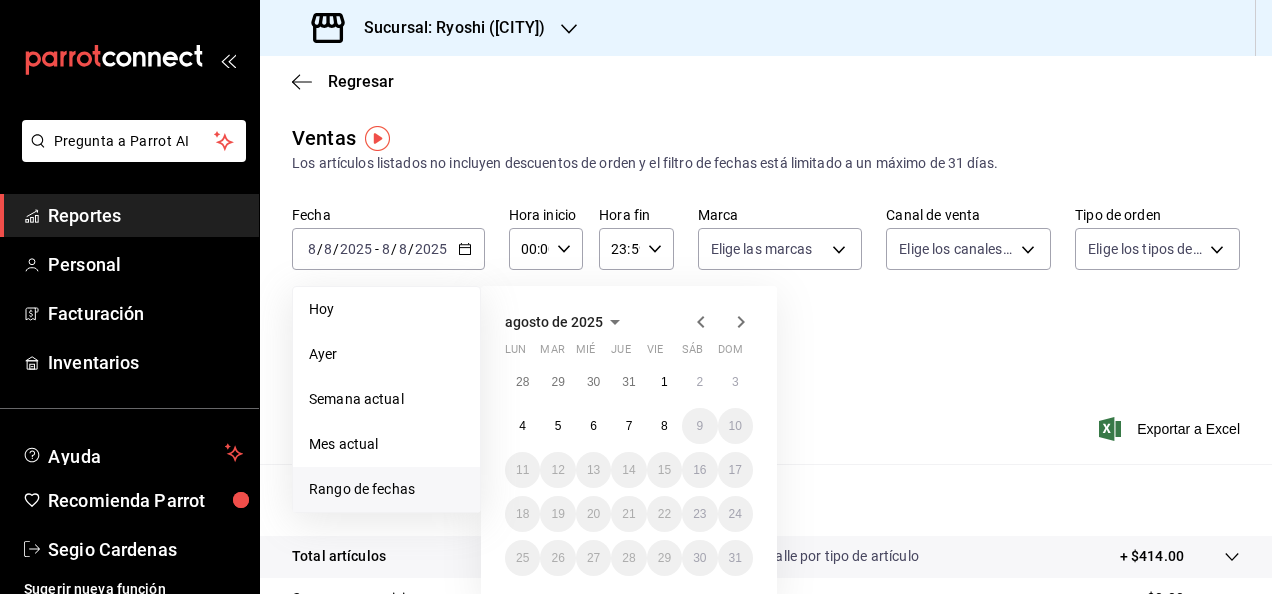 click 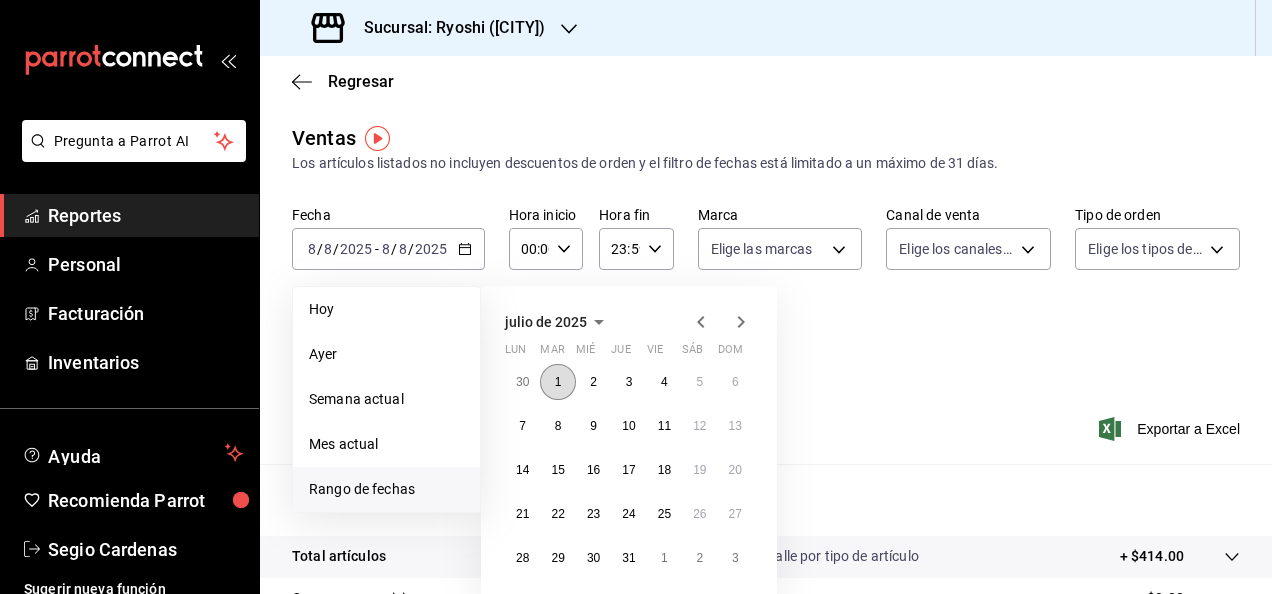 click on "1" at bounding box center (557, 382) 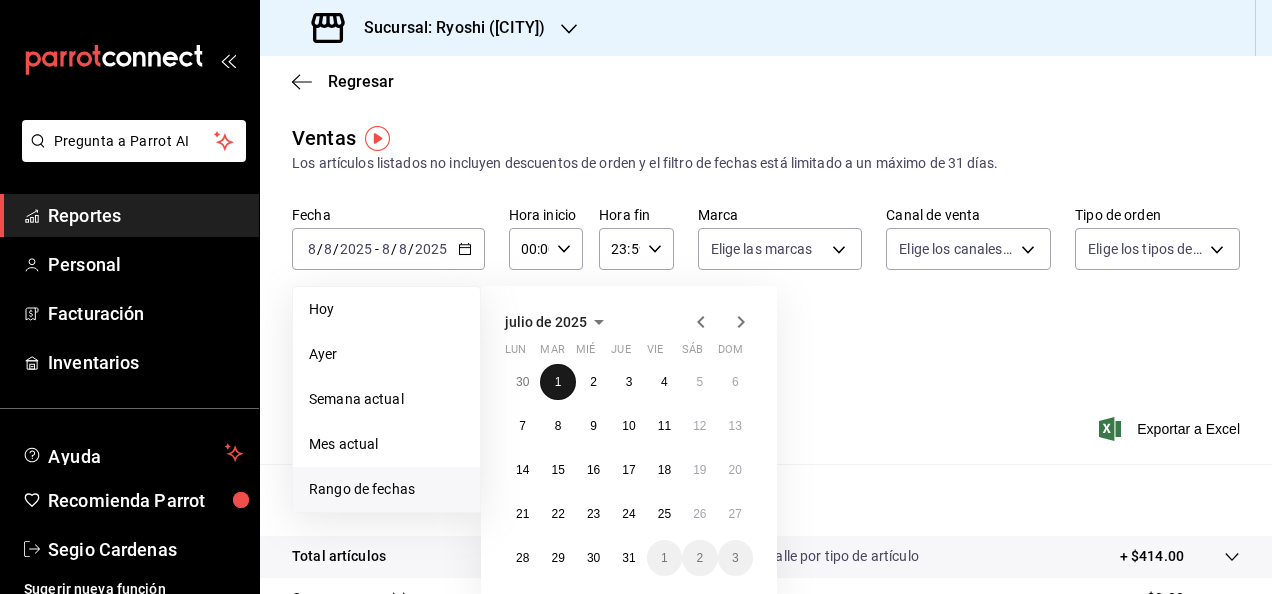 click on "1" at bounding box center [557, 382] 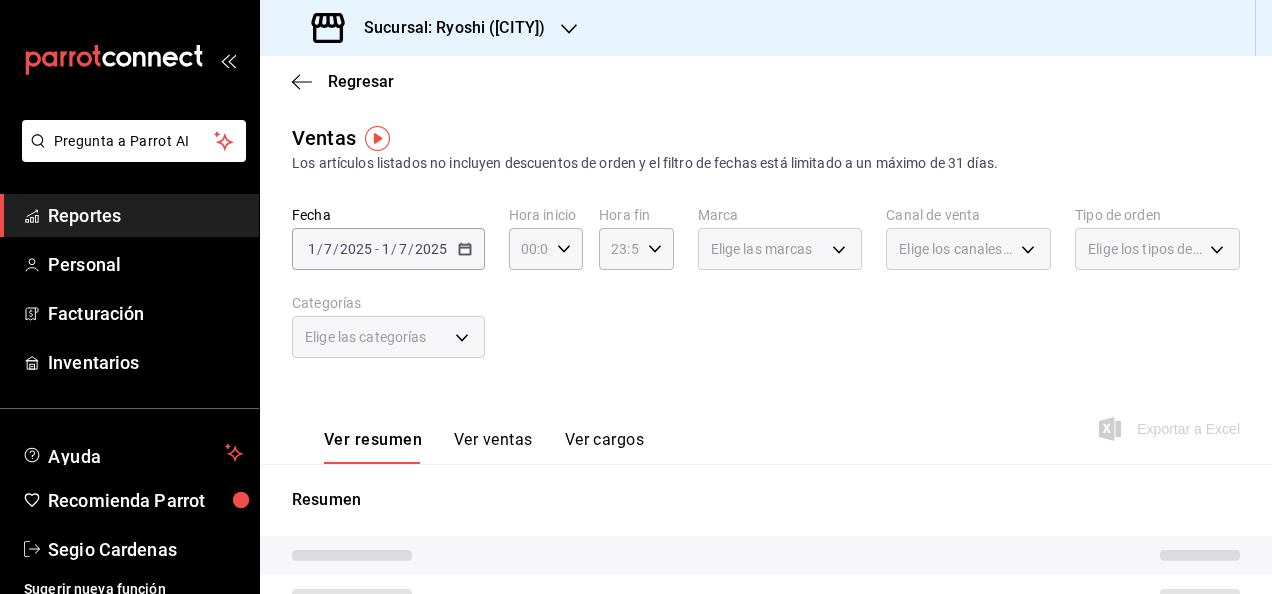 drag, startPoint x: 565, startPoint y: 384, endPoint x: 404, endPoint y: 260, distance: 203.21663 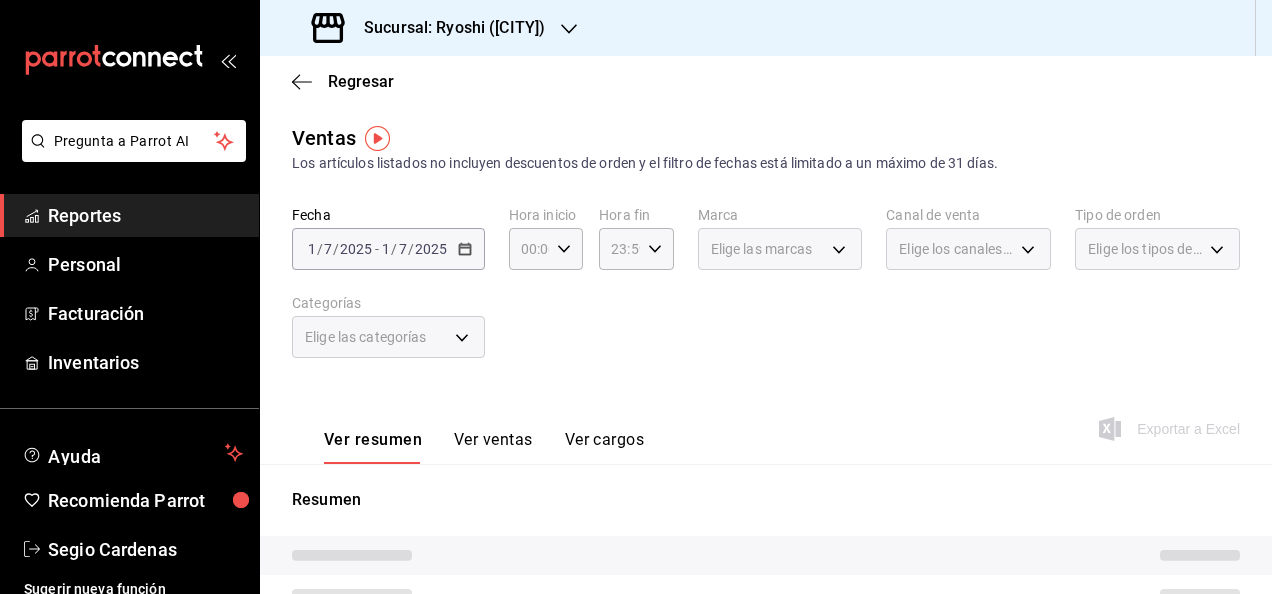 click on "[DATE] [DATE] - [DATE] [DATE]" at bounding box center (388, 249) 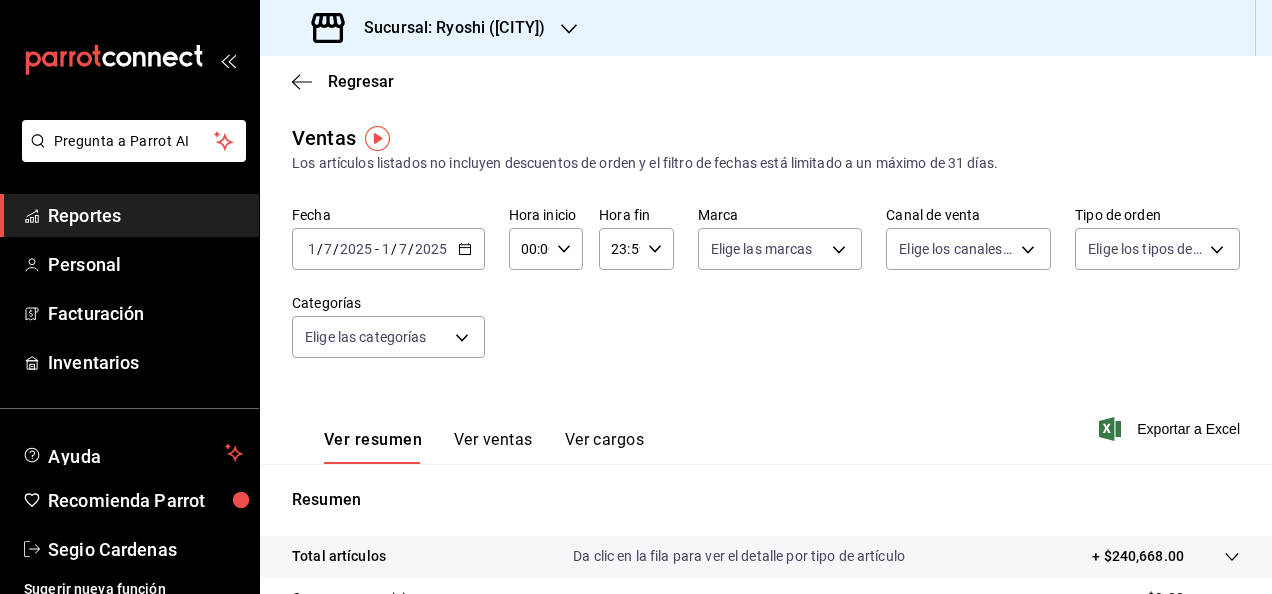click on "/" at bounding box center (411, 249) 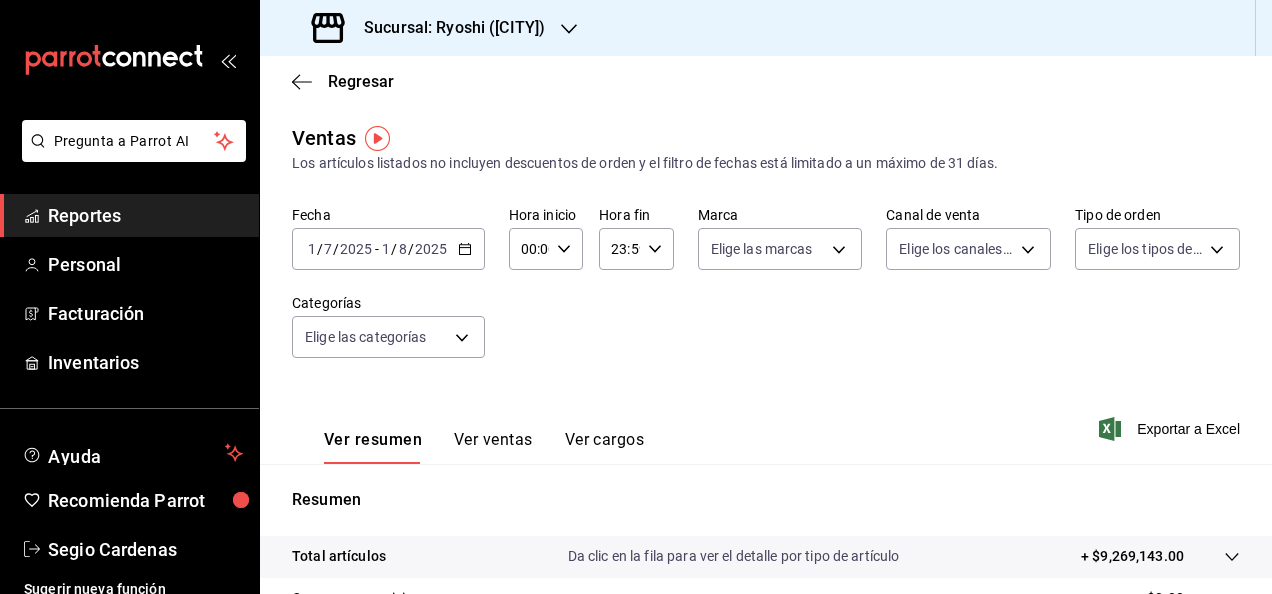 click 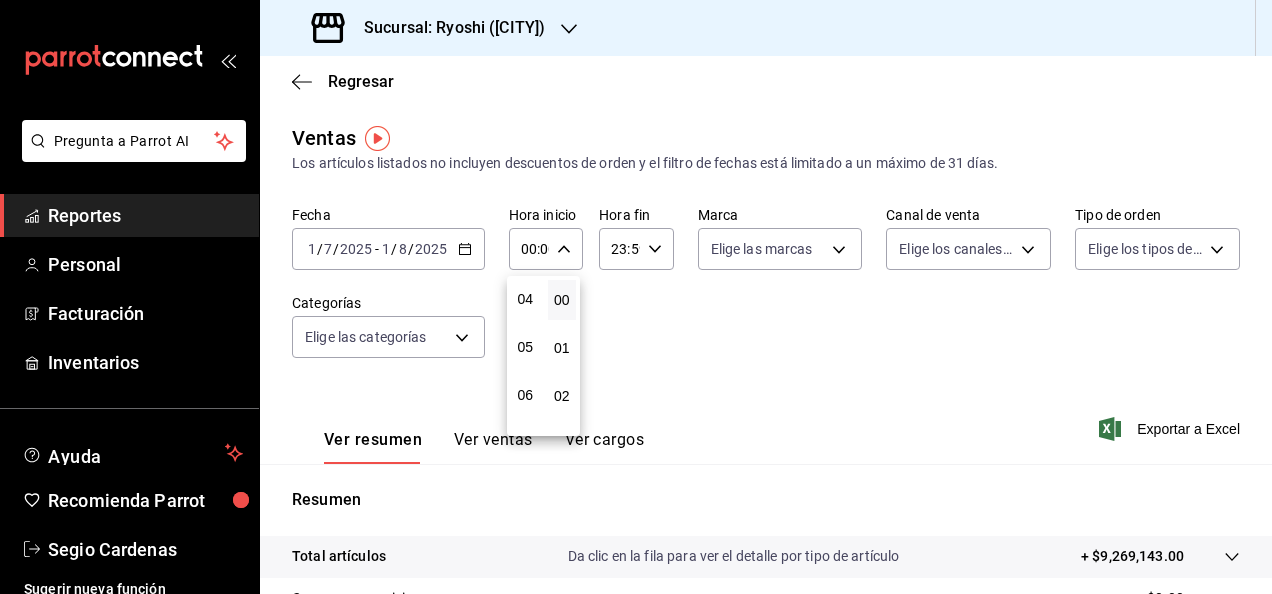 scroll, scrollTop: 200, scrollLeft: 0, axis: vertical 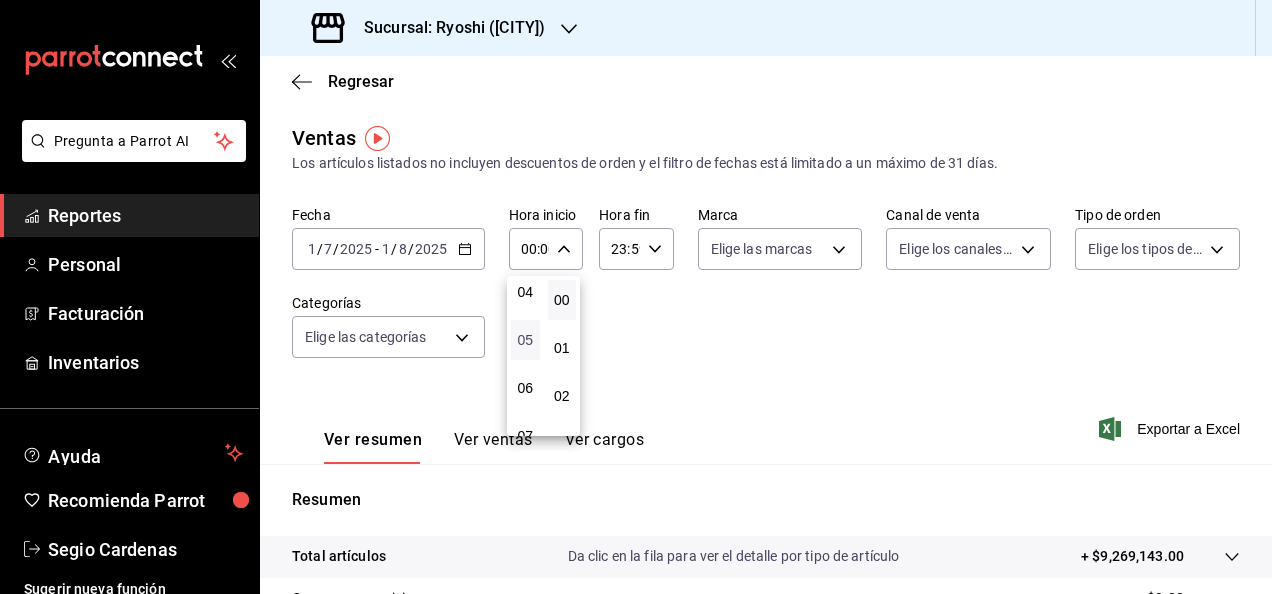 click on "05" at bounding box center [525, 340] 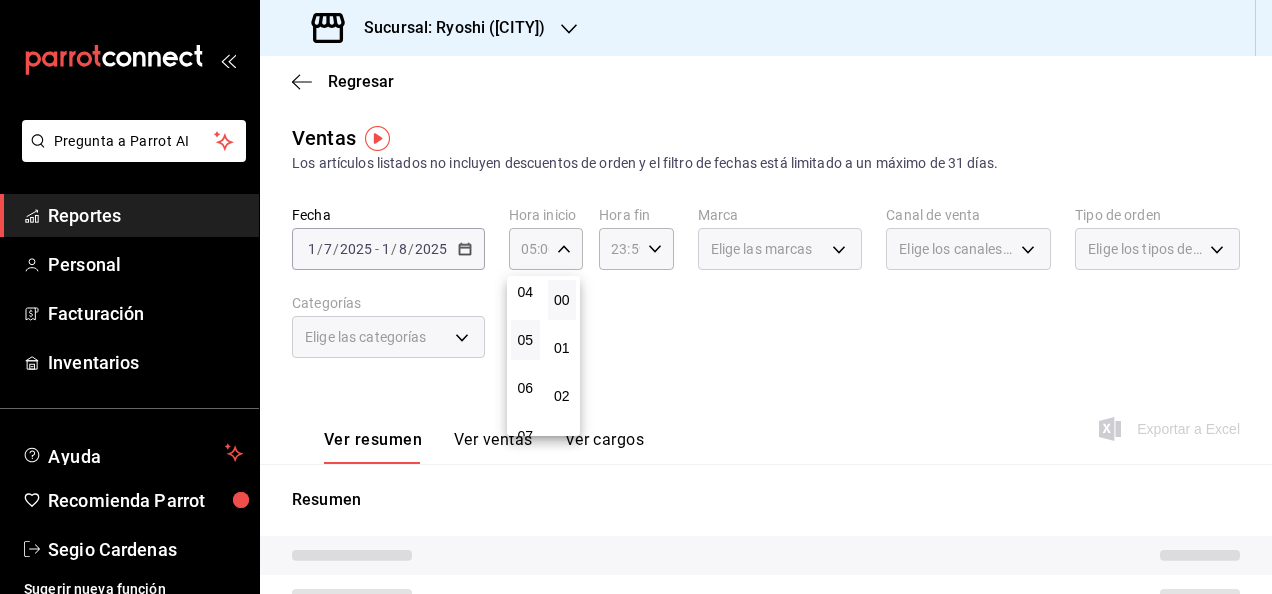 click at bounding box center (636, 297) 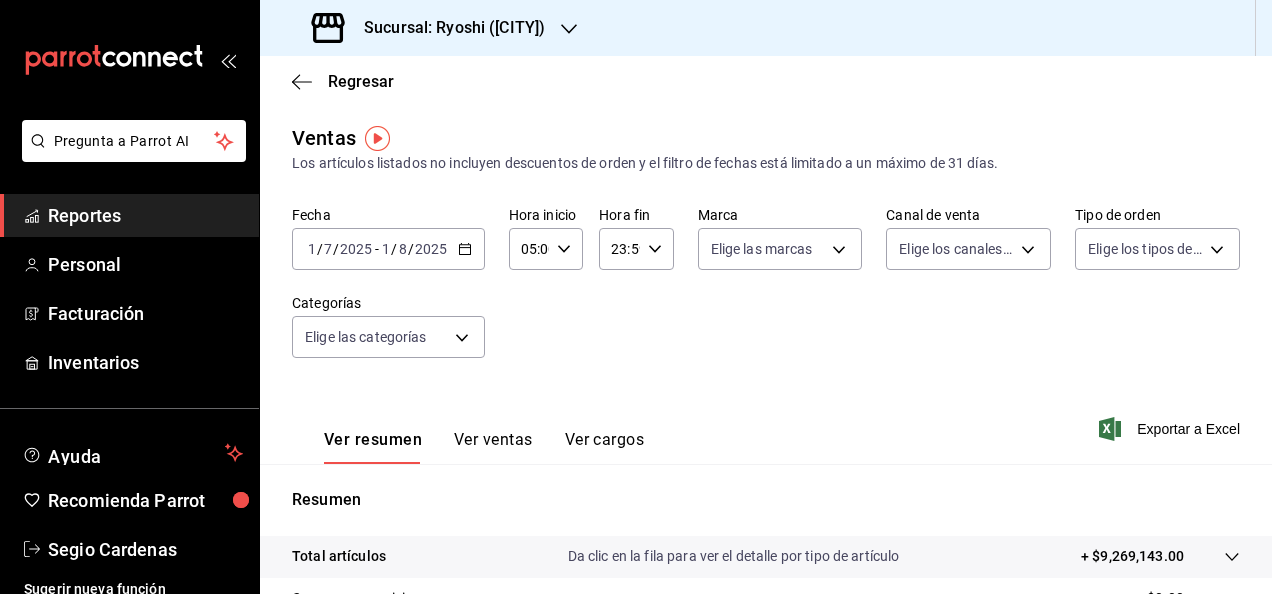 click 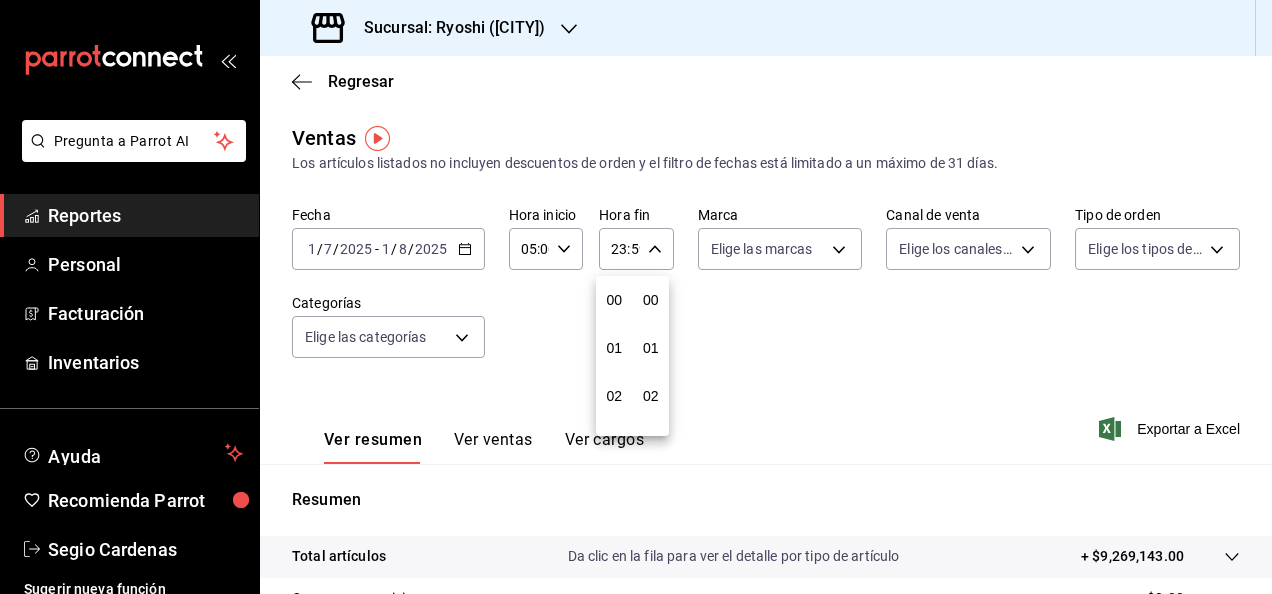 scroll, scrollTop: 992, scrollLeft: 0, axis: vertical 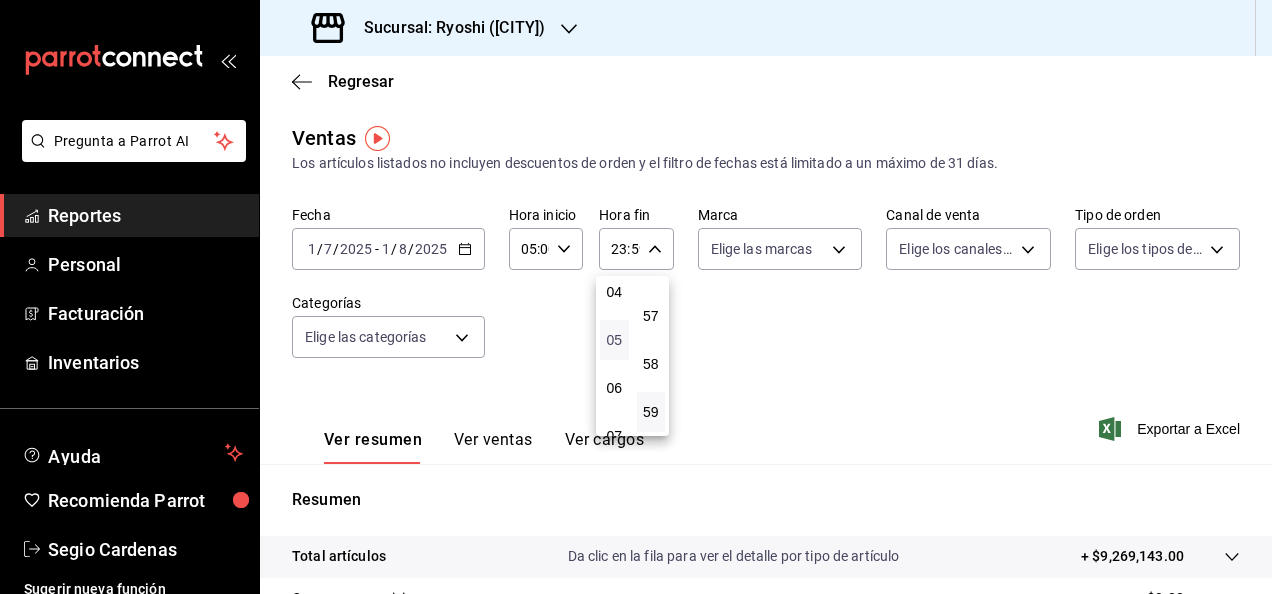 click on "05" at bounding box center (614, 340) 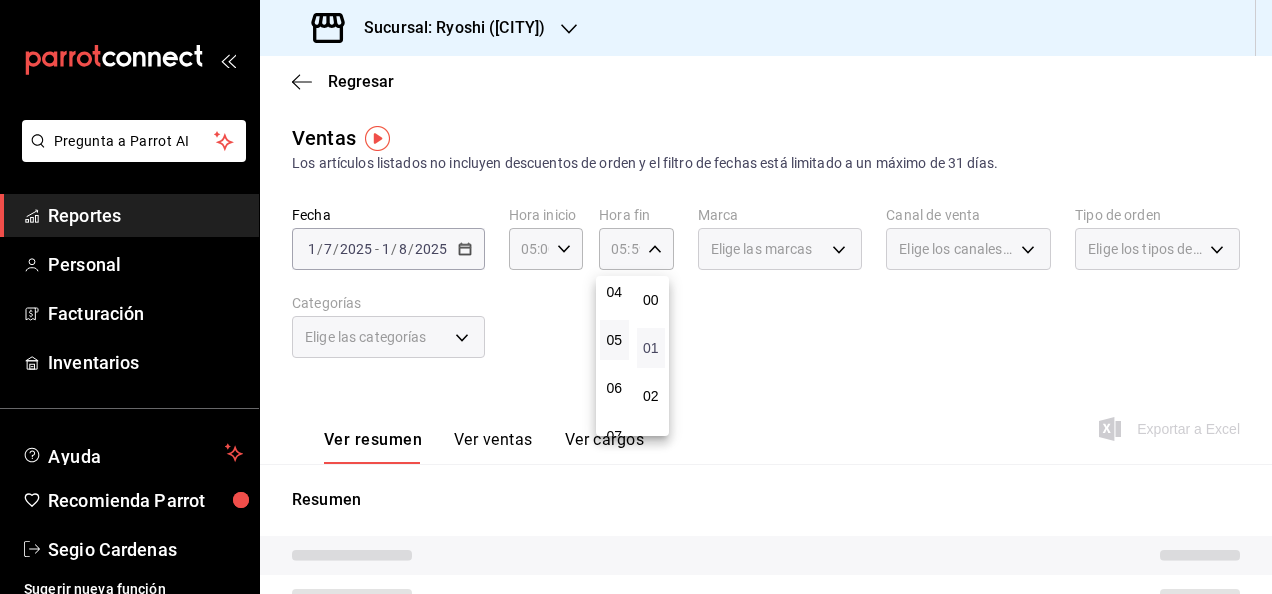 scroll, scrollTop: 0, scrollLeft: 0, axis: both 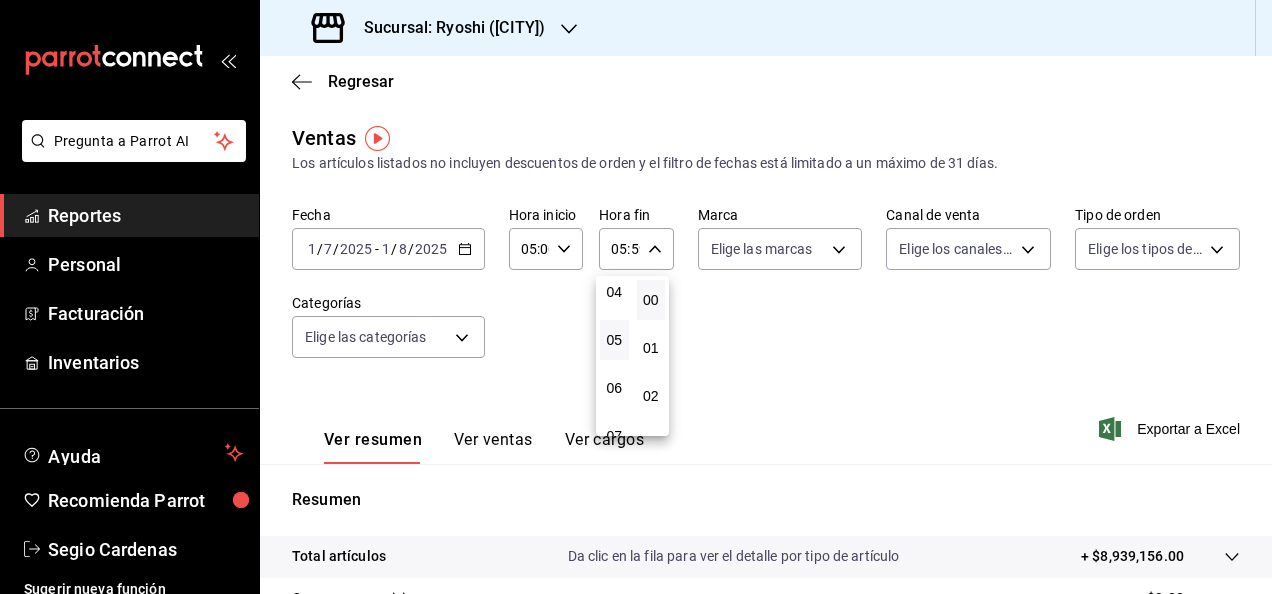click on "00" at bounding box center (651, 300) 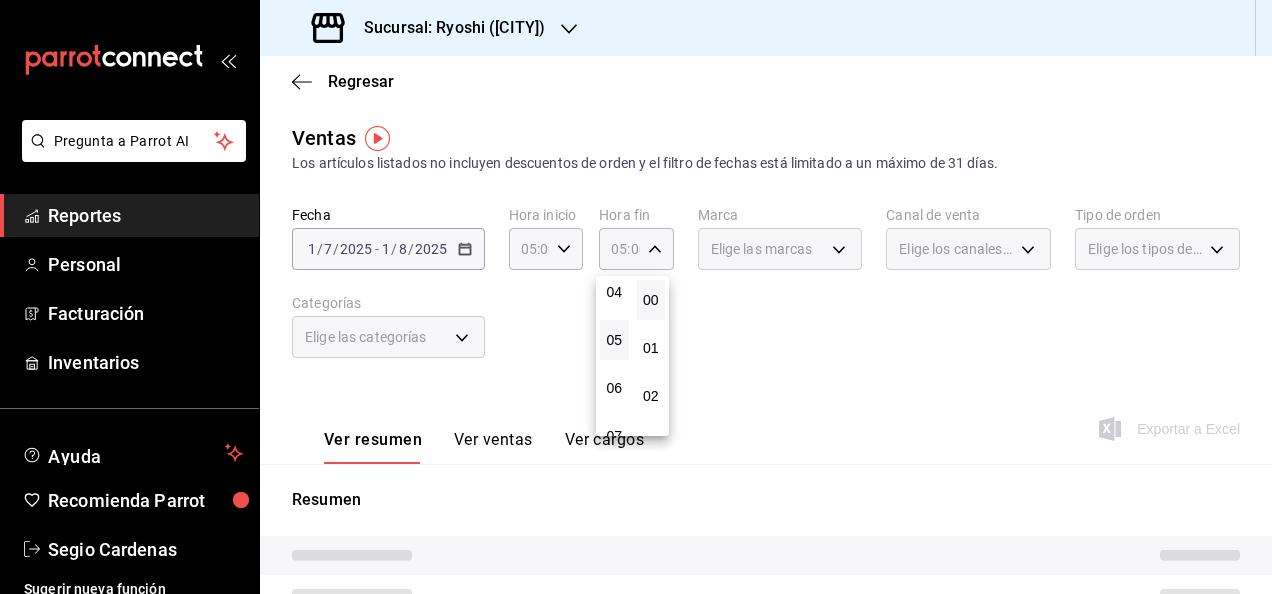 click on "00" at bounding box center [651, 300] 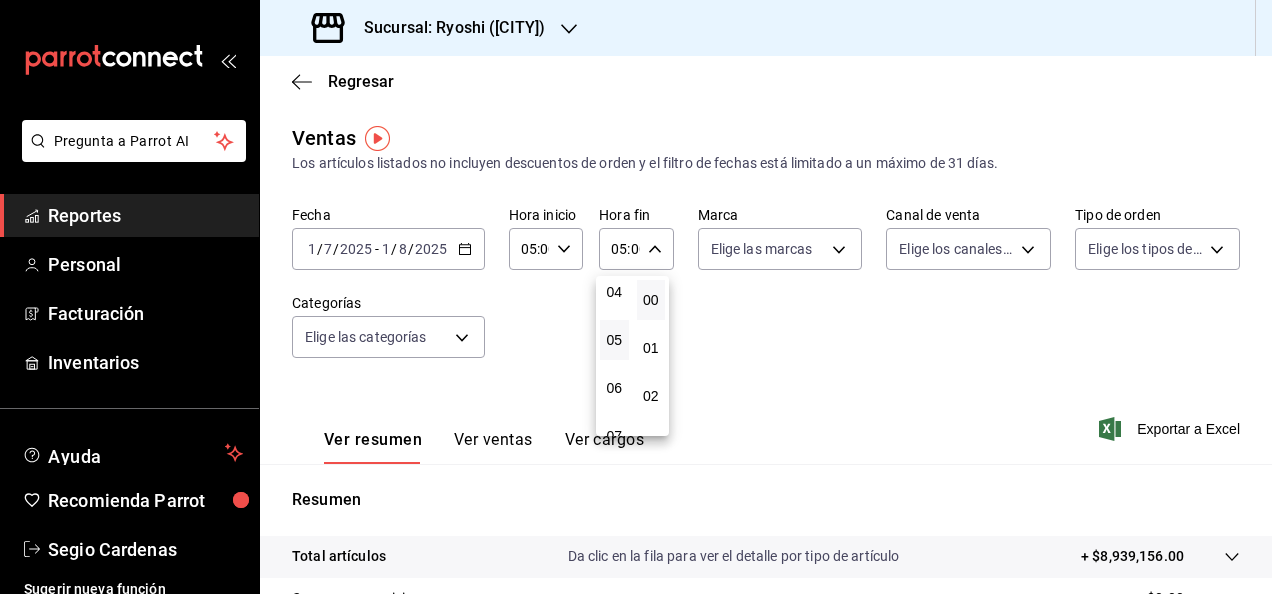 click at bounding box center [636, 297] 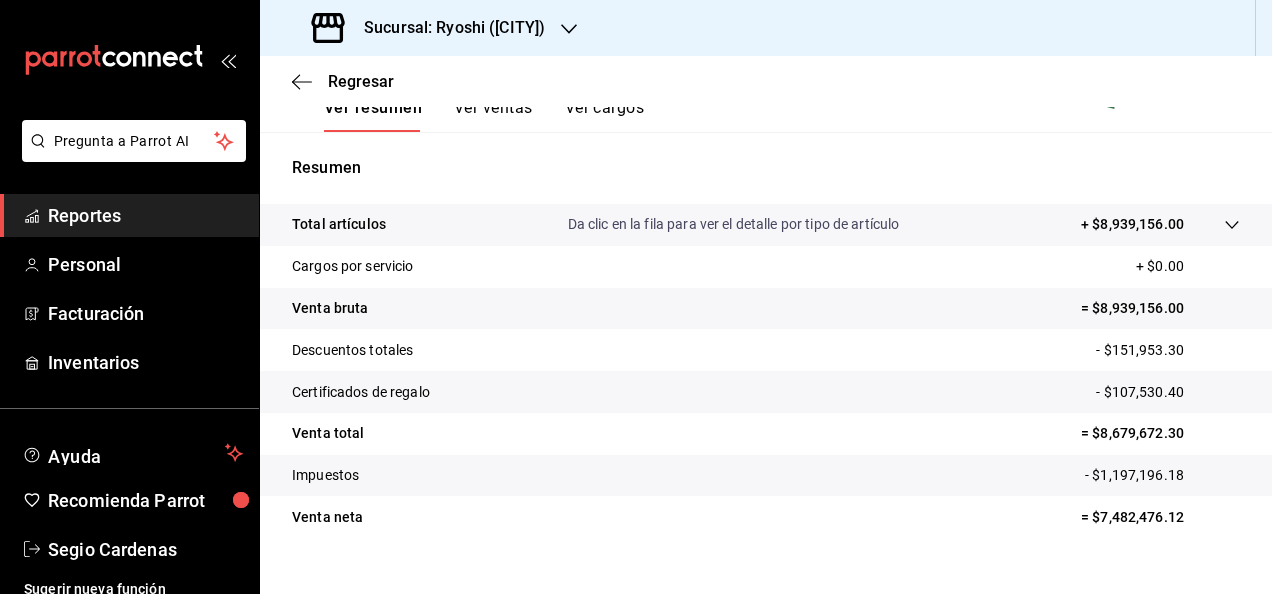 scroll, scrollTop: 364, scrollLeft: 0, axis: vertical 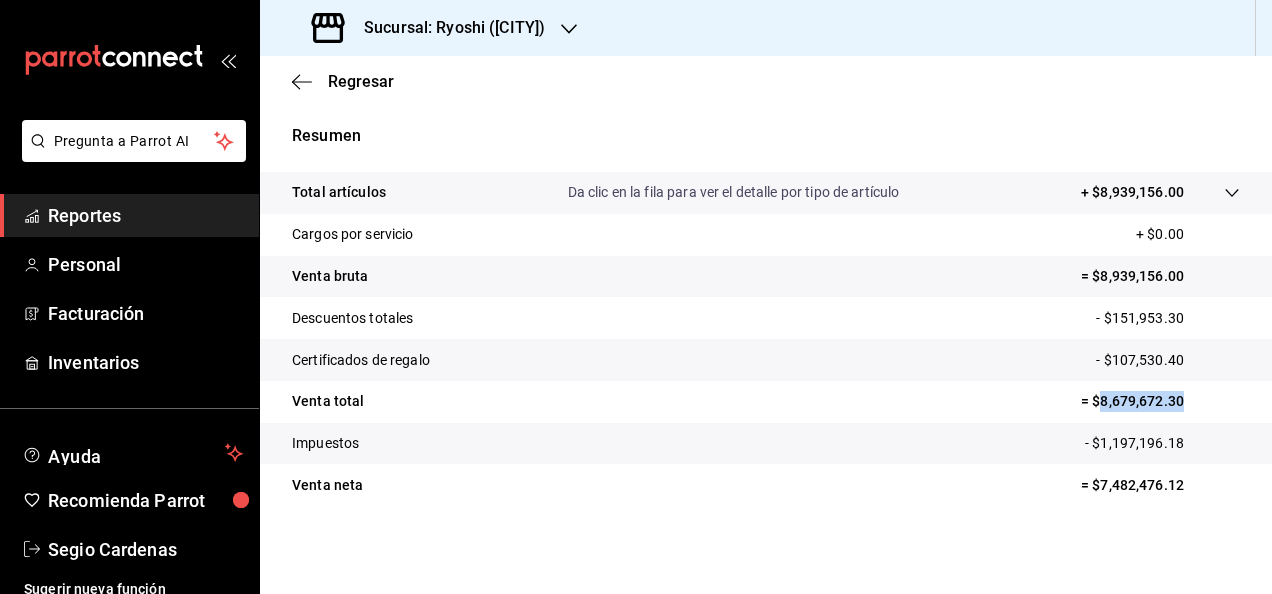 drag, startPoint x: 1082, startPoint y: 402, endPoint x: 1183, endPoint y: 395, distance: 101.24229 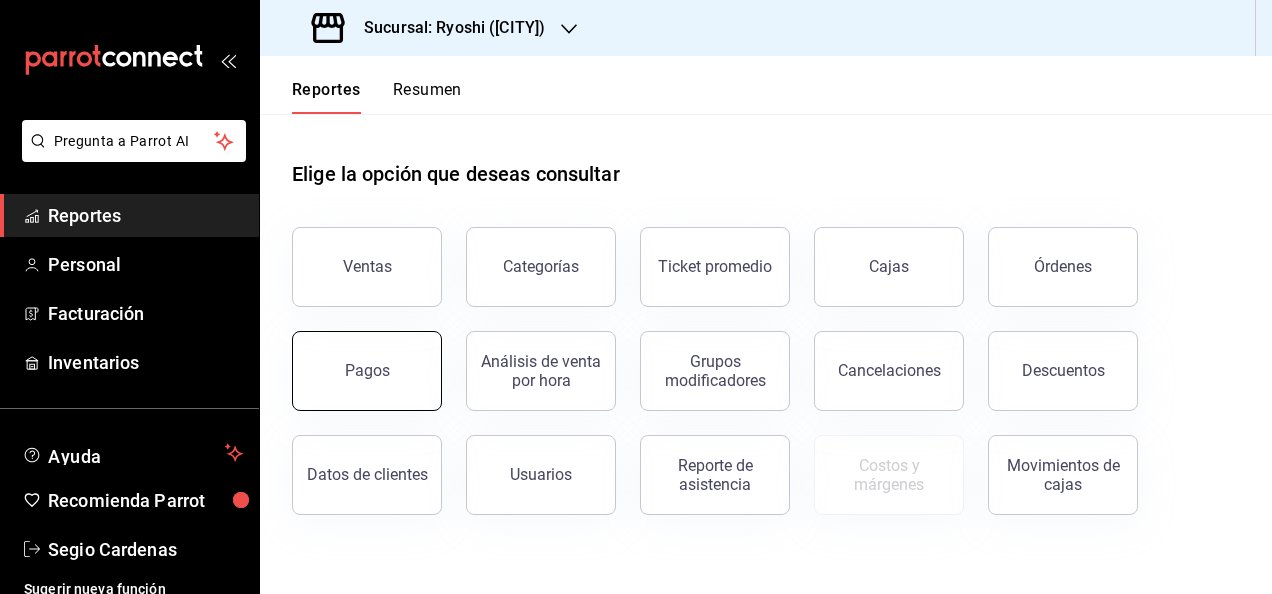 click on "Pagos" at bounding box center [367, 371] 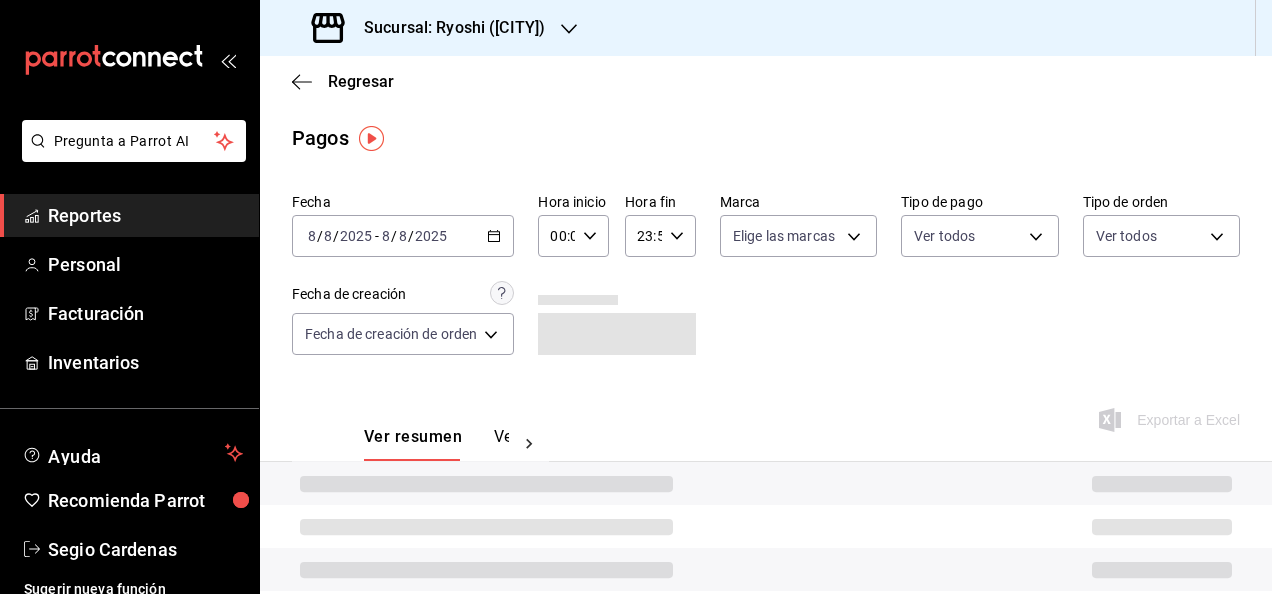 click 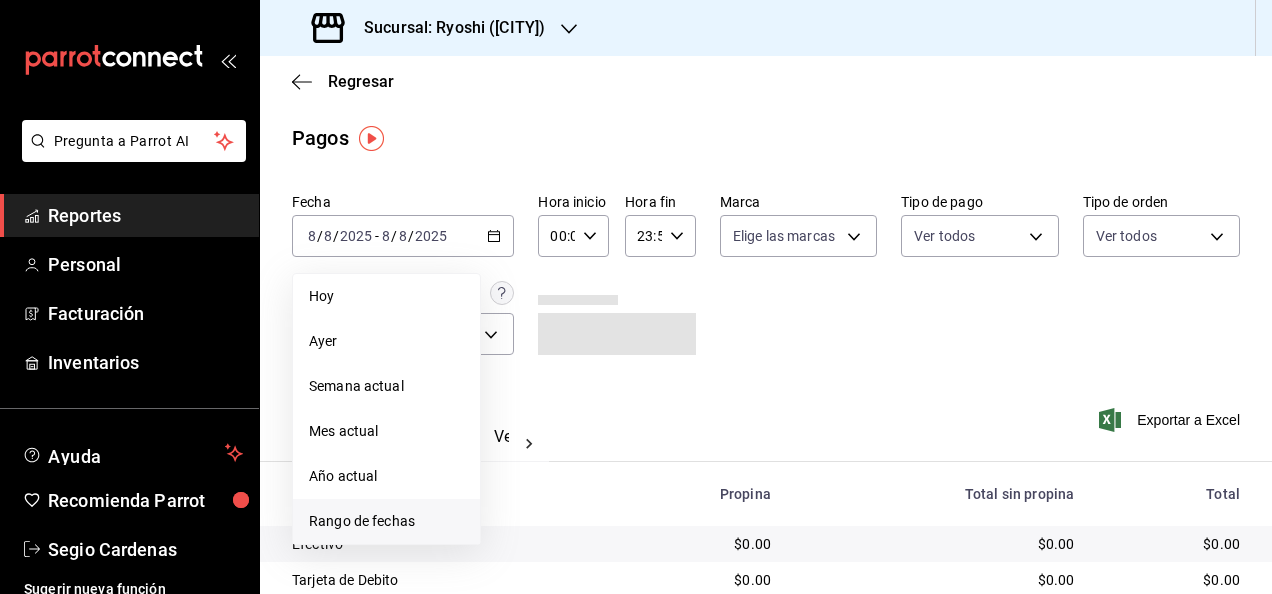 click on "Rango de fechas" at bounding box center (386, 521) 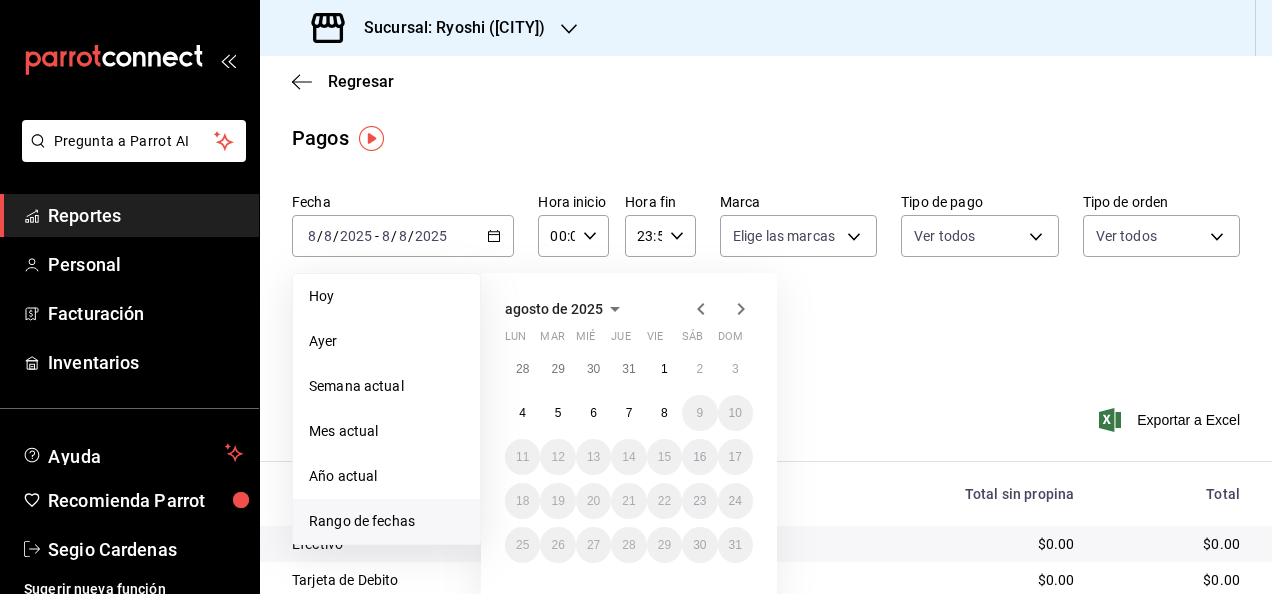 click 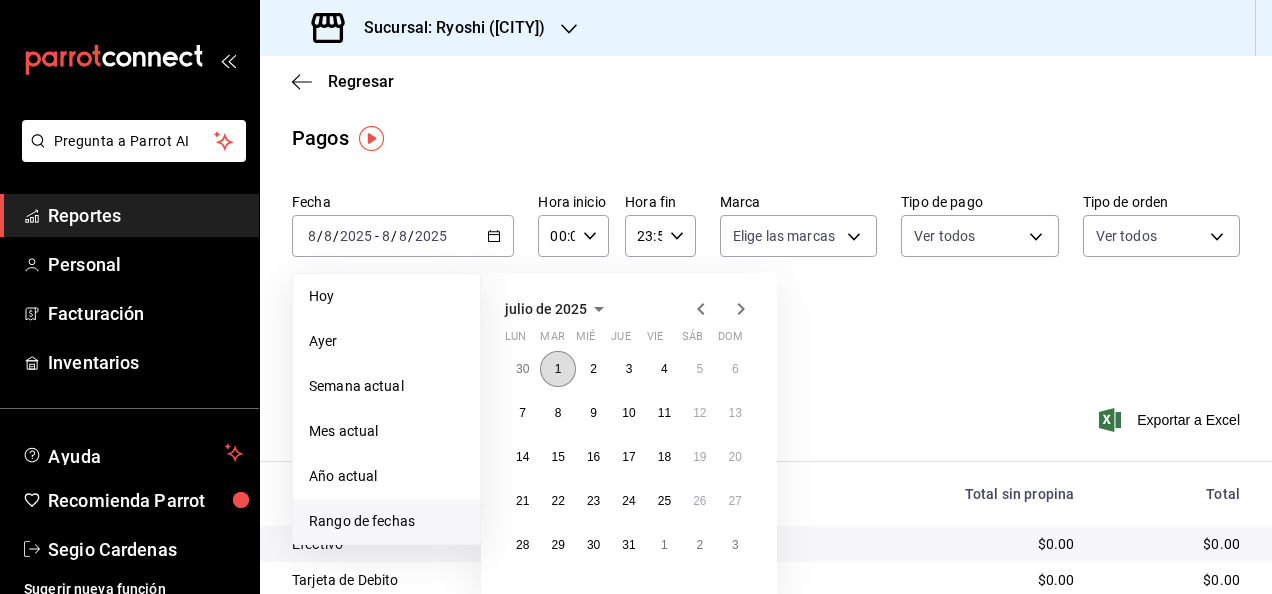 click on "1" at bounding box center (558, 369) 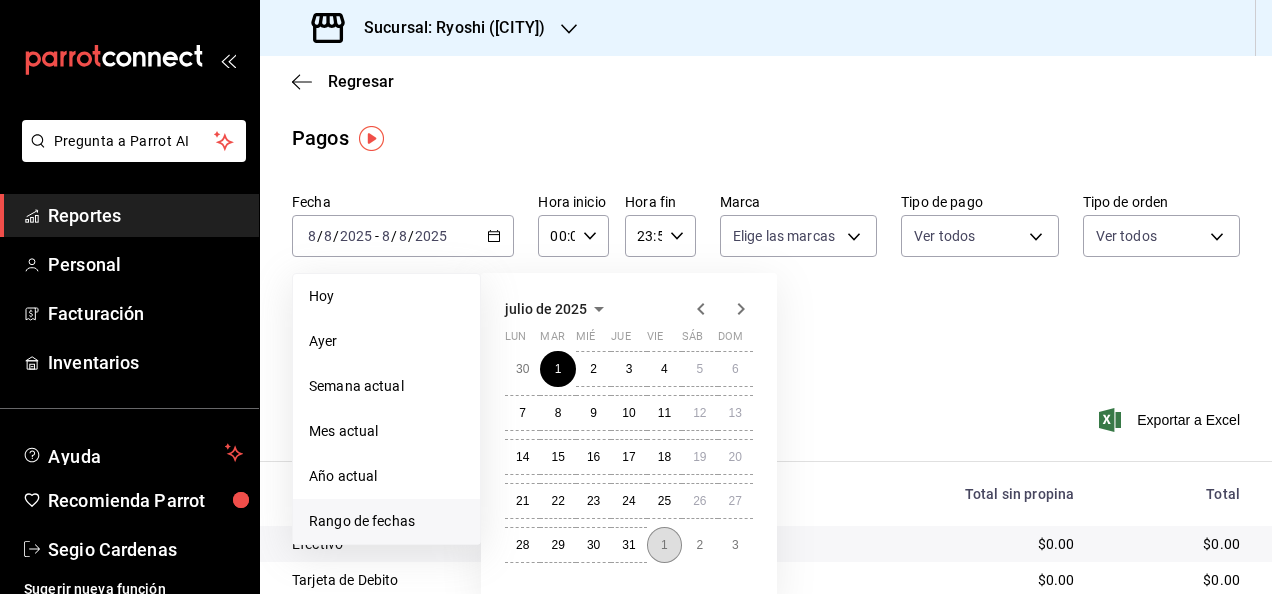 click on "1" at bounding box center (664, 545) 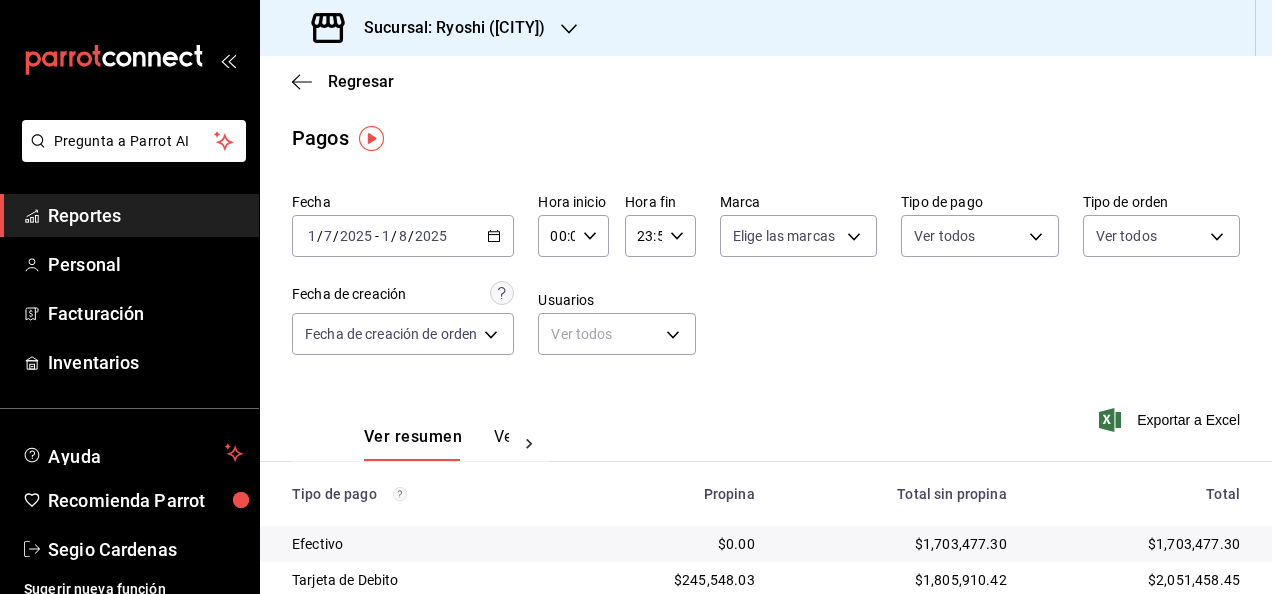 click 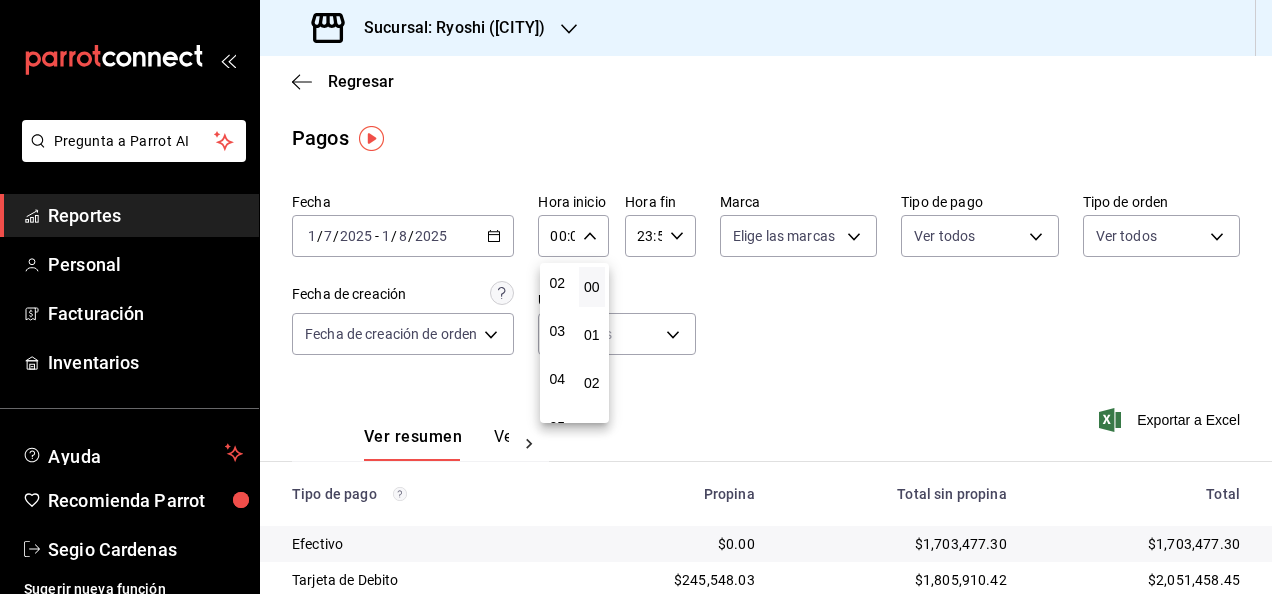 scroll, scrollTop: 200, scrollLeft: 0, axis: vertical 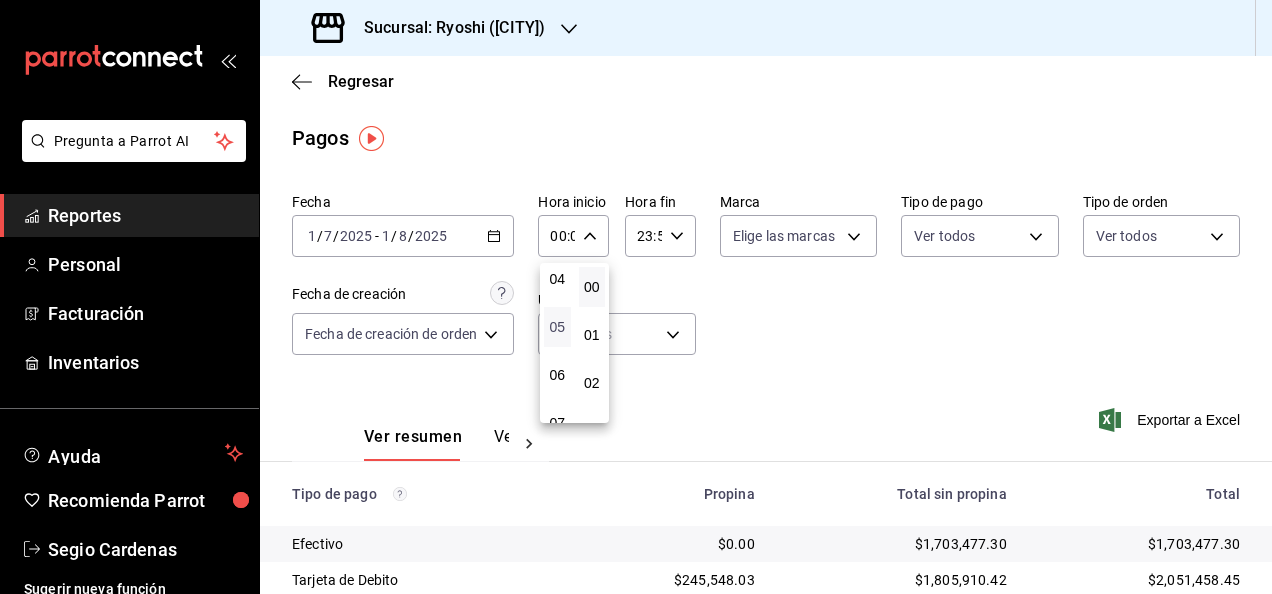 click on "05" at bounding box center (557, 327) 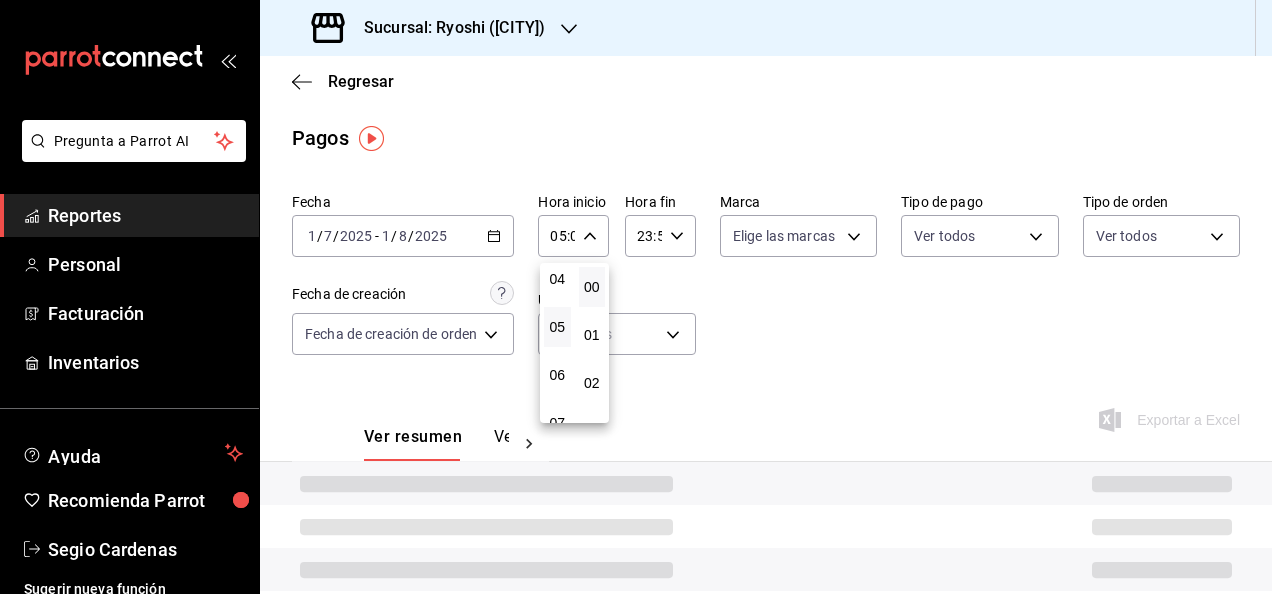 click at bounding box center (636, 297) 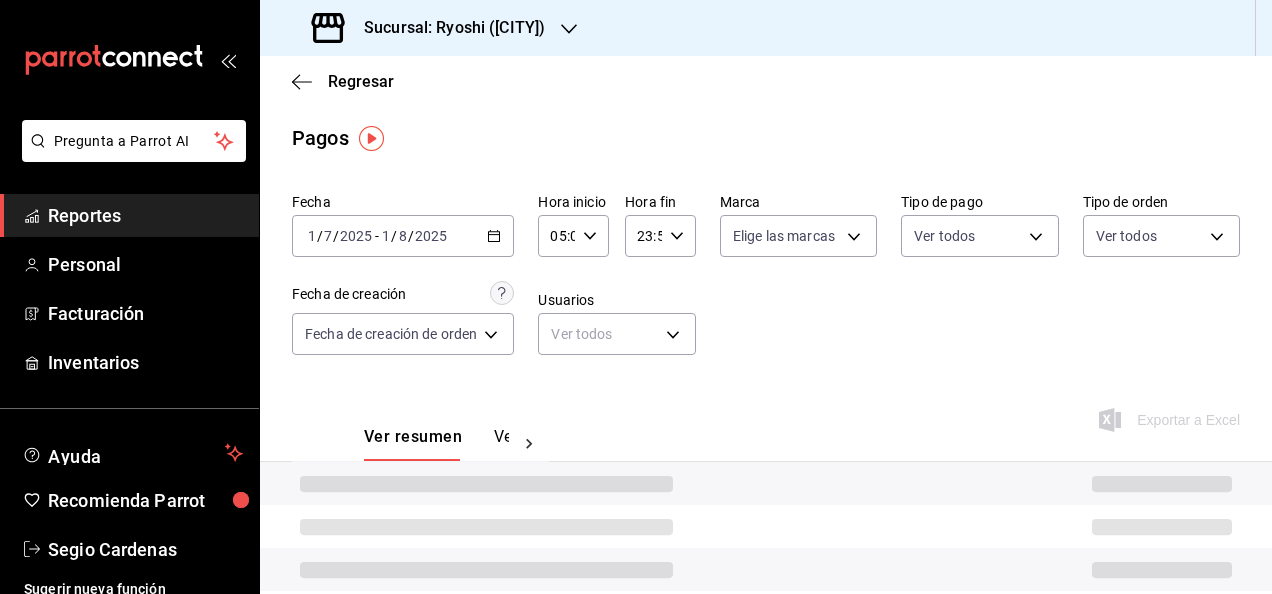 click 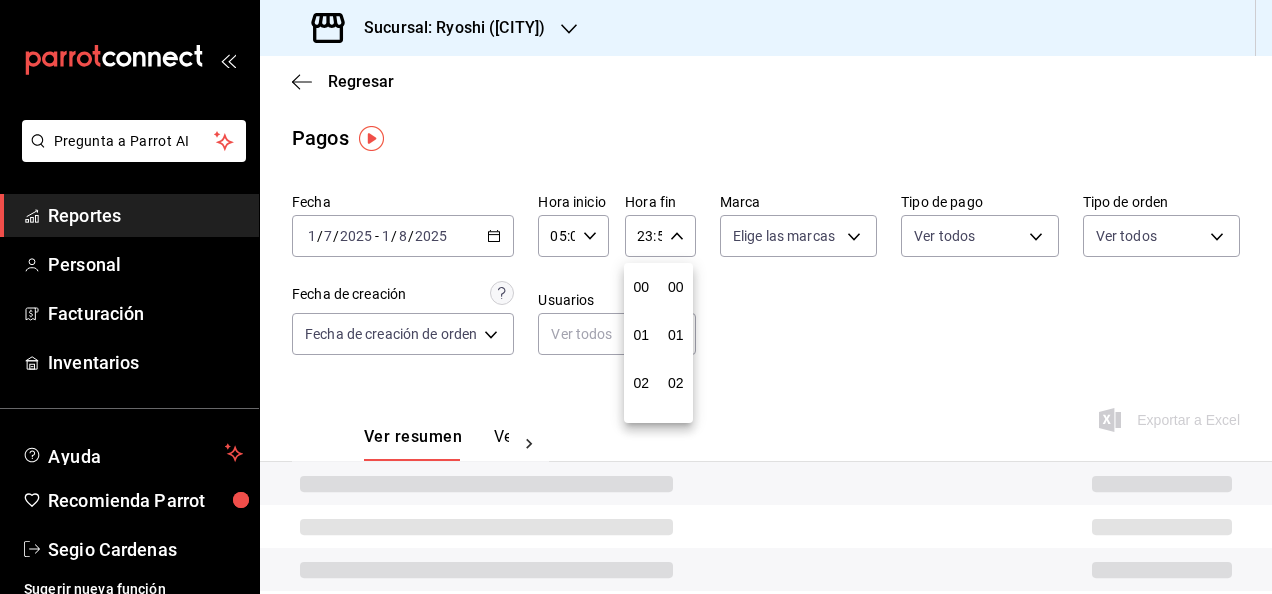 scroll, scrollTop: 992, scrollLeft: 0, axis: vertical 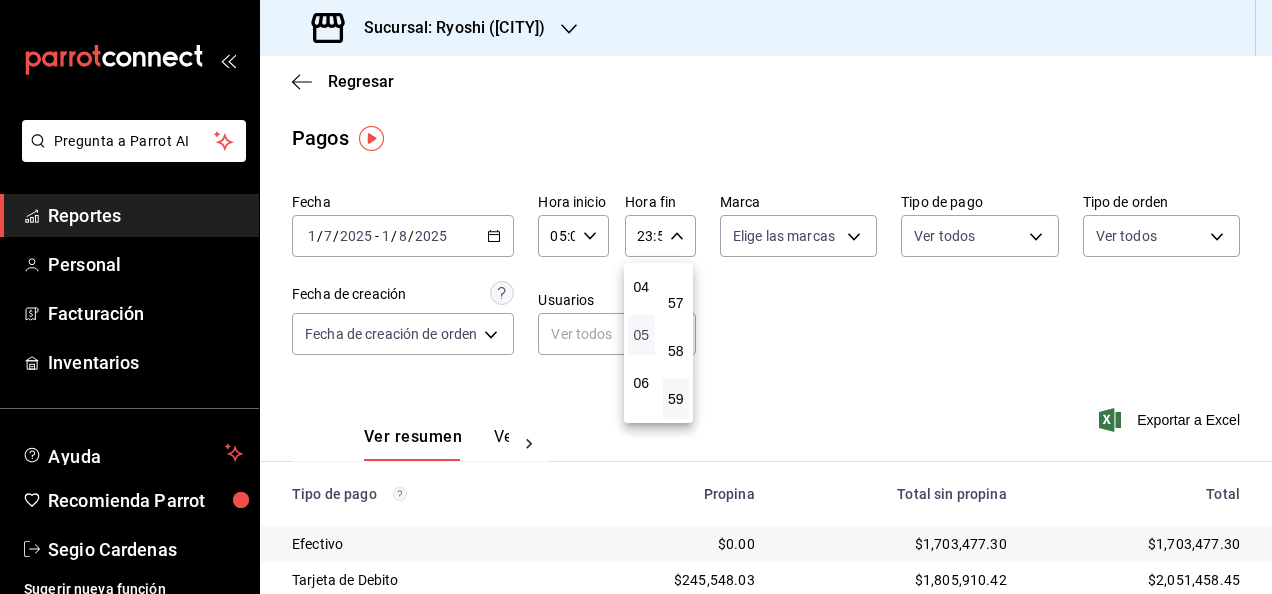 click on "05" at bounding box center [641, 335] 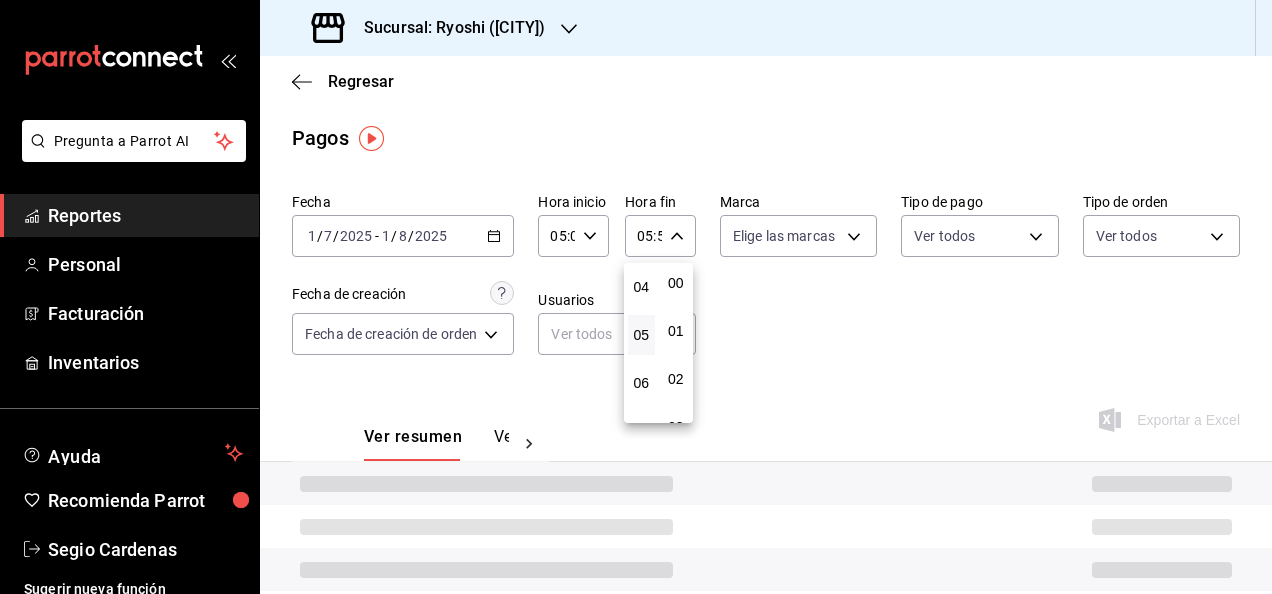 scroll, scrollTop: 0, scrollLeft: 0, axis: both 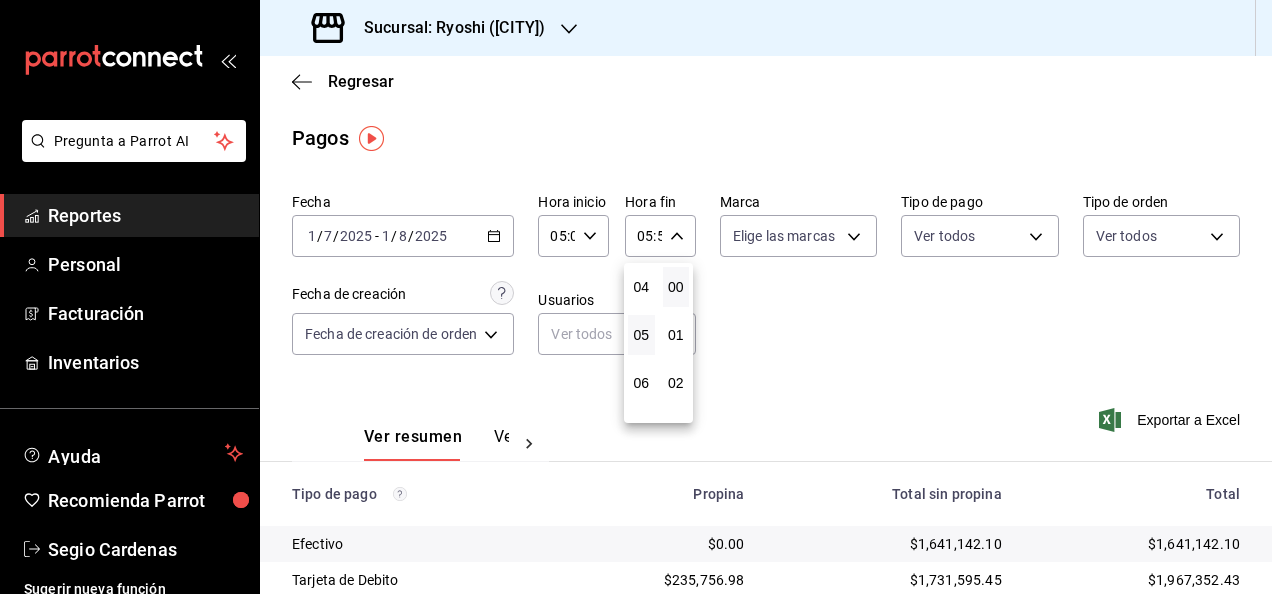 click on "00" at bounding box center [676, 287] 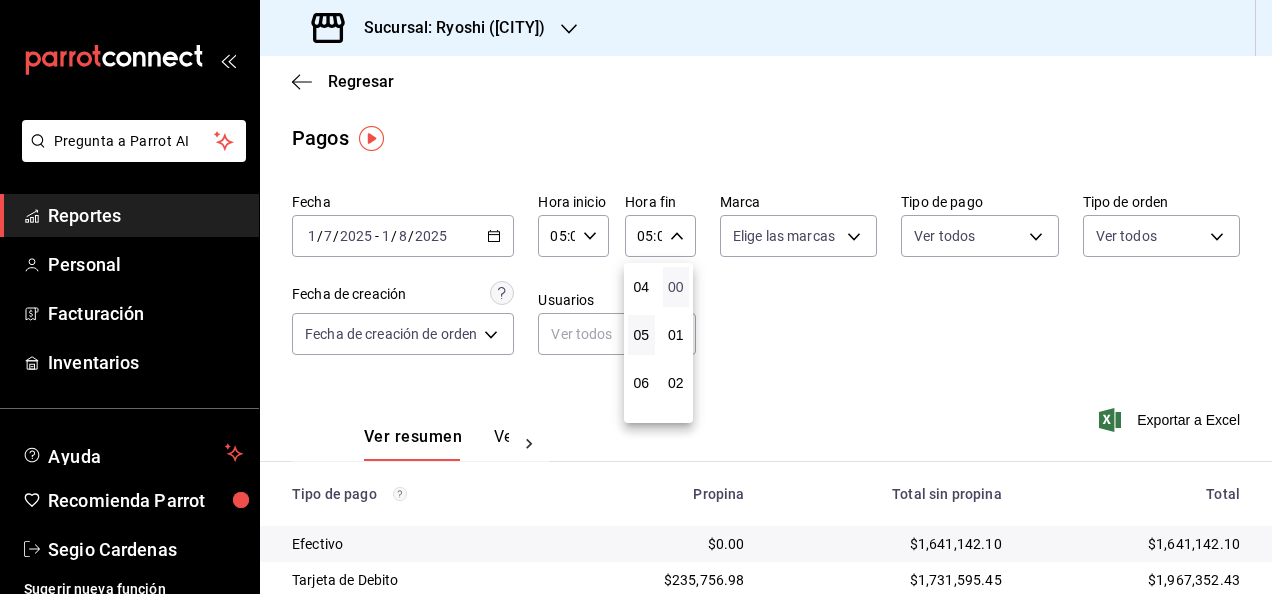 click on "00" at bounding box center [676, 287] 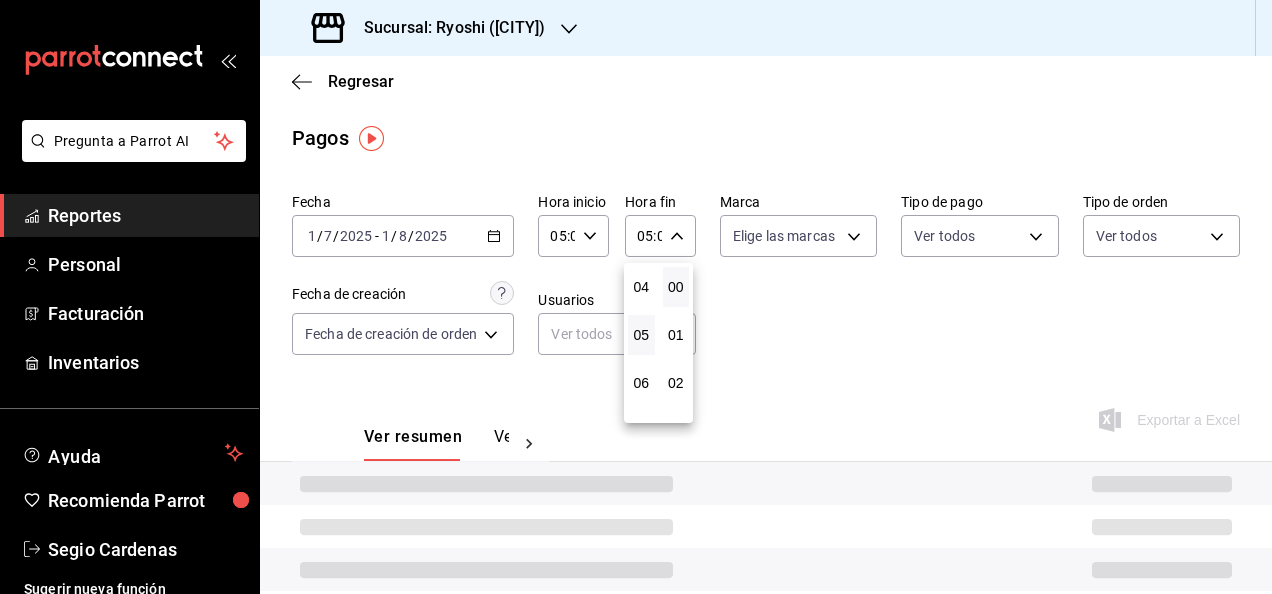 click at bounding box center [636, 297] 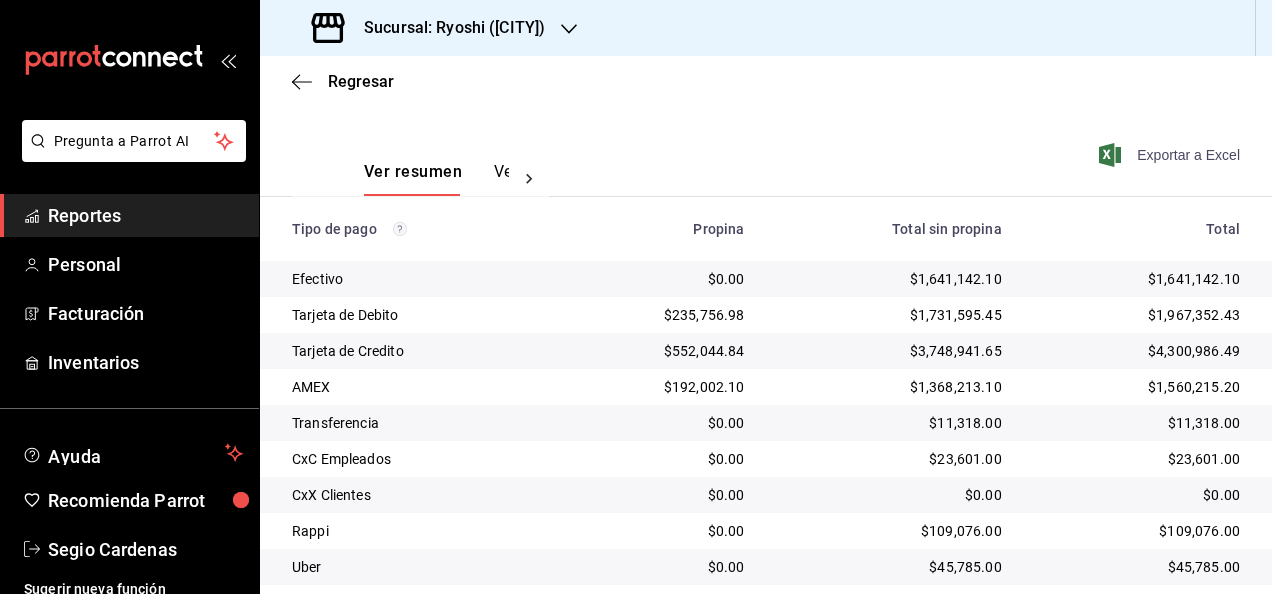 scroll, scrollTop: 224, scrollLeft: 0, axis: vertical 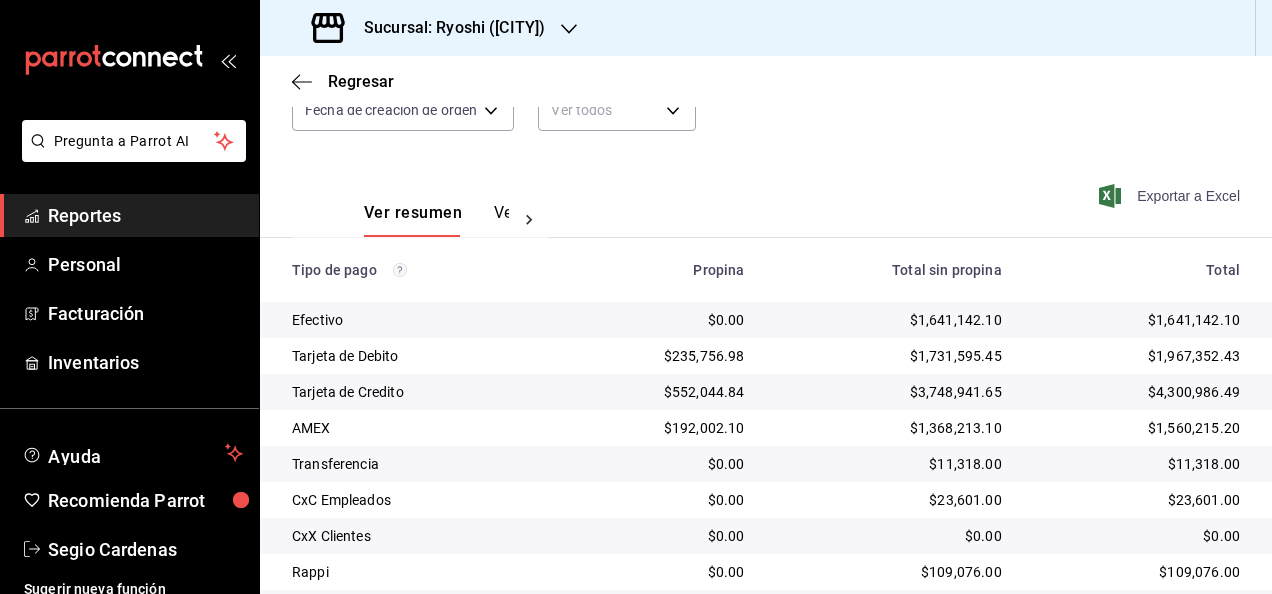 click on "Exportar a Excel" at bounding box center (1171, 196) 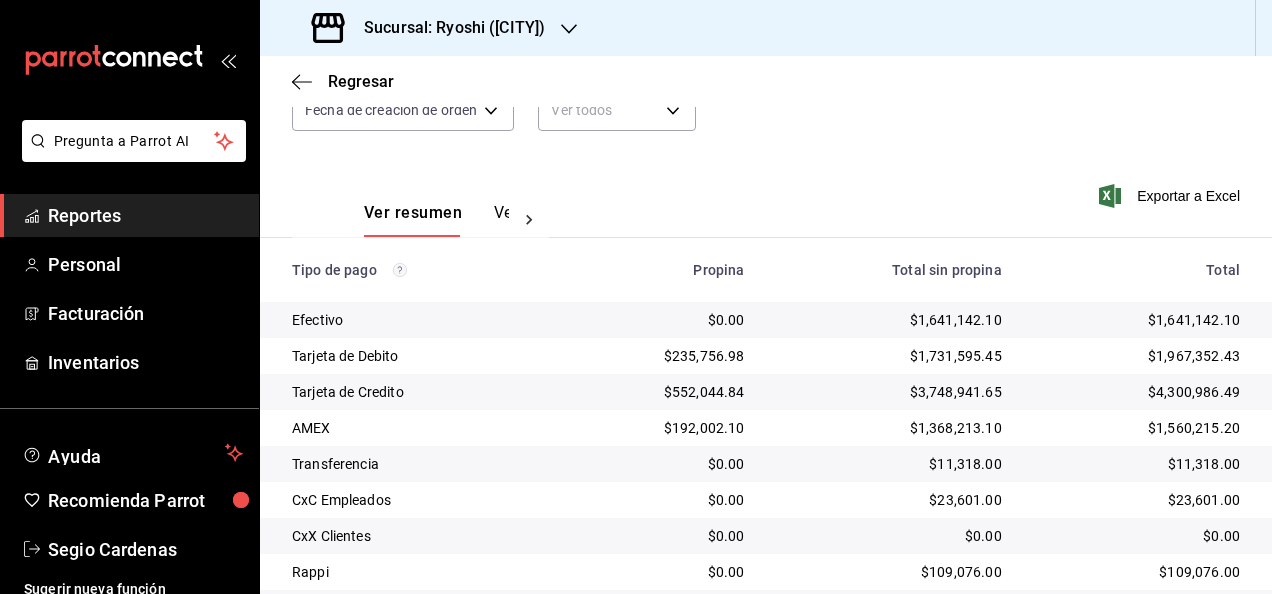 type 